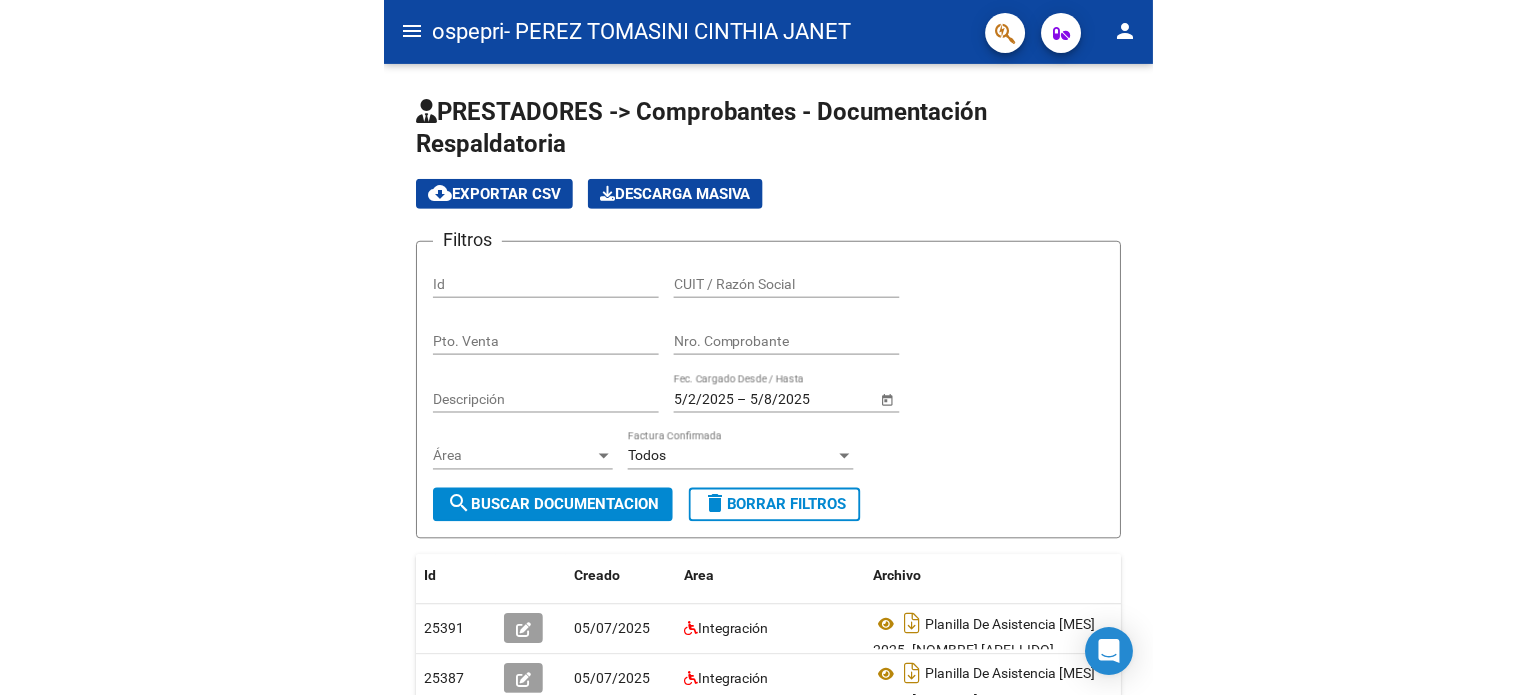 scroll, scrollTop: 0, scrollLeft: 0, axis: both 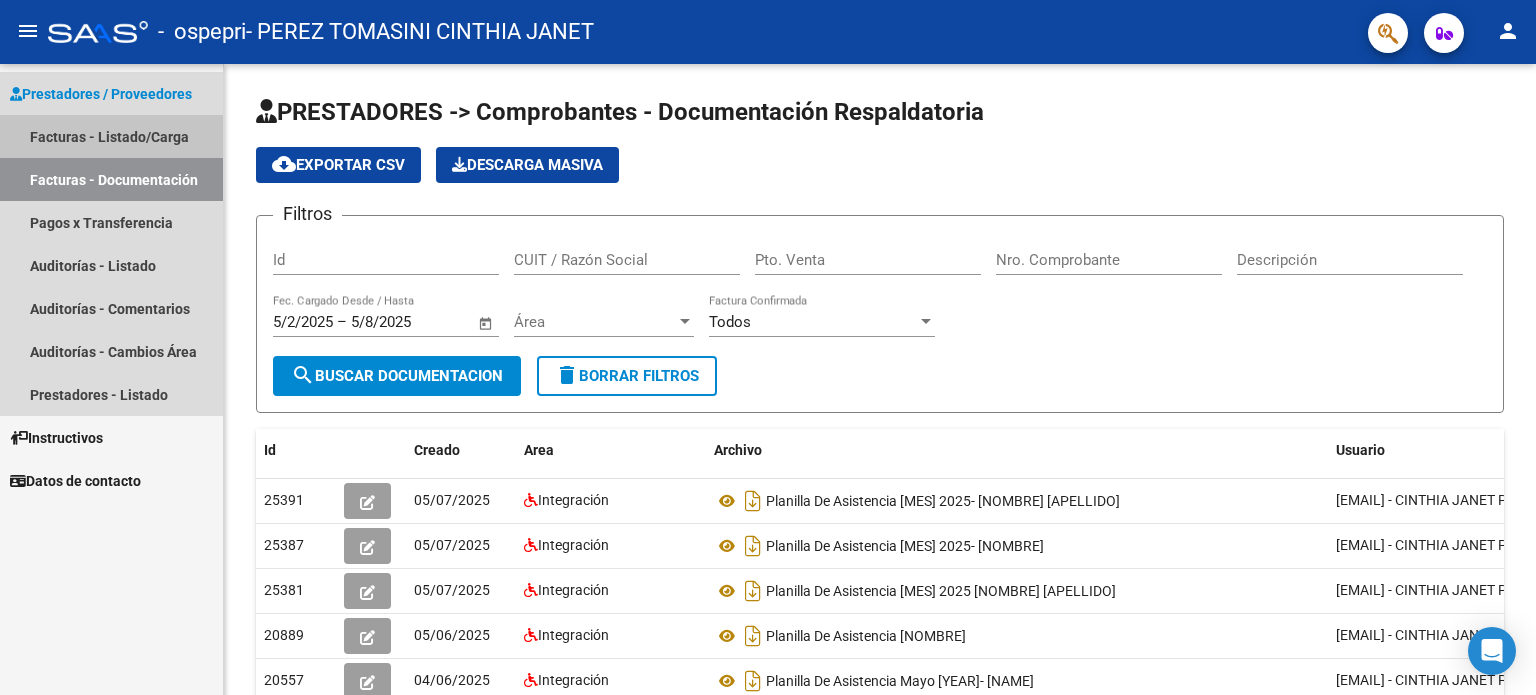 click on "Facturas - Listado/Carga" at bounding box center [111, 136] 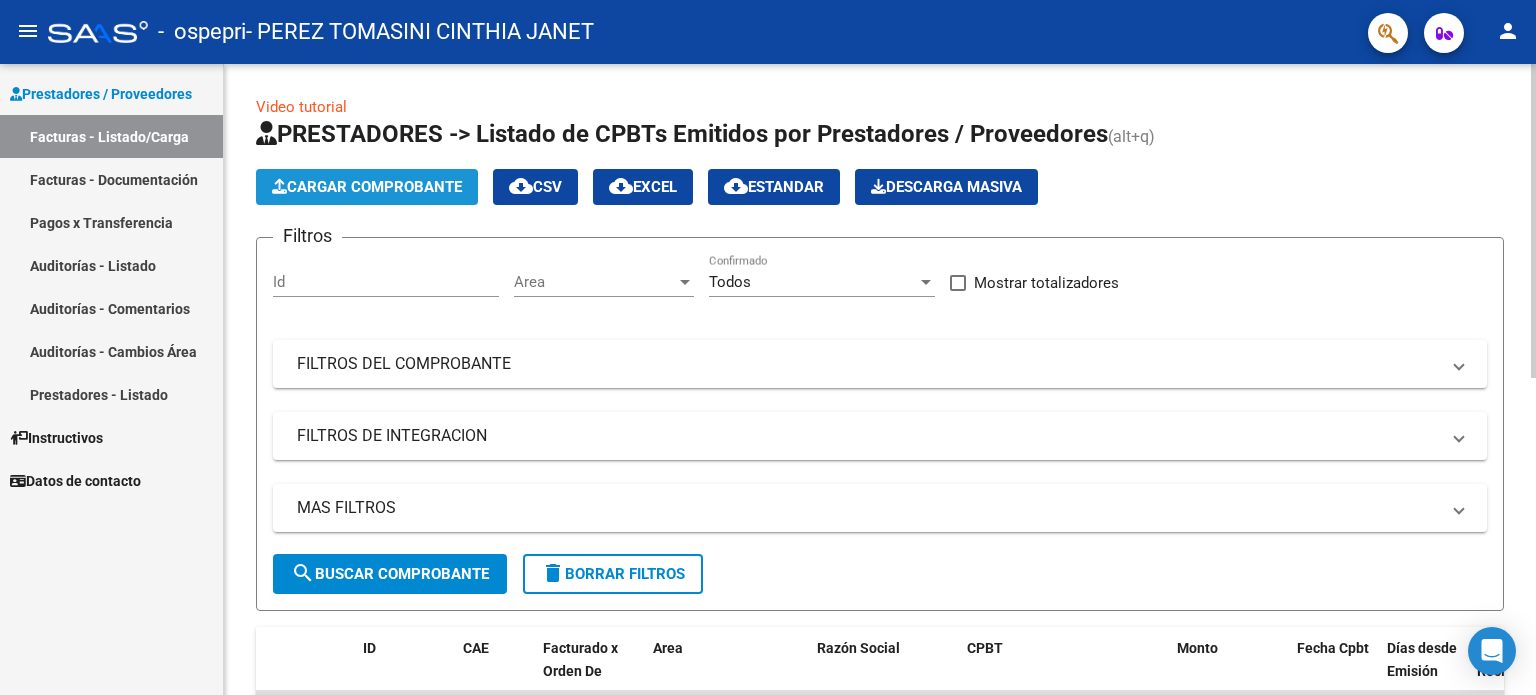 click on "Cargar Comprobante" 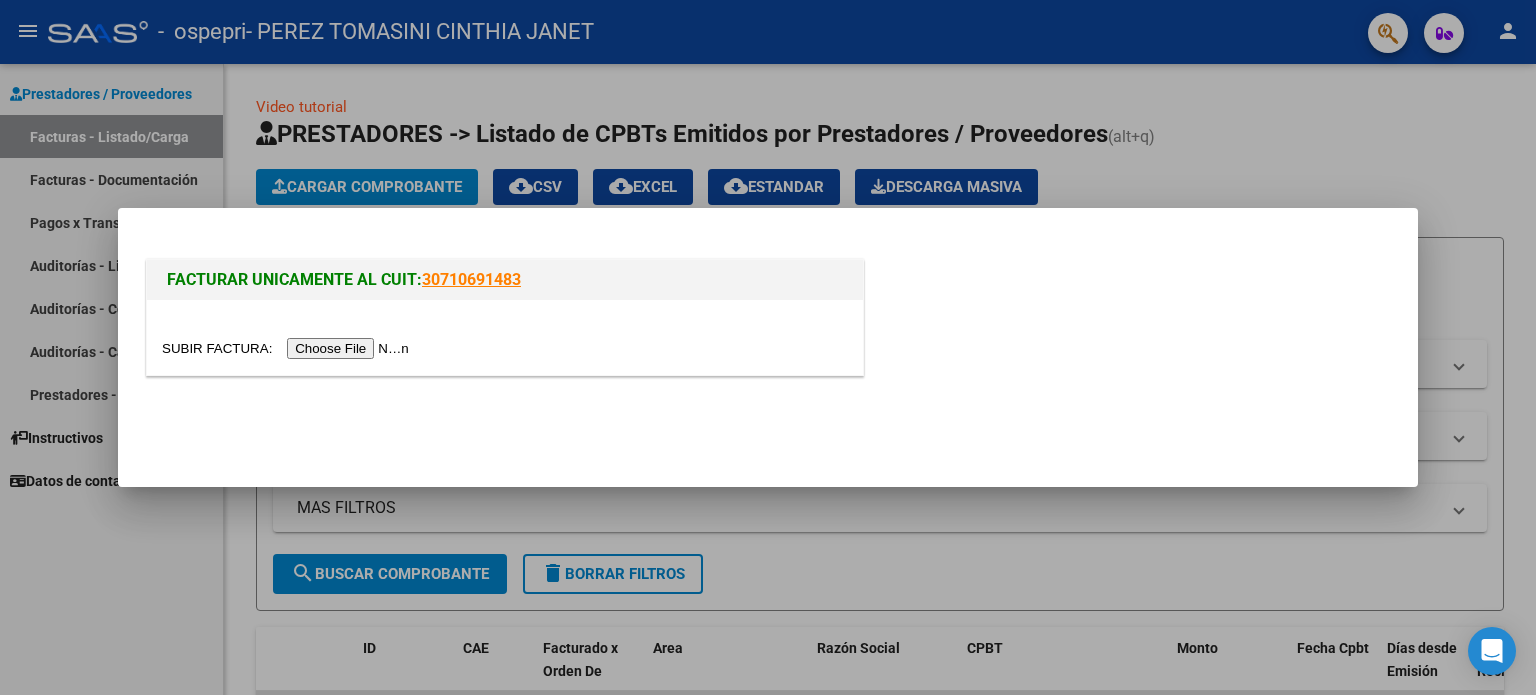 click at bounding box center [288, 348] 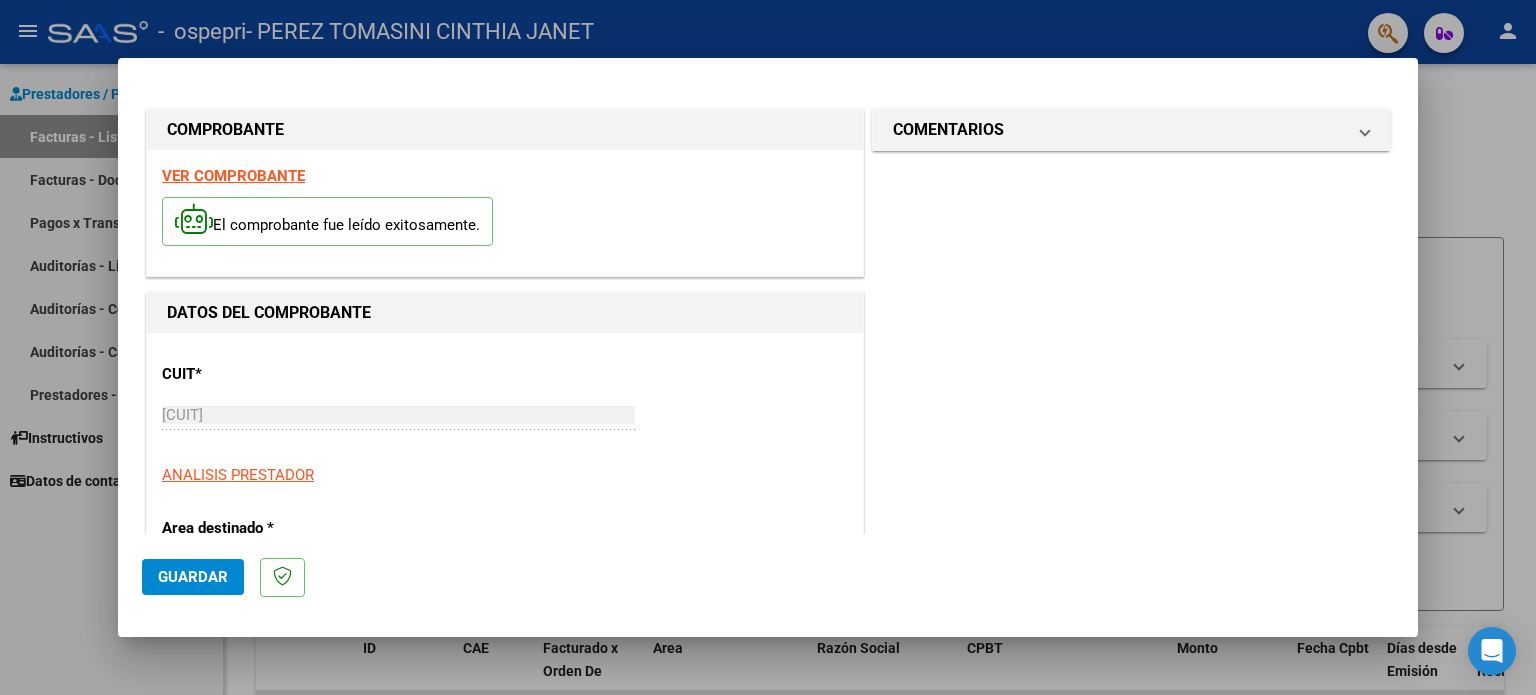 click on "El comprobante fue leído exitosamente." at bounding box center [505, 224] 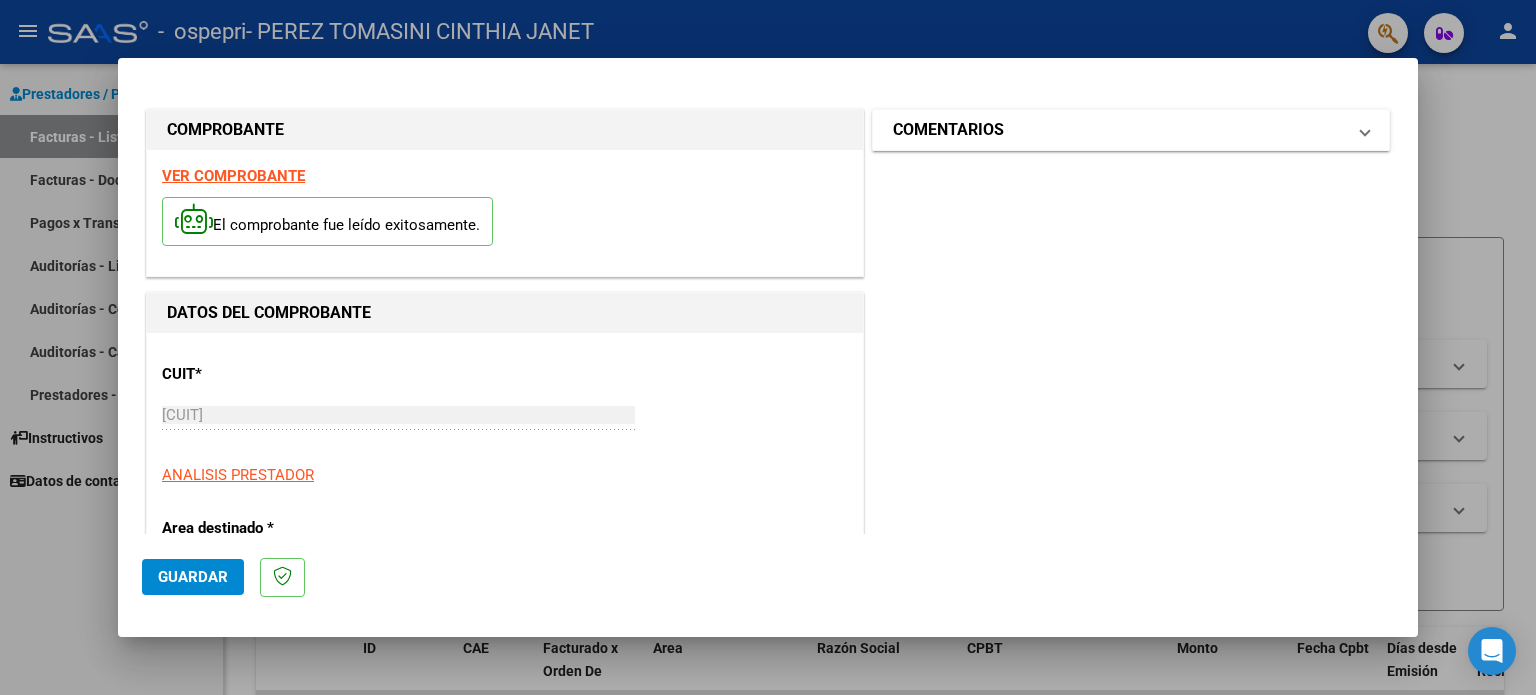 click on "COMENTARIOS" at bounding box center [1127, 130] 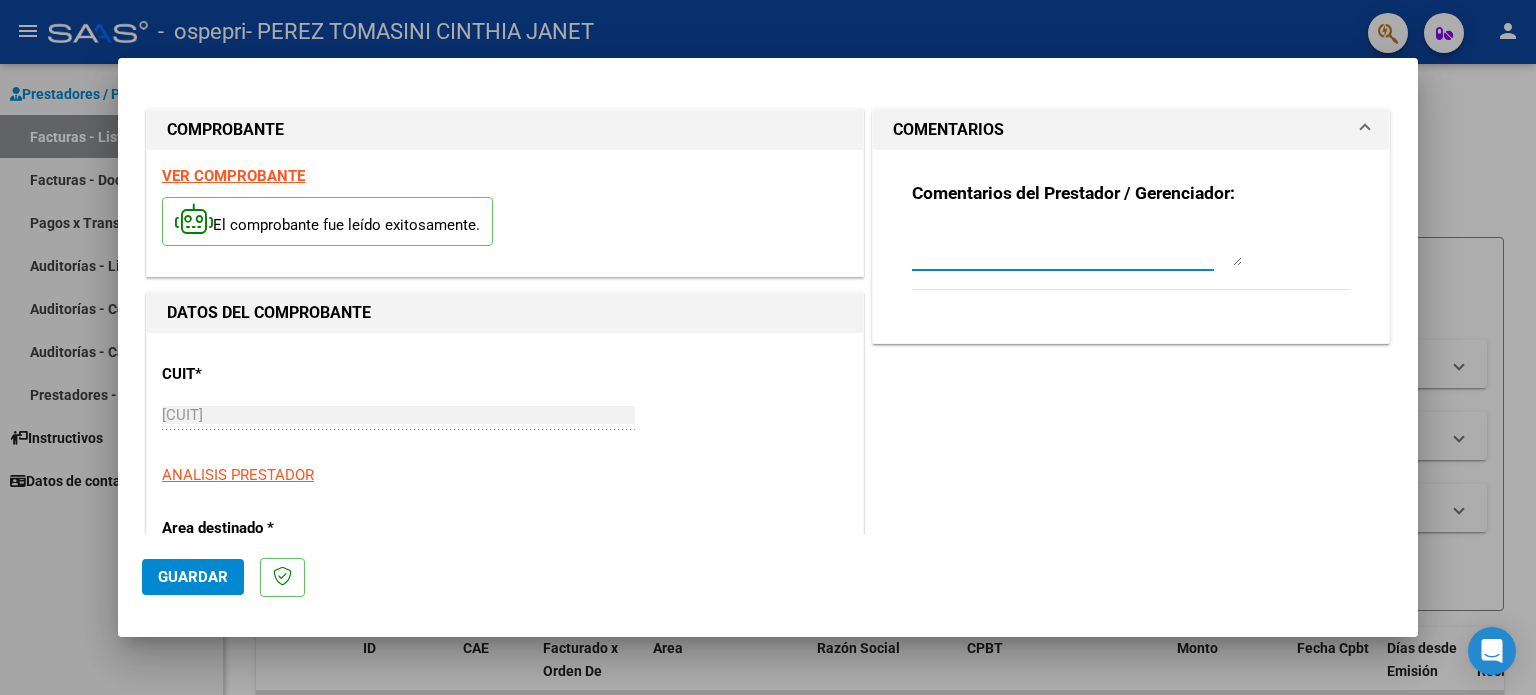click at bounding box center (1077, 246) 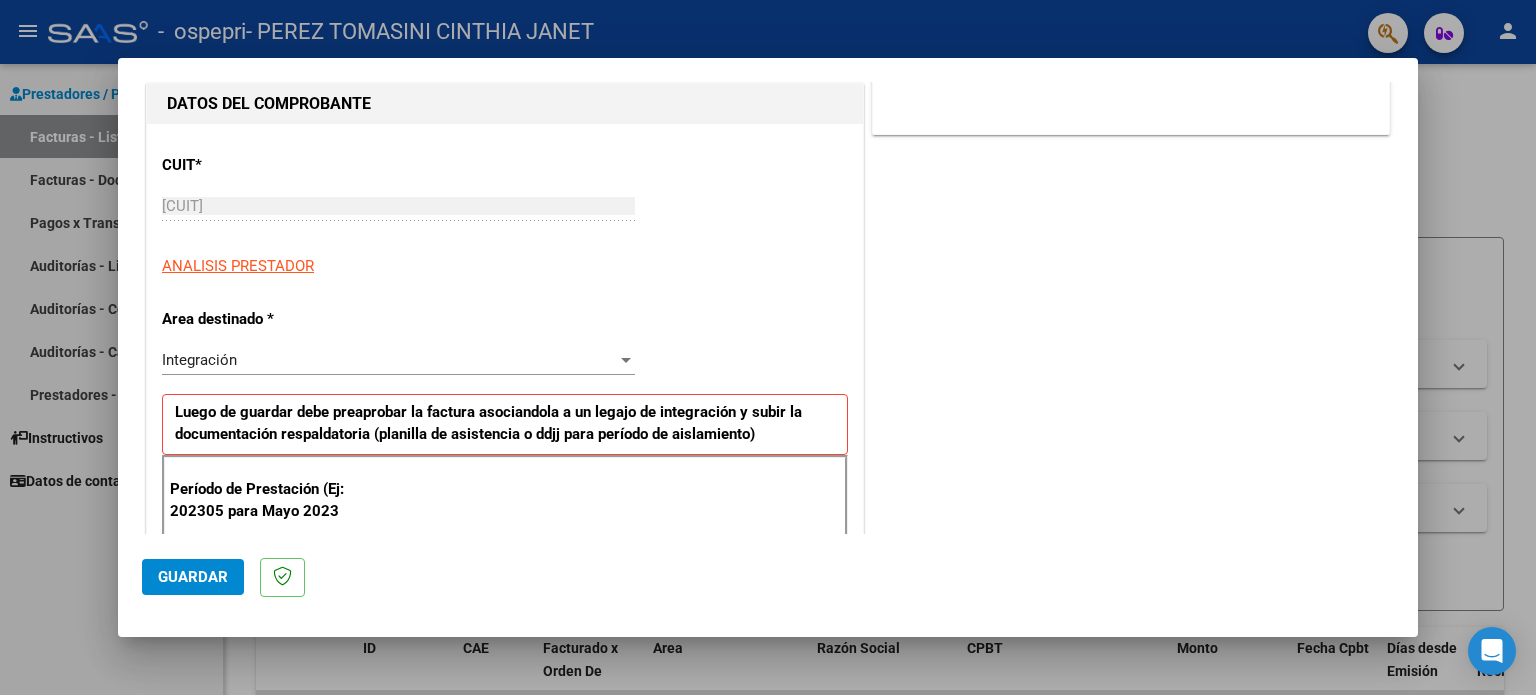 scroll, scrollTop: 206, scrollLeft: 0, axis: vertical 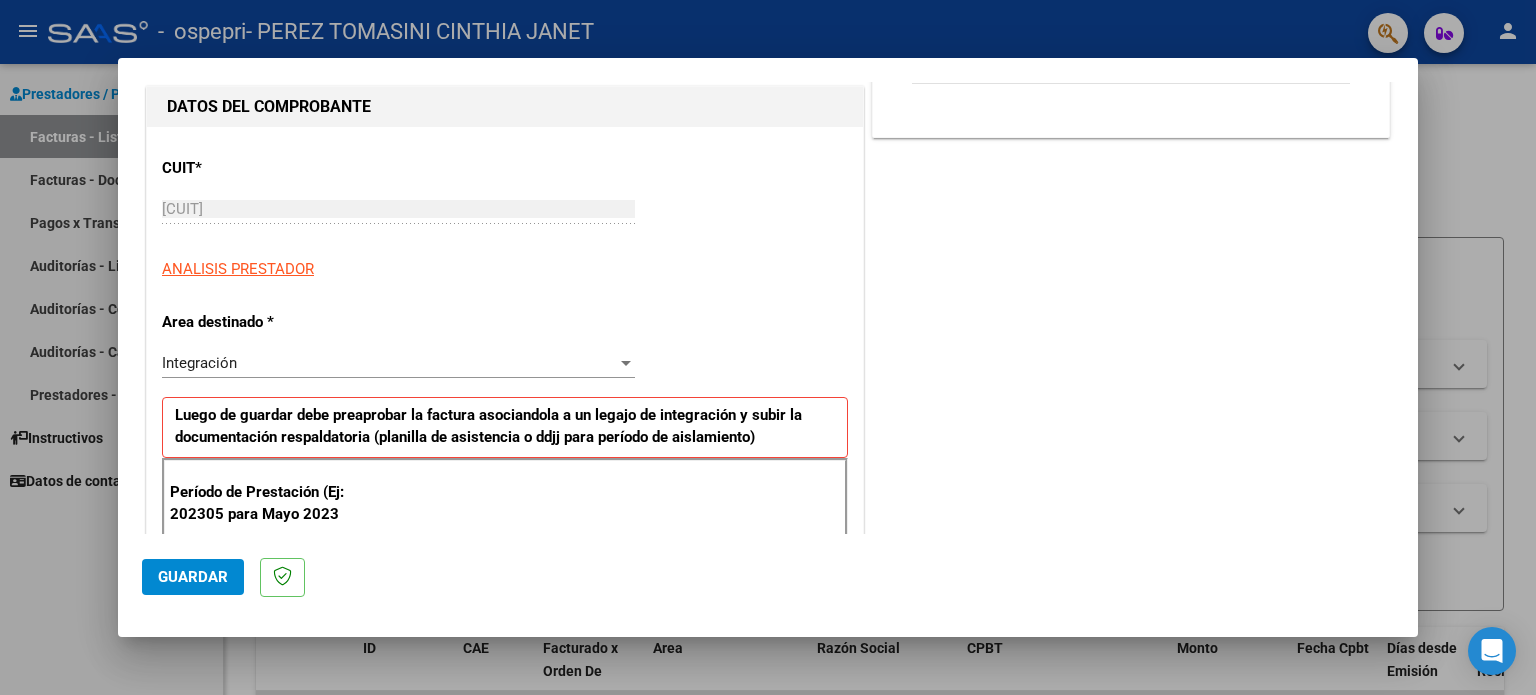 click on "Integración" at bounding box center (389, 363) 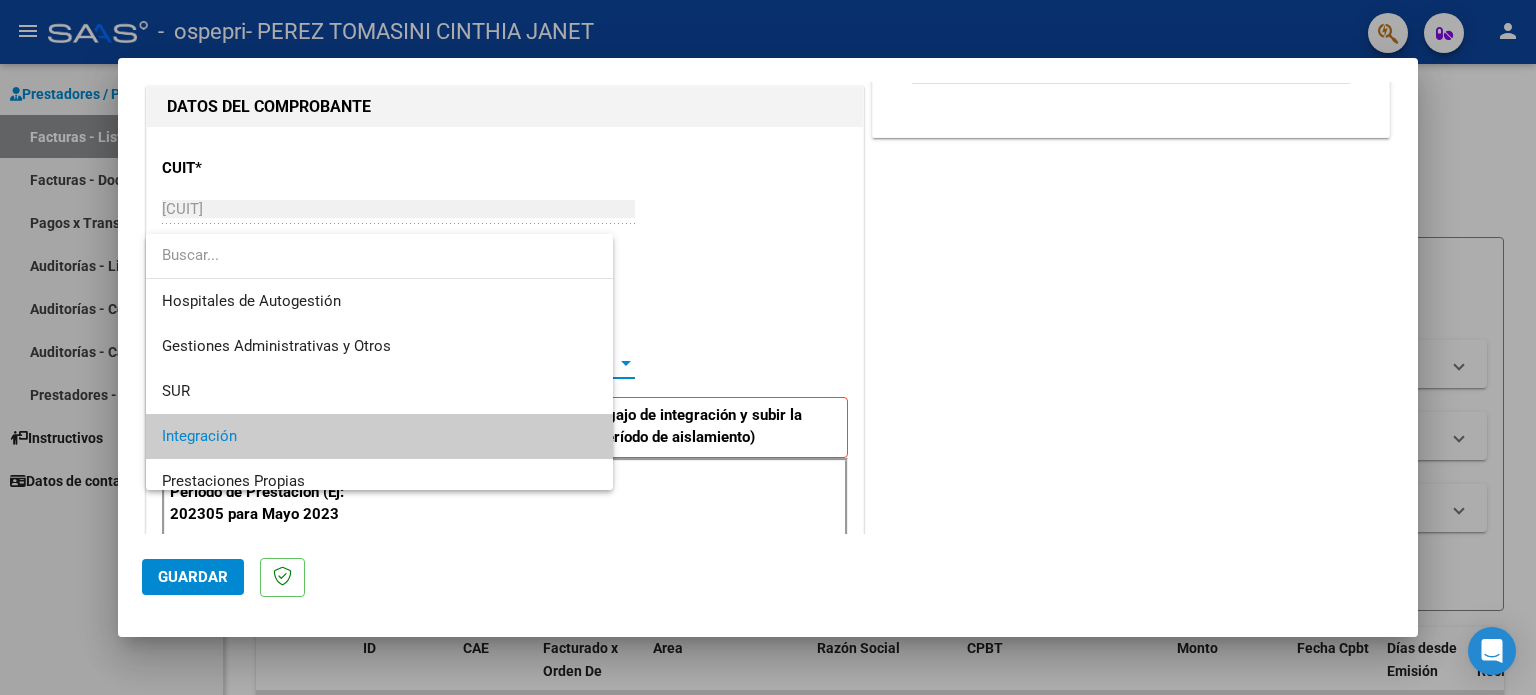 scroll, scrollTop: 74, scrollLeft: 0, axis: vertical 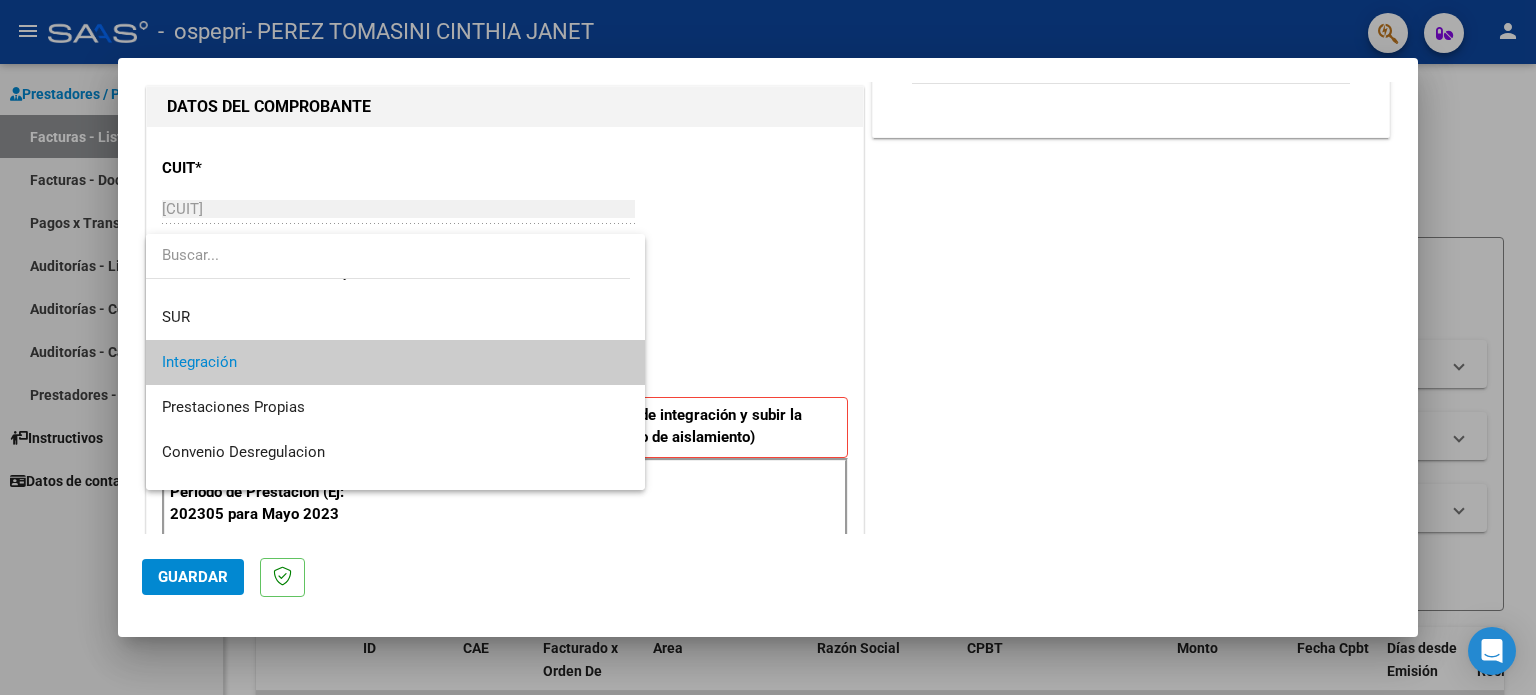 click at bounding box center [768, 347] 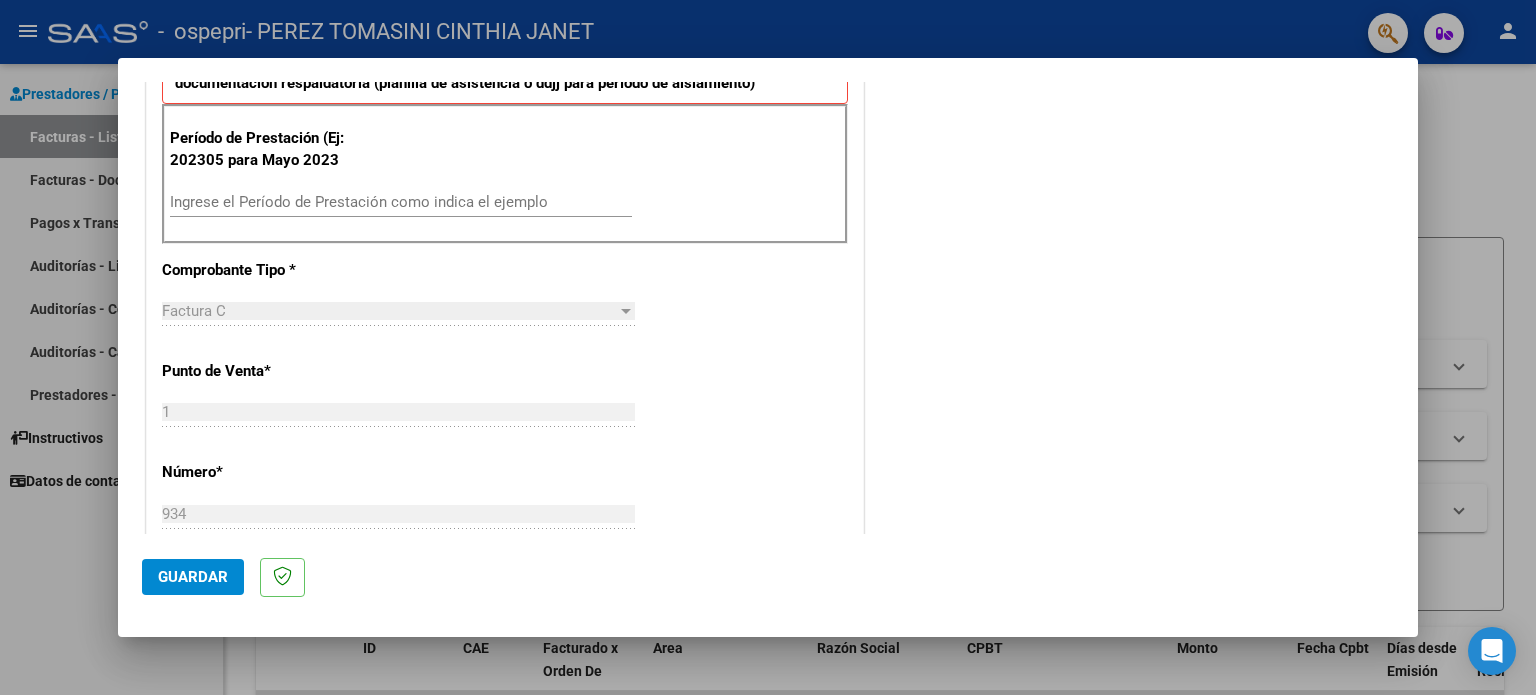 scroll, scrollTop: 554, scrollLeft: 0, axis: vertical 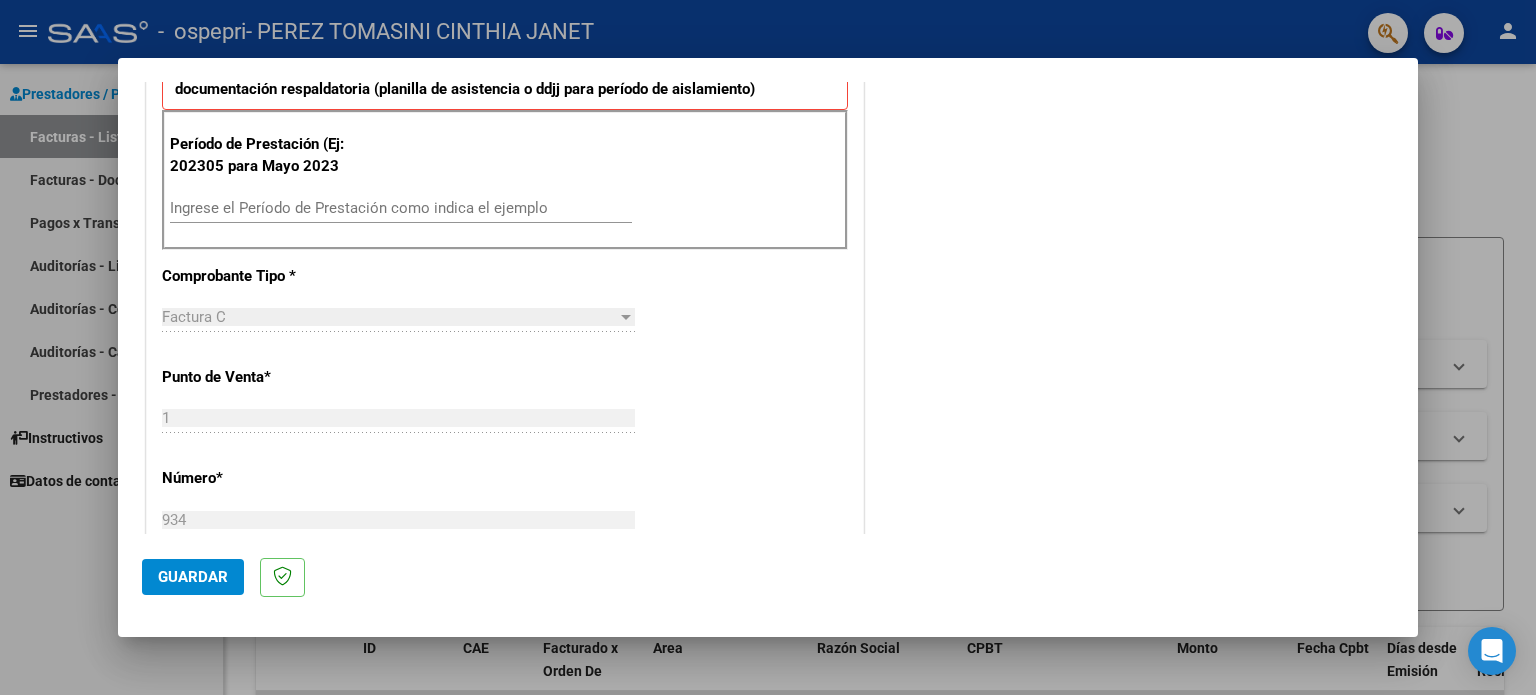 click on "Ingrese el Período de Prestación como indica el ejemplo" at bounding box center (401, 208) 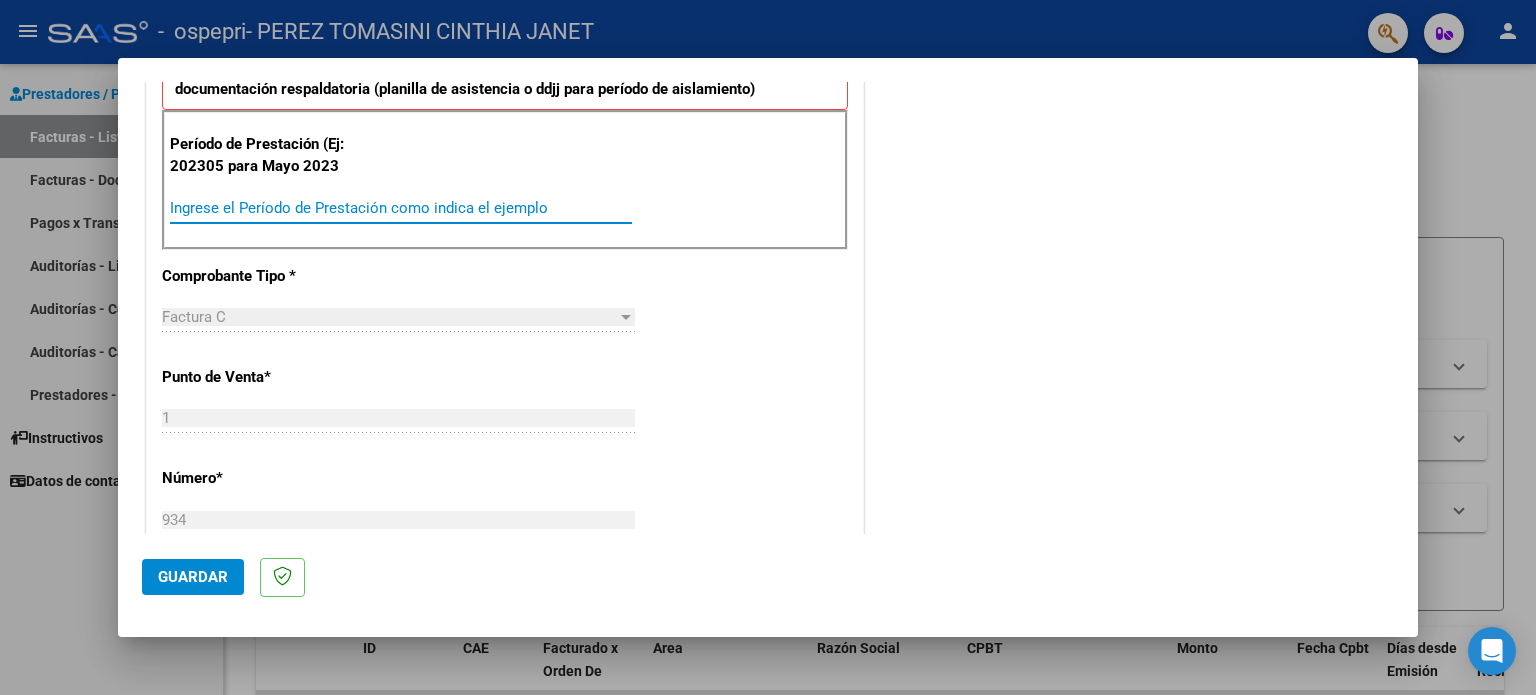 click on "Ingrese el Período de Prestación como indica el ejemplo" at bounding box center (401, 208) 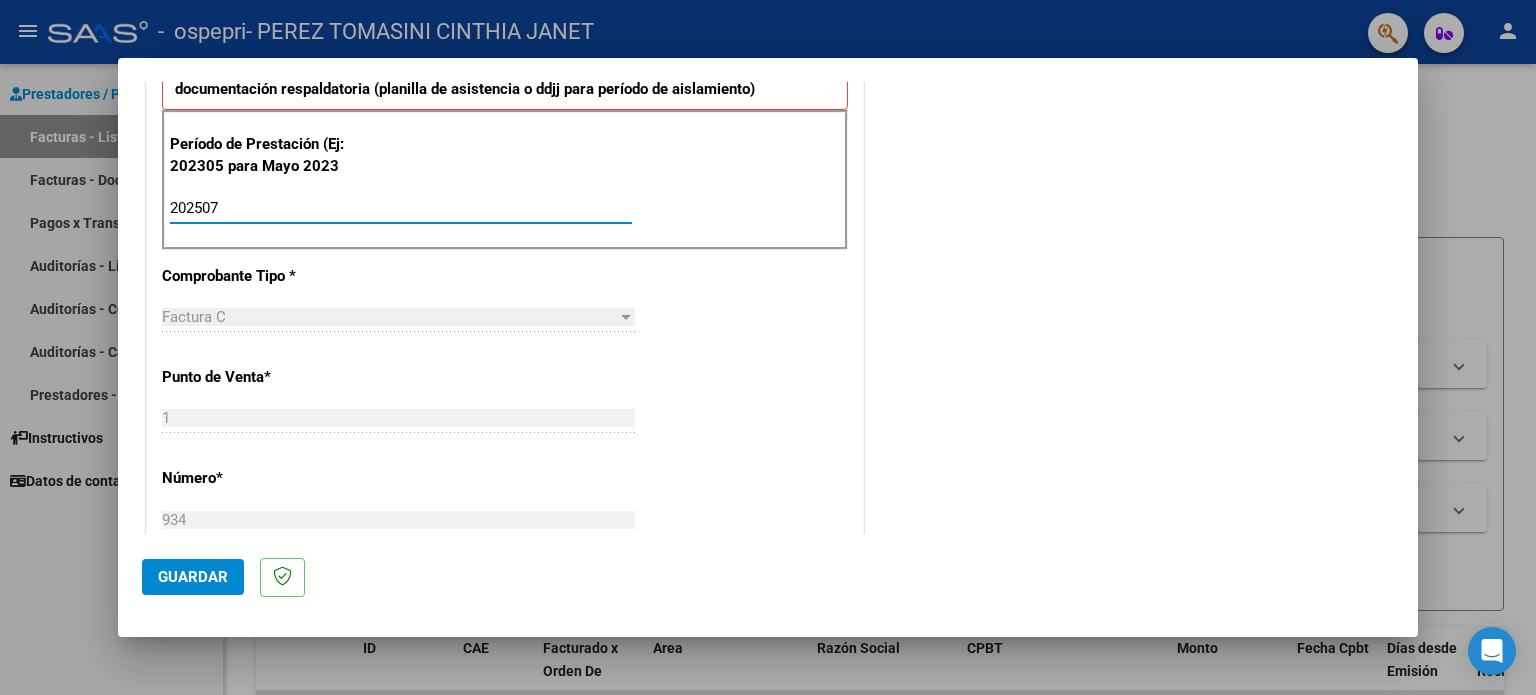 type on "202507" 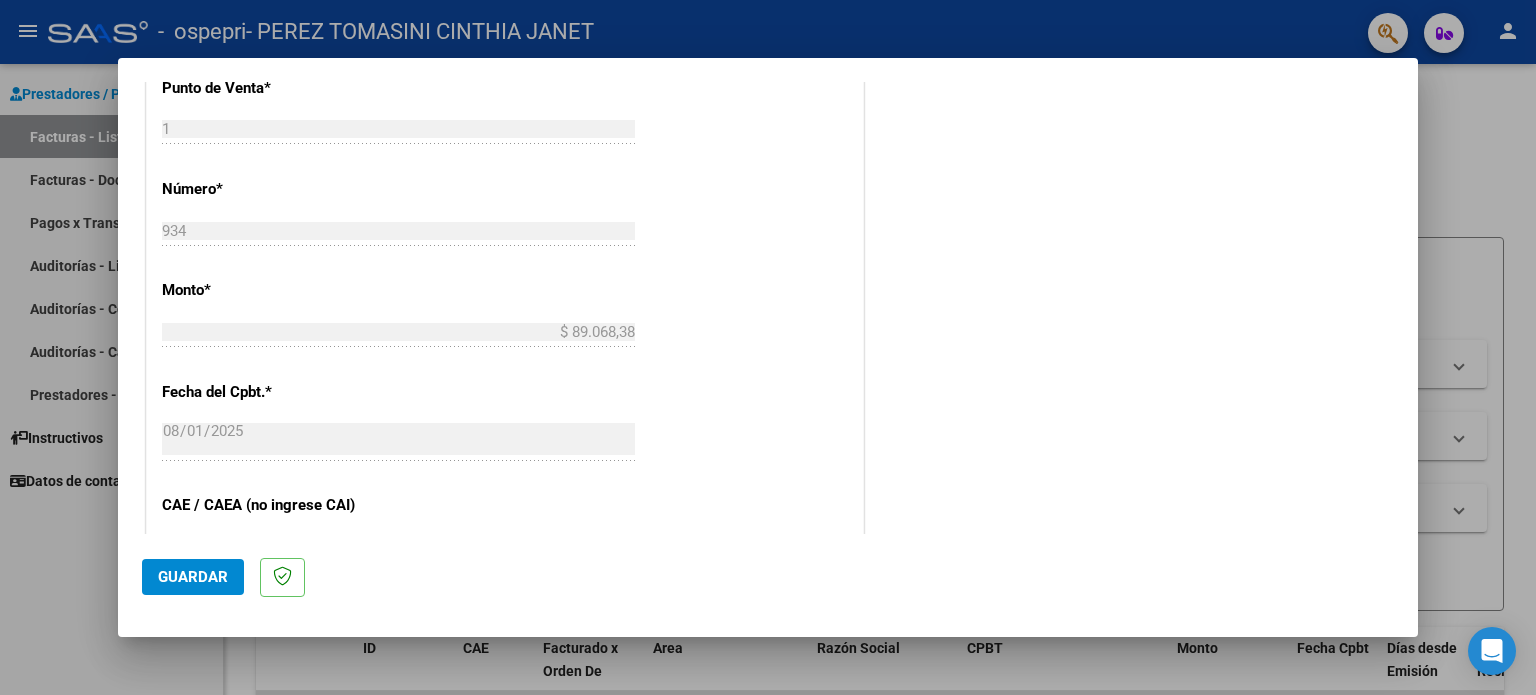 scroll, scrollTop: 846, scrollLeft: 0, axis: vertical 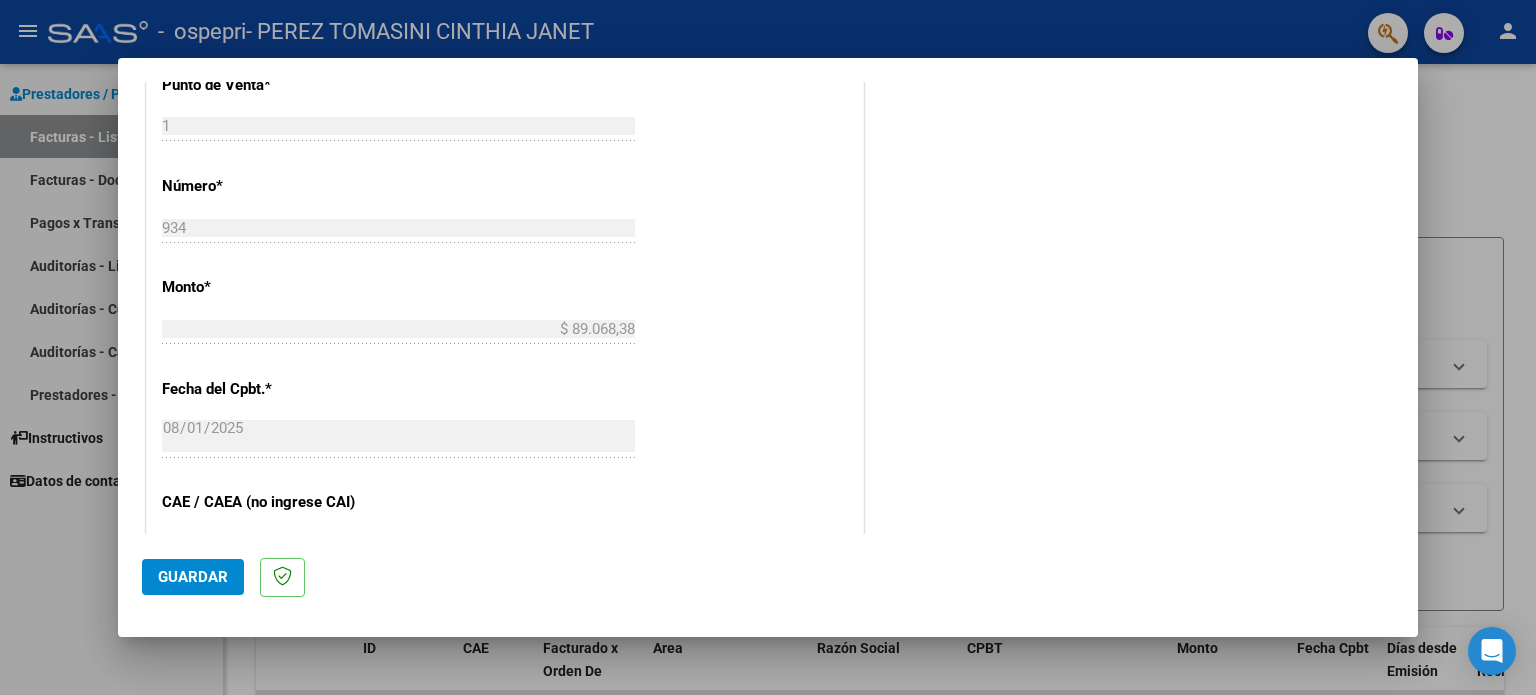 drag, startPoint x: 1400, startPoint y: 360, endPoint x: 1399, endPoint y: 427, distance: 67.00746 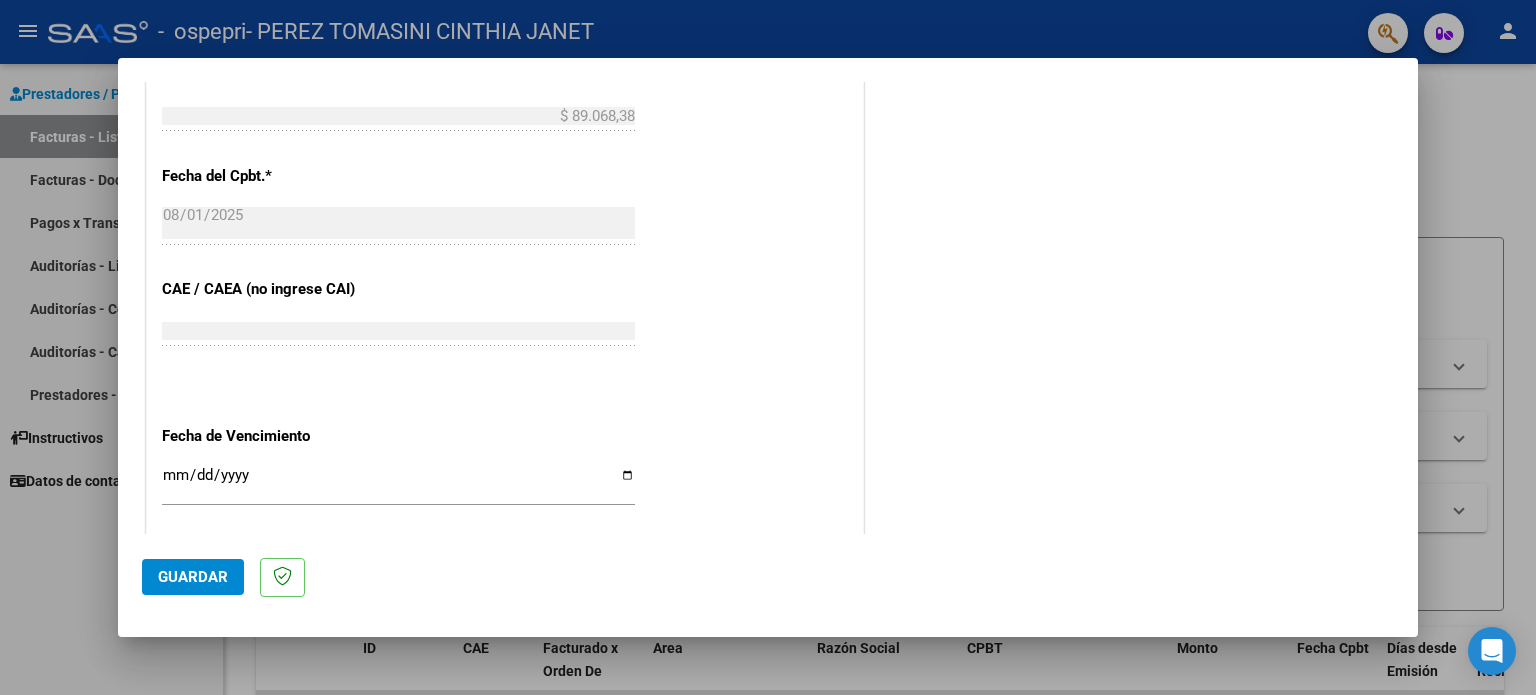 scroll, scrollTop: 1062, scrollLeft: 0, axis: vertical 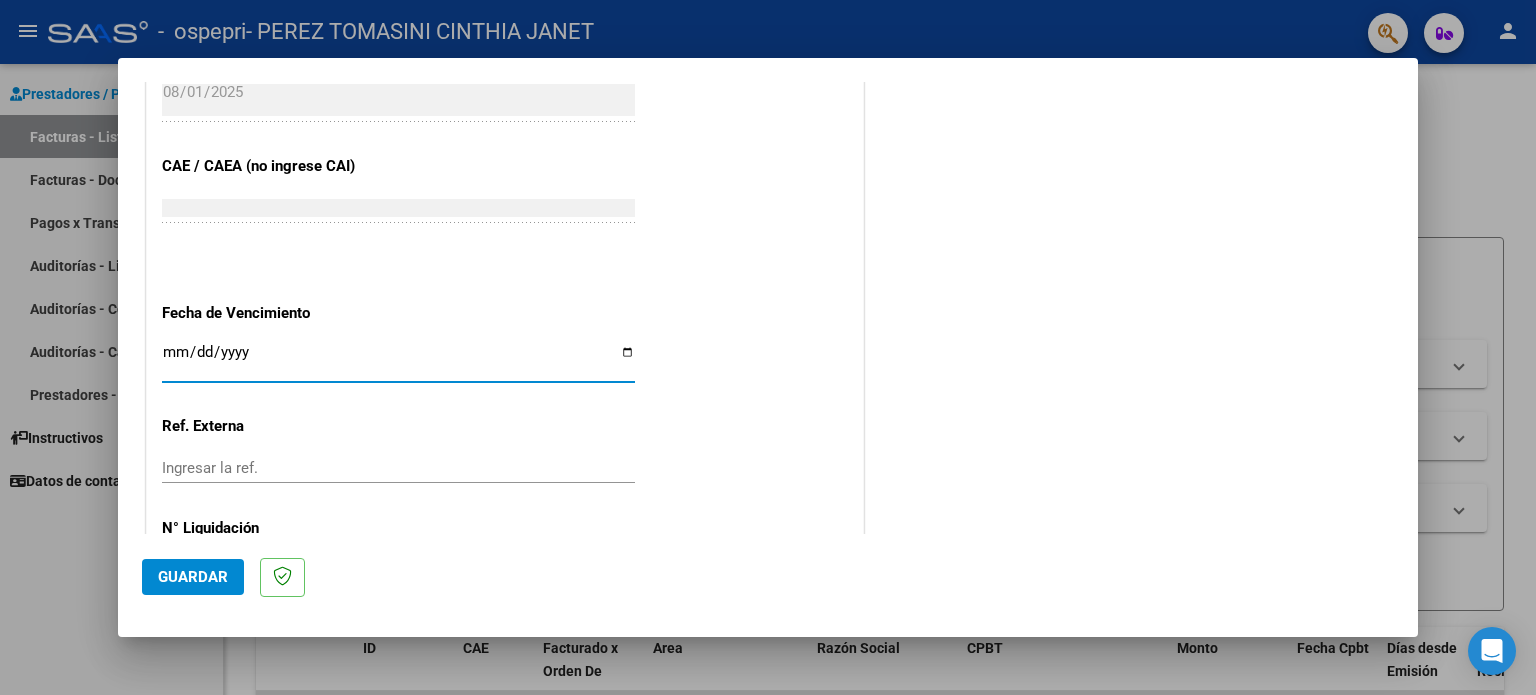 click on "Ingresar la fecha" at bounding box center [398, 360] 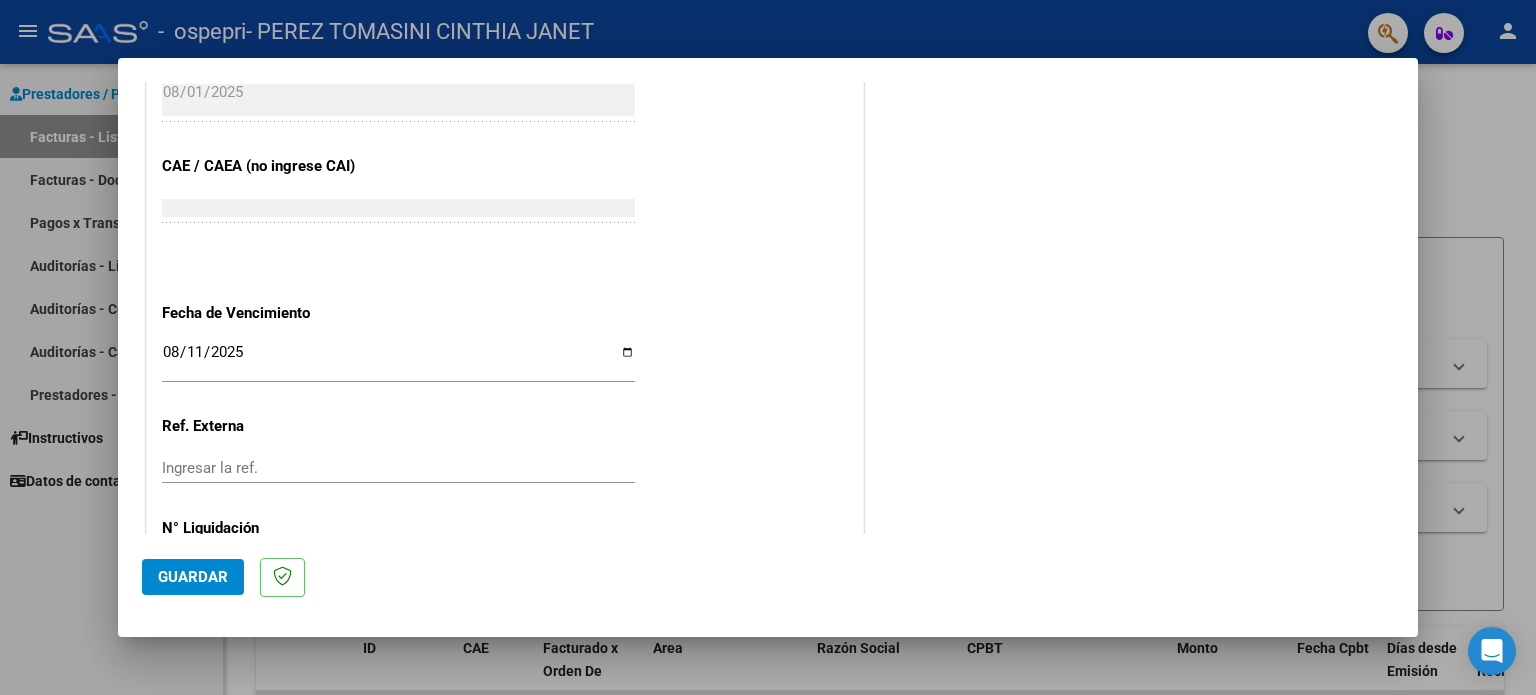 scroll, scrollTop: 1268, scrollLeft: 0, axis: vertical 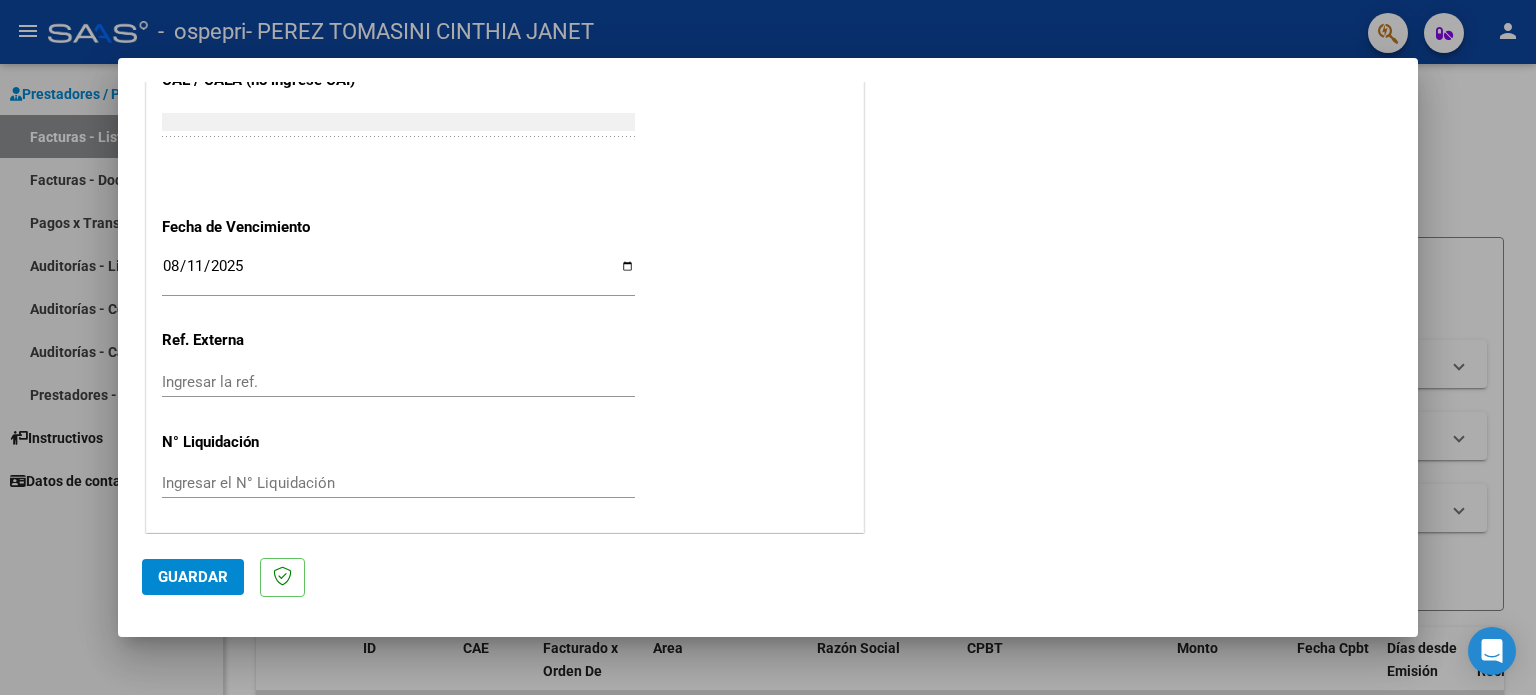 click on "Guardar" 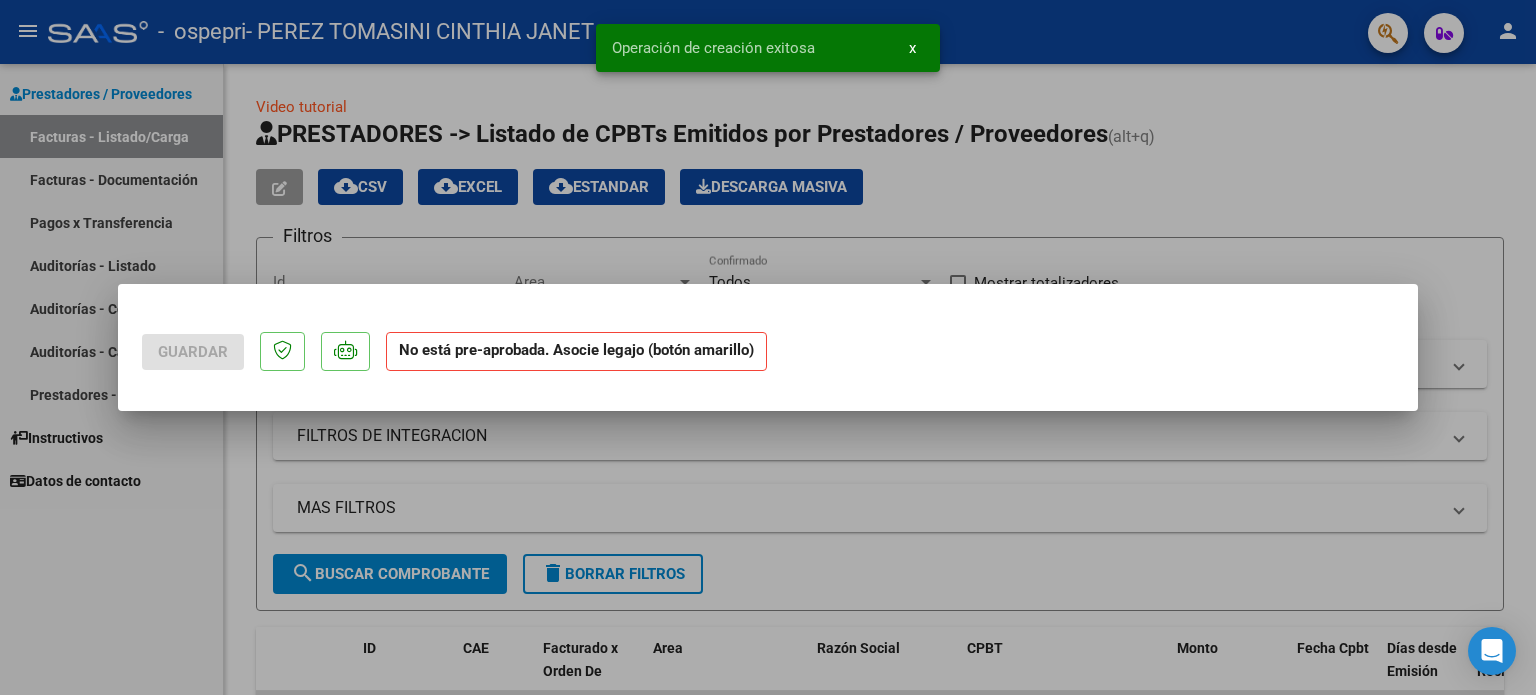 scroll, scrollTop: 0, scrollLeft: 0, axis: both 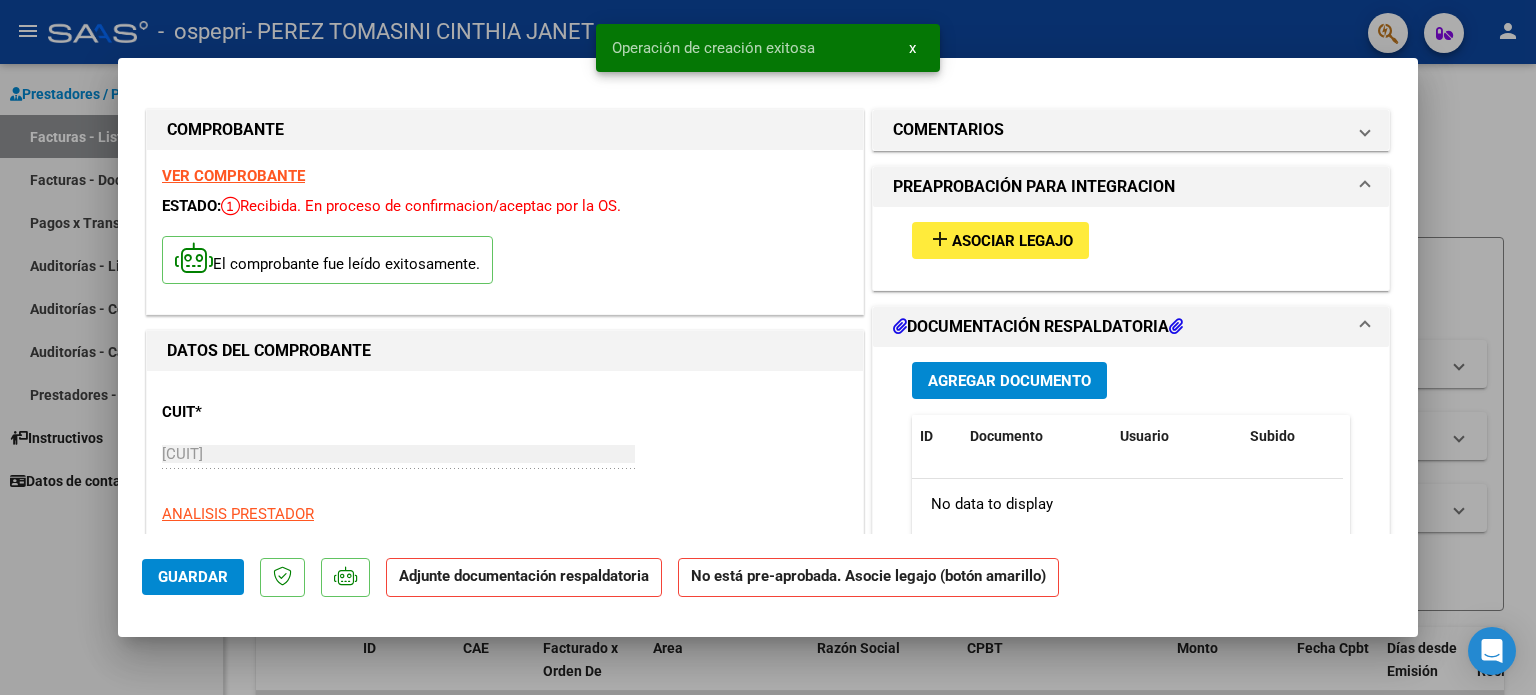 click on "add Asociar Legajo" at bounding box center [1000, 240] 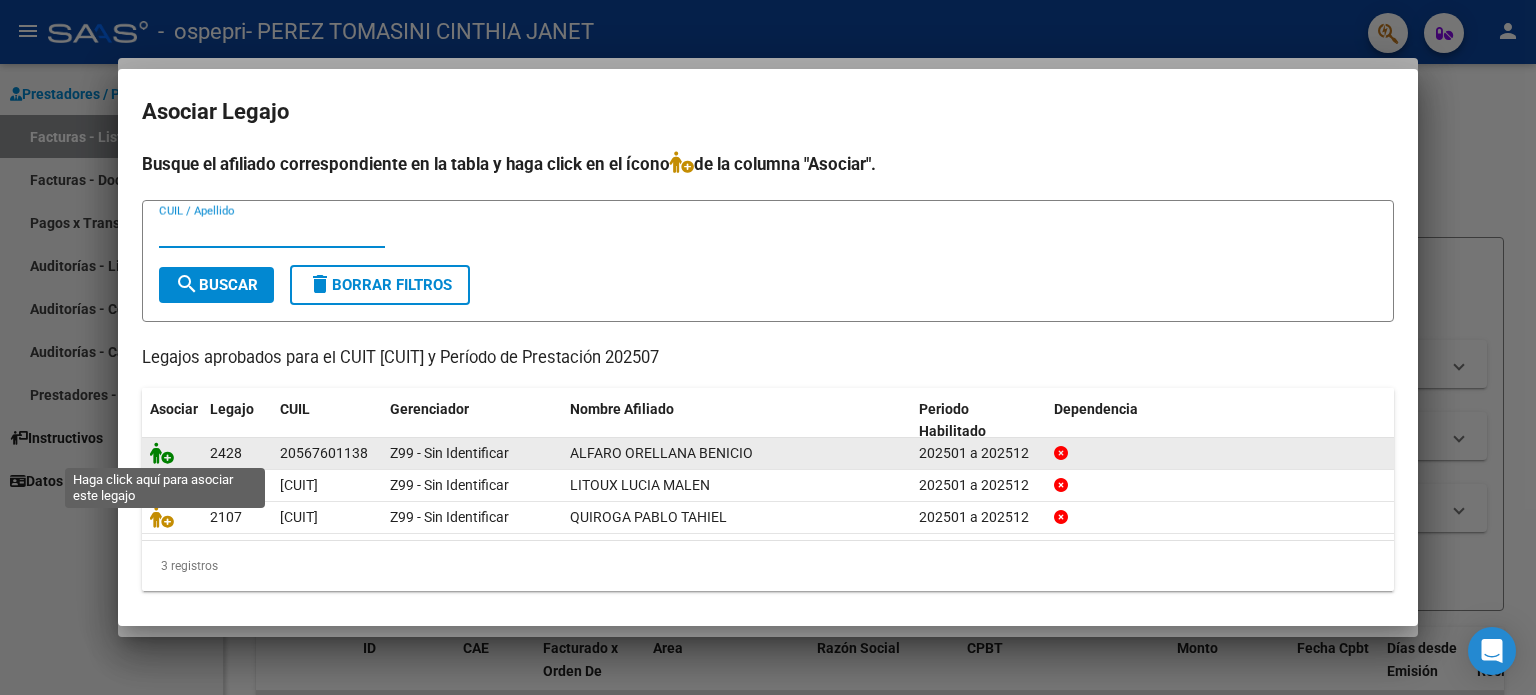 click 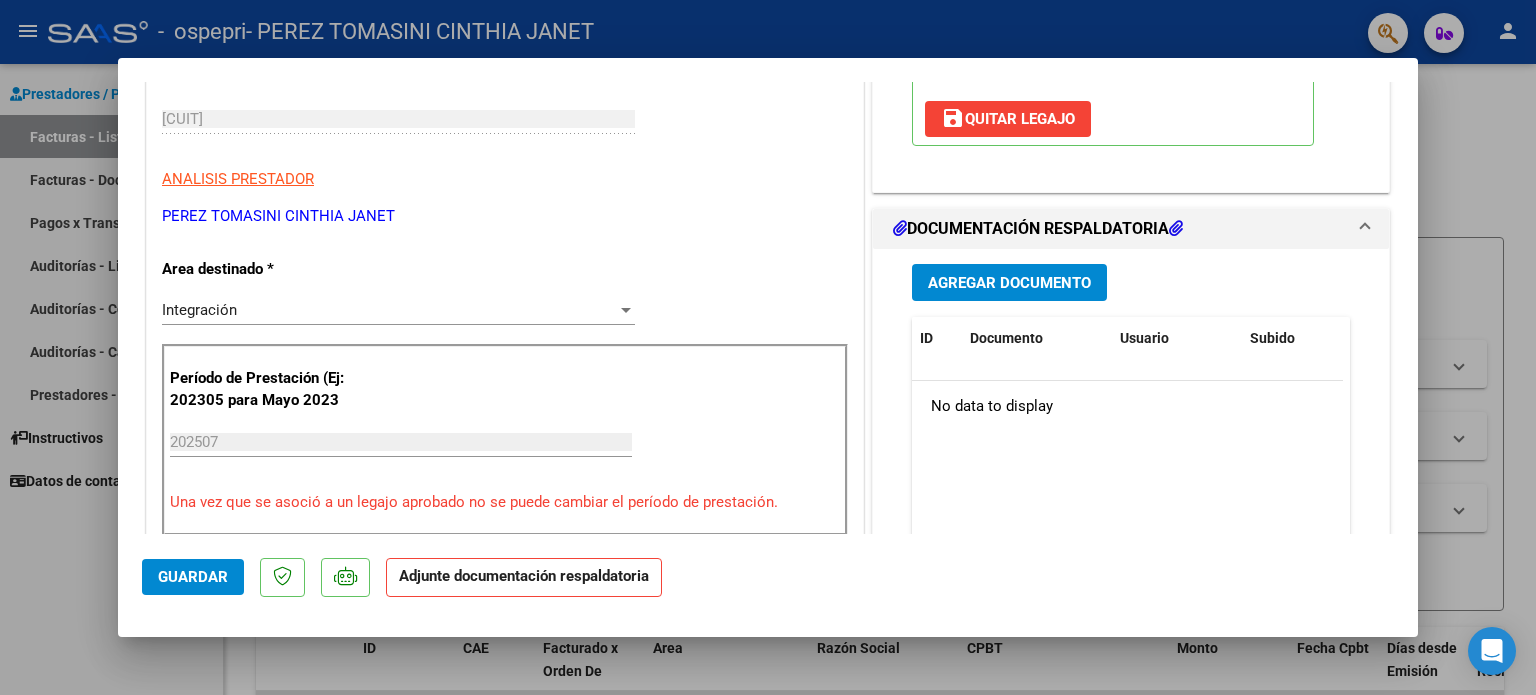 scroll, scrollTop: 359, scrollLeft: 0, axis: vertical 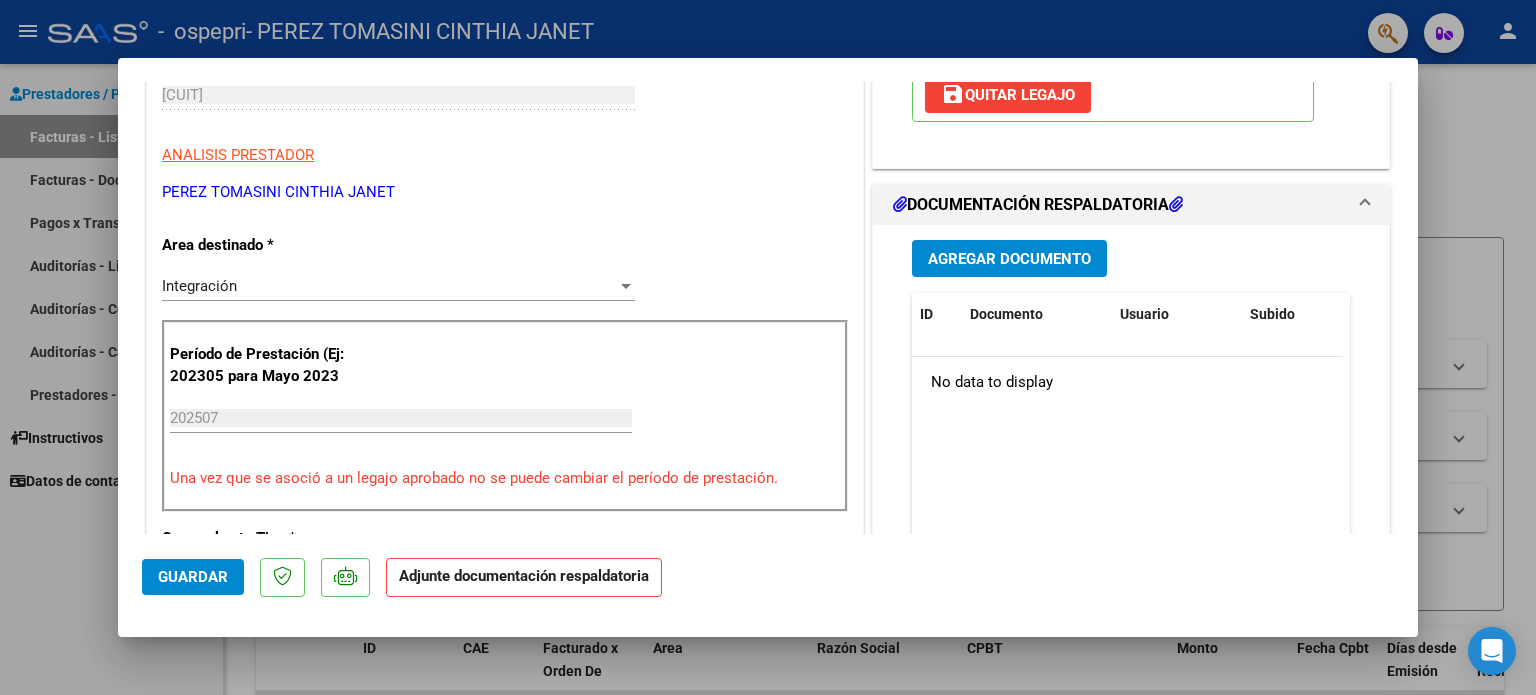 click on "Adjunte documentación respaldatoria" 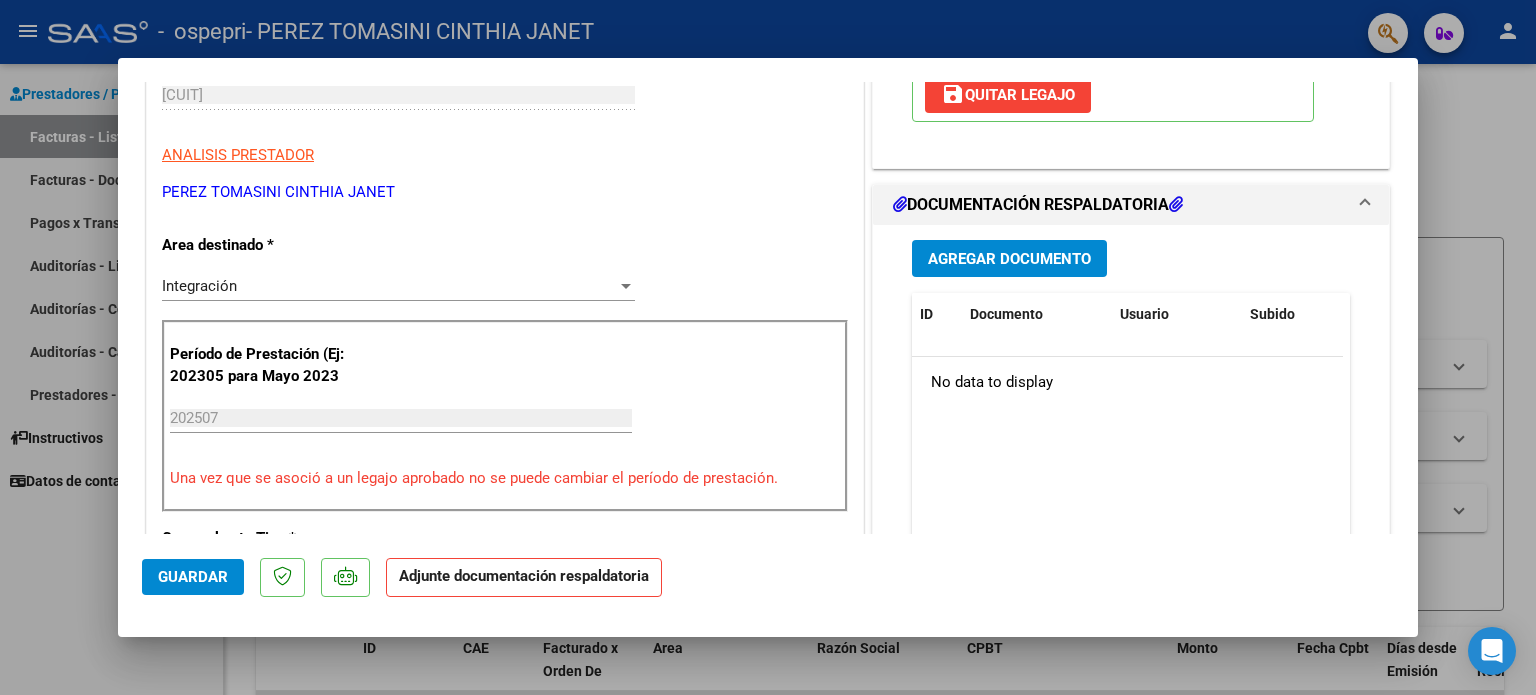 click on "Agregar Documento" at bounding box center [1009, 259] 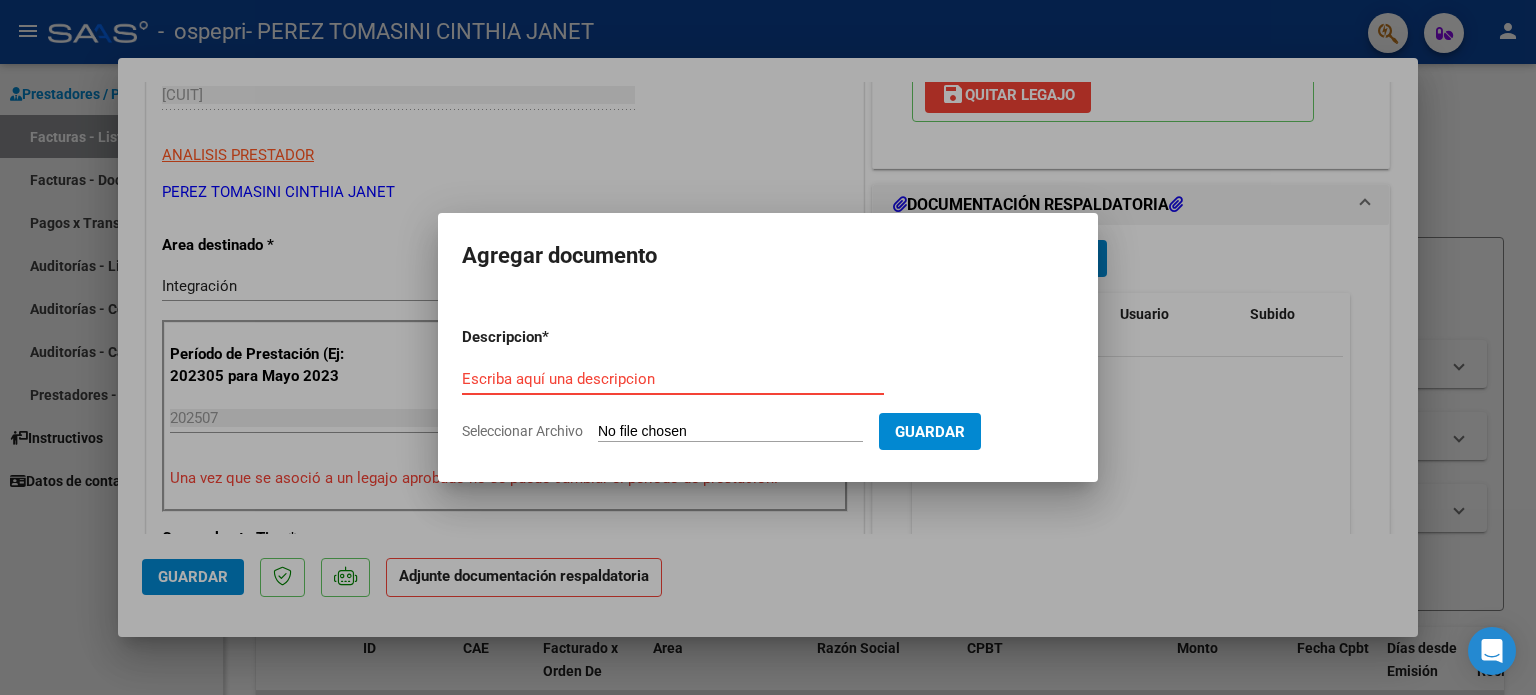 click on "Seleccionar Archivo" at bounding box center (730, 432) 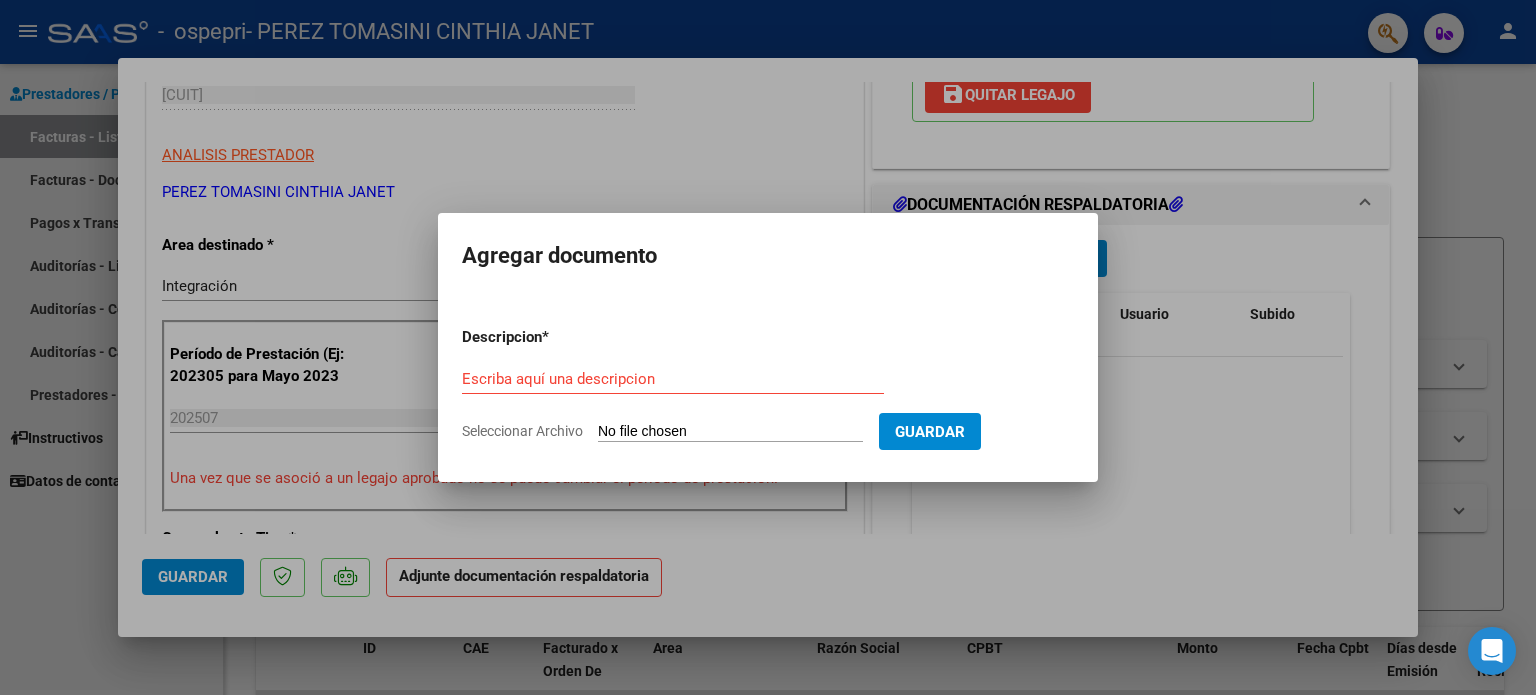 type on "C:\fakepath\asistencia [NOMBRE] [APELLIDO] [MES] 2025.jpeg" 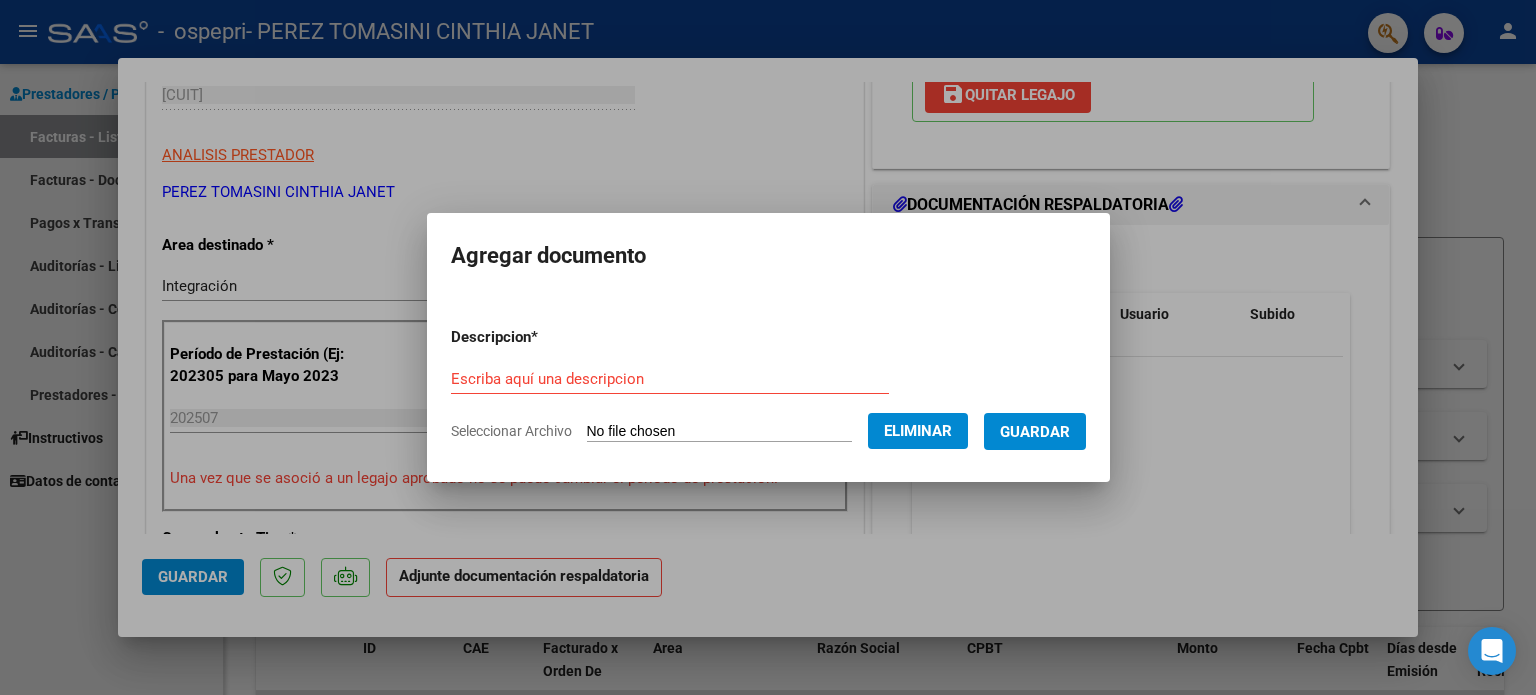 click on "Escriba aquí una descripcion" at bounding box center (670, 379) 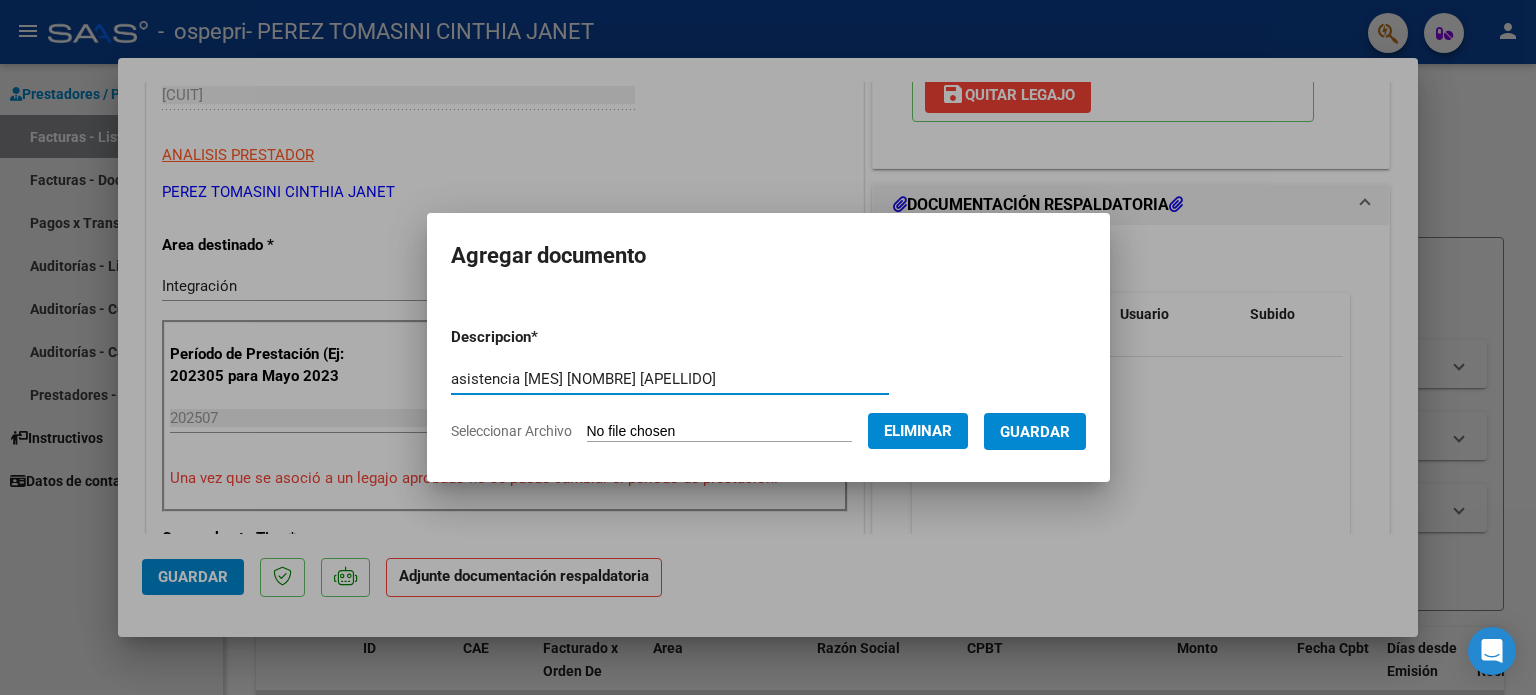 type on "asistencia [MES] [NOMBRE] [APELLIDO]" 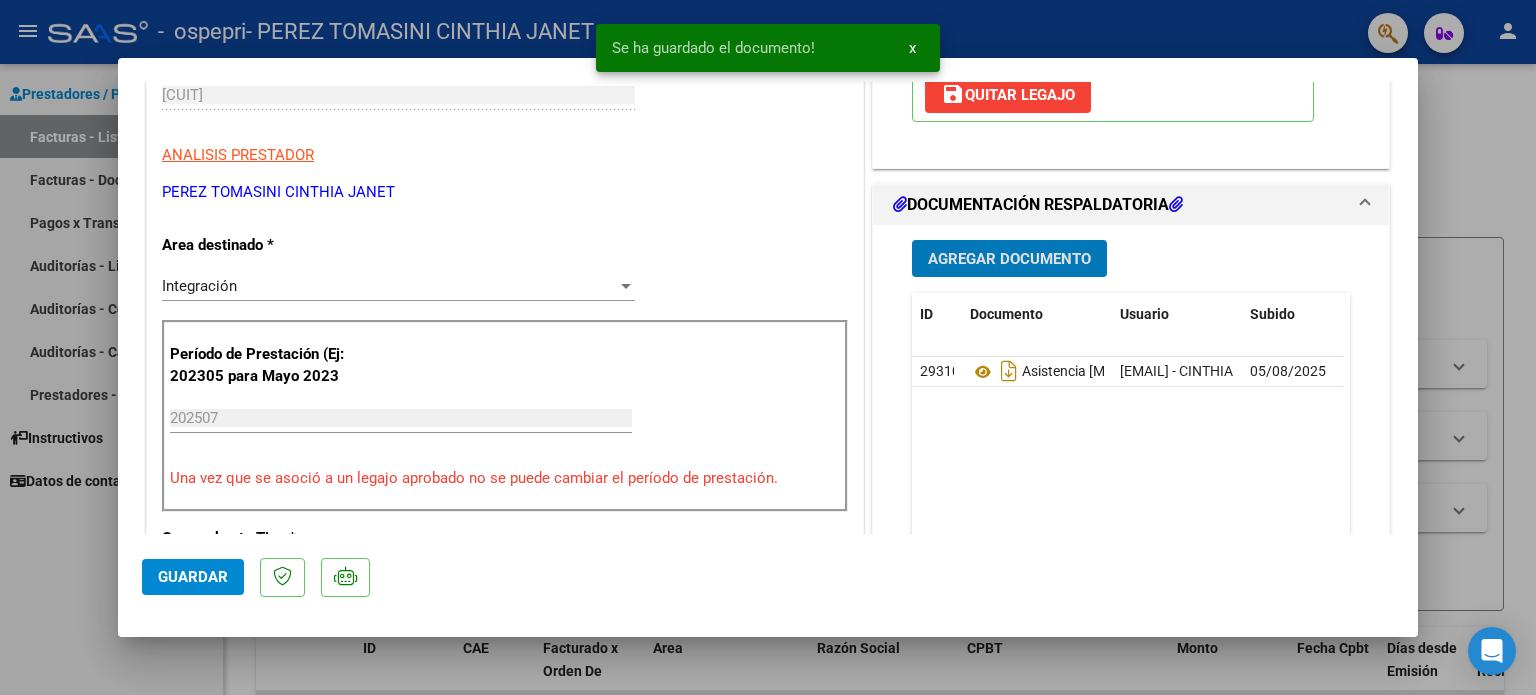 click on "Guardar" 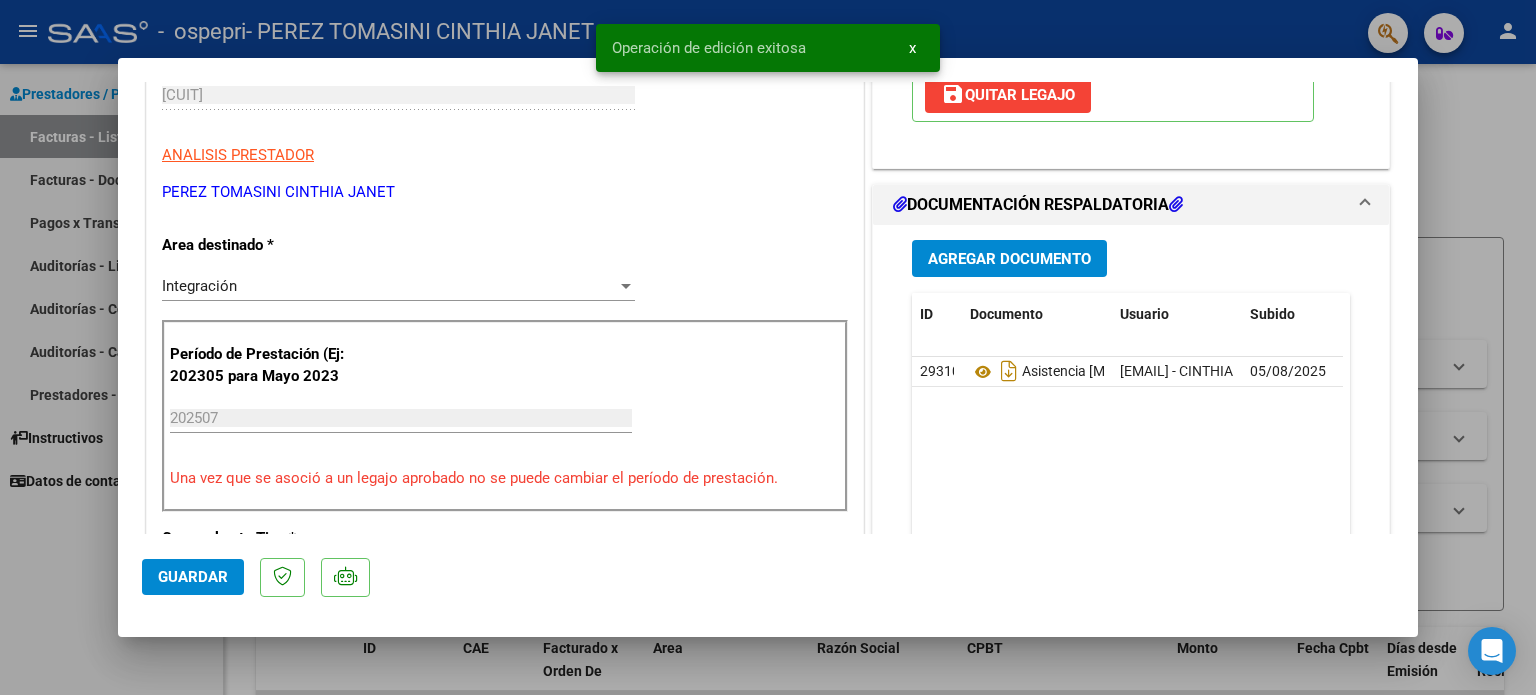 click at bounding box center (768, 347) 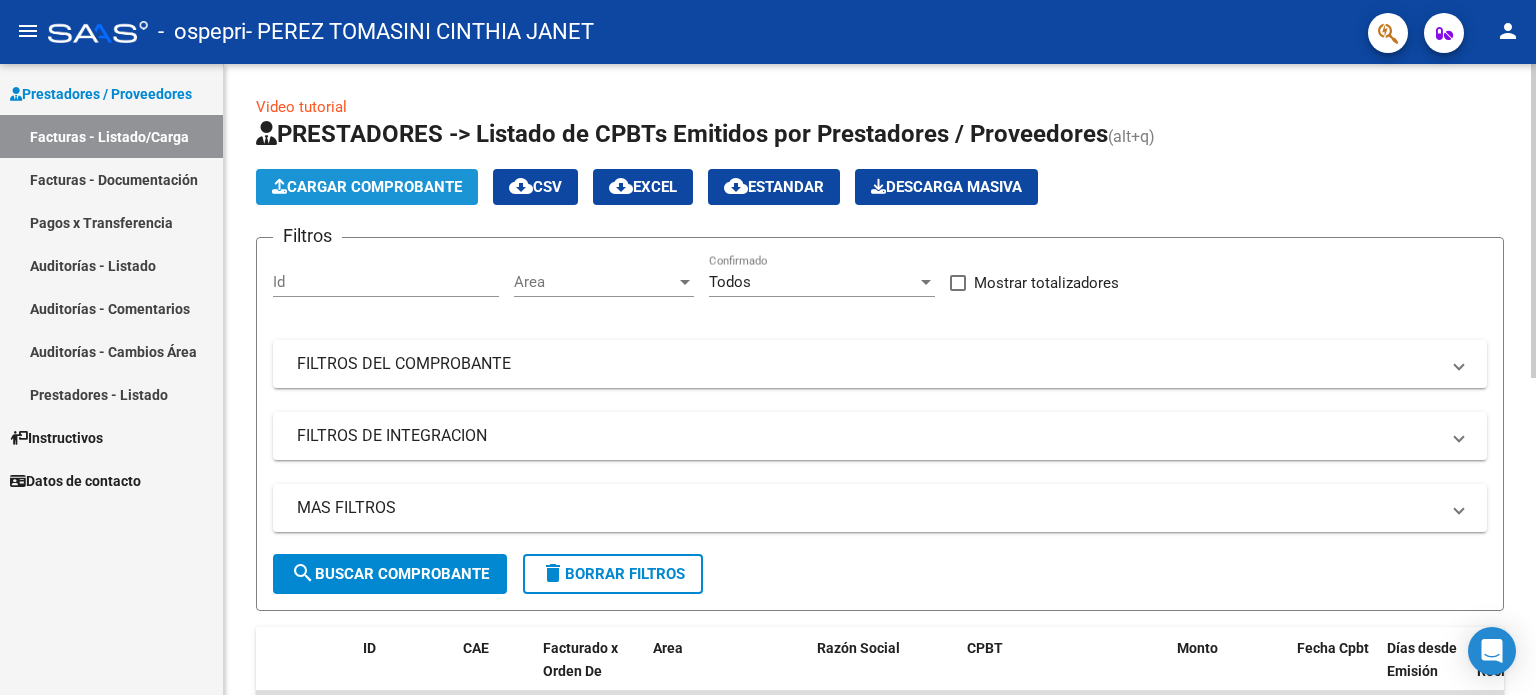 click on "Cargar Comprobante" 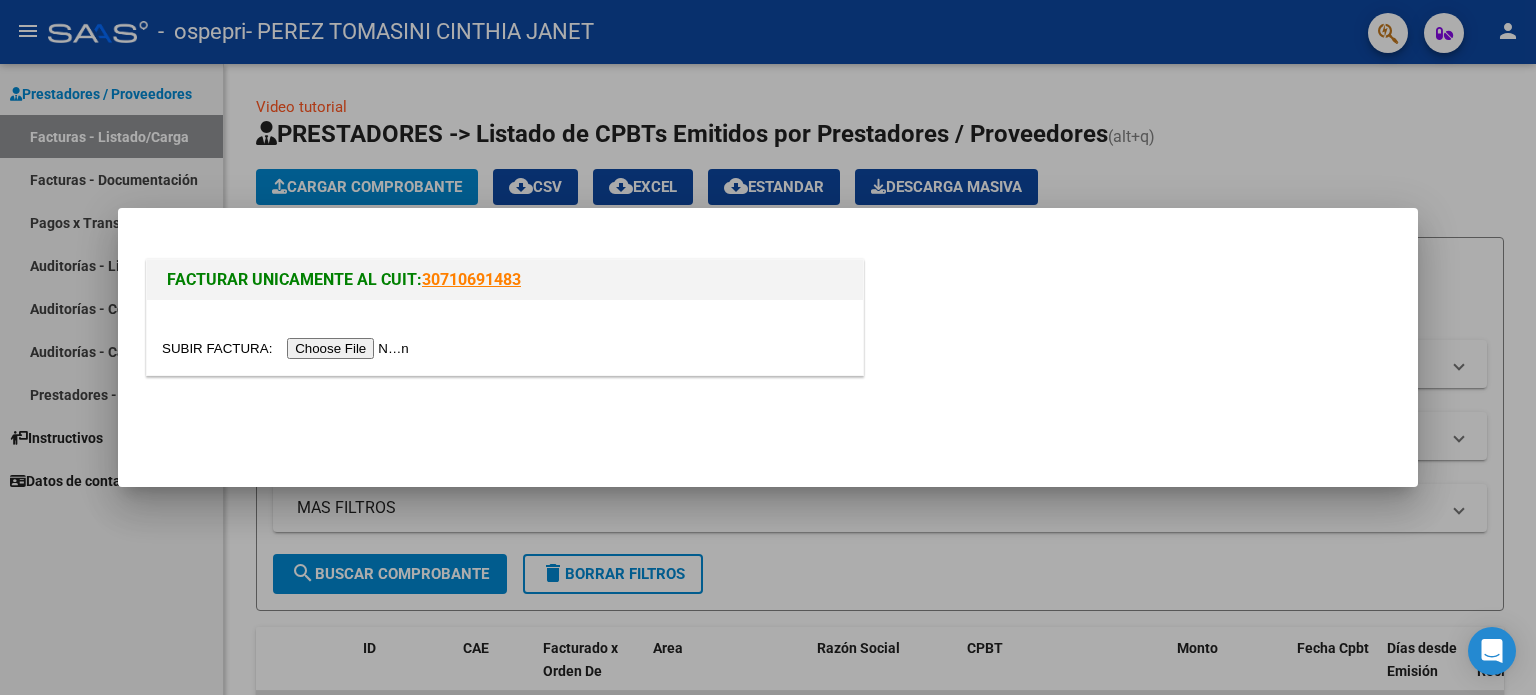 click at bounding box center (288, 348) 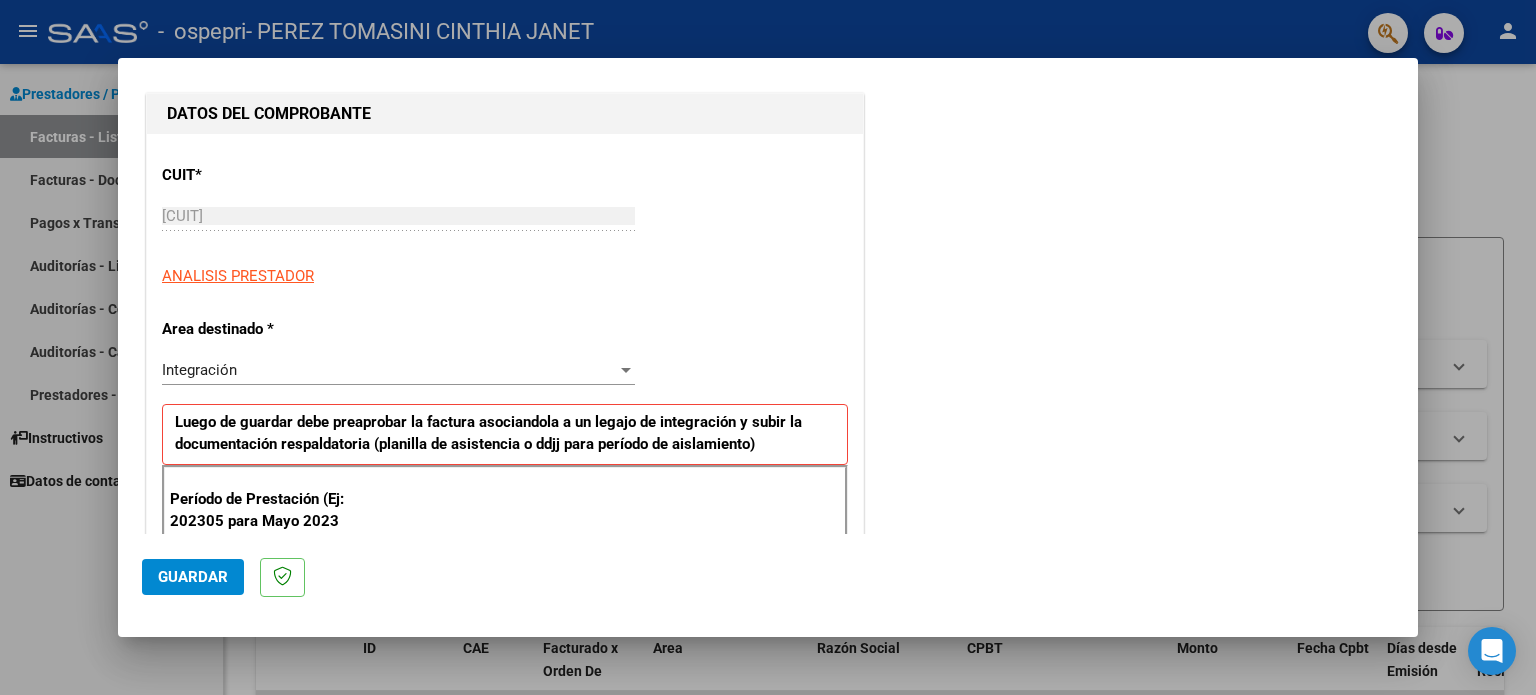 scroll, scrollTop: 206, scrollLeft: 0, axis: vertical 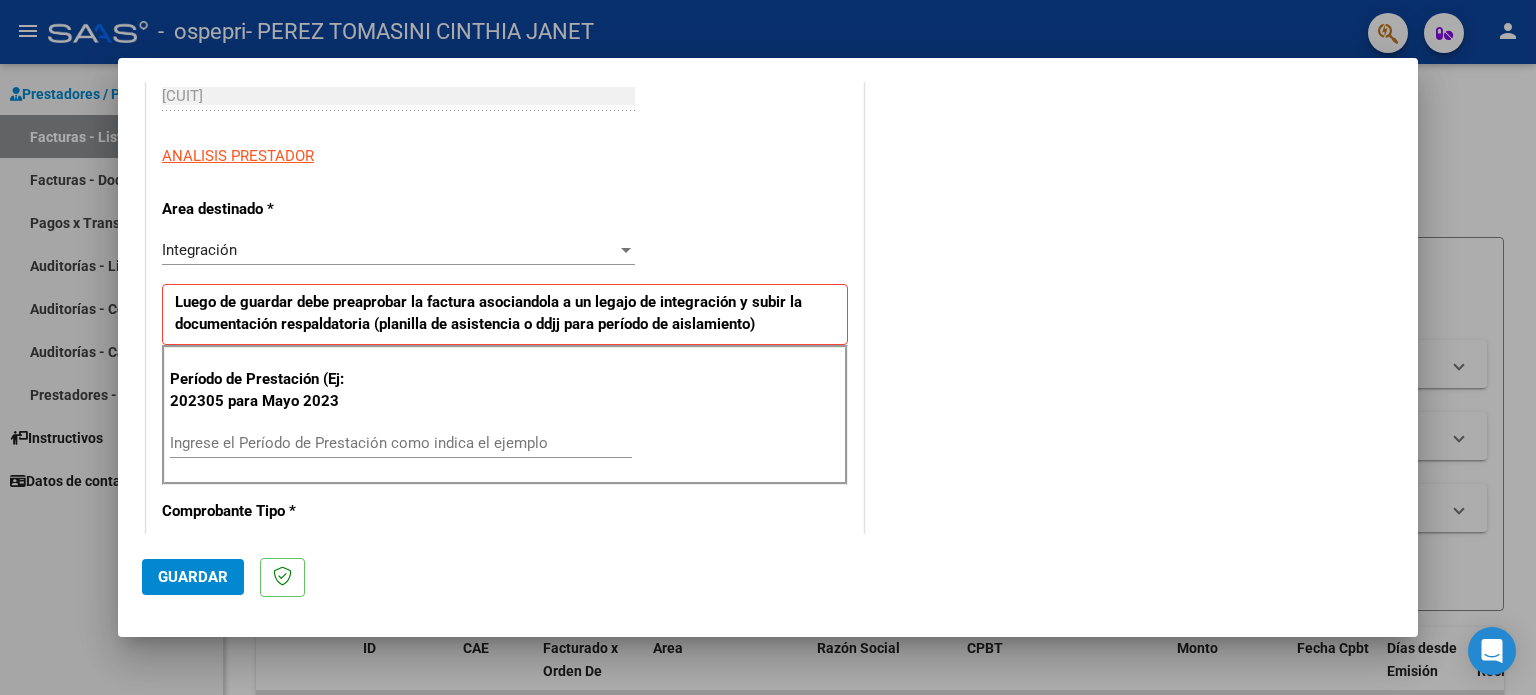 click at bounding box center [768, 347] 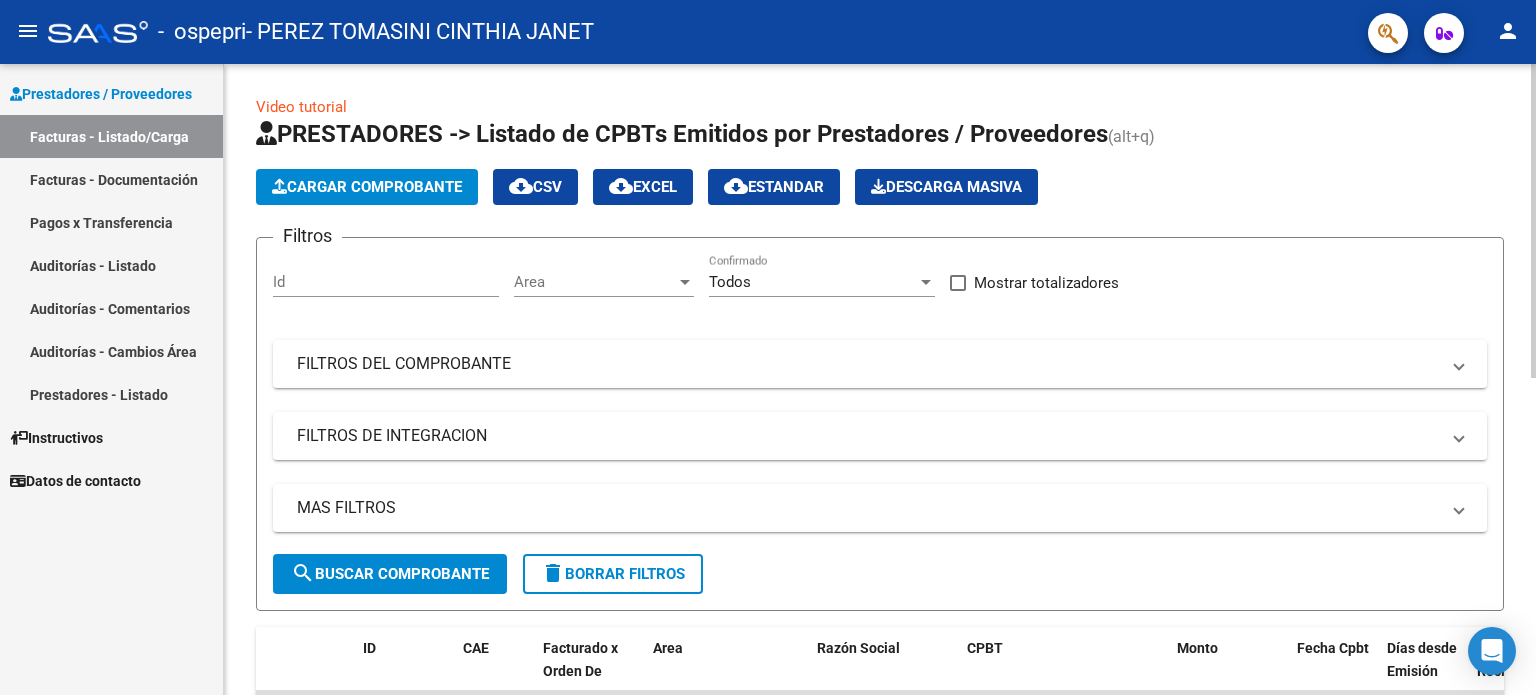 click on "Video tutorial   PRESTADORES -> Listado de CPBTs Emitidos por Prestadores / Proveedores (alt+q)   Cargar Comprobante
cloud_download  CSV  cloud_download  EXCEL  cloud_download  Estandar   Descarga Masiva
Filtros Id Area Area Todos Confirmado   Mostrar totalizadores   FILTROS DEL COMPROBANTE  Comprobante Tipo Comprobante Tipo Start date – End date Fec. Comprobante Desde / Hasta Días Emisión Desde(cant. días) Días Emisión Hasta(cant. días) CUIT / Razón Social Pto. Venta Nro. Comprobante Código SSS CAE Válido CAE Válido Todos Cargado Módulo Hosp. Todos Tiene facturacion Apócrifa Hospital Refes  FILTROS DE INTEGRACION  Período De Prestación Campos del Archivo de Rendición Devuelto x SSS (dr_envio) Todos Rendido x SSS (dr_envio) Tipo de Registro Tipo de Registro Período Presentación Período Presentación Campos del Legajo Asociado (preaprobación) Afiliado Legajo (cuil/nombre) Todos Solo facturas preaprobadas  MAS FILTROS  Todos Con Doc. Respaldatoria Todos Con Trazabilidad Todos – – 4" 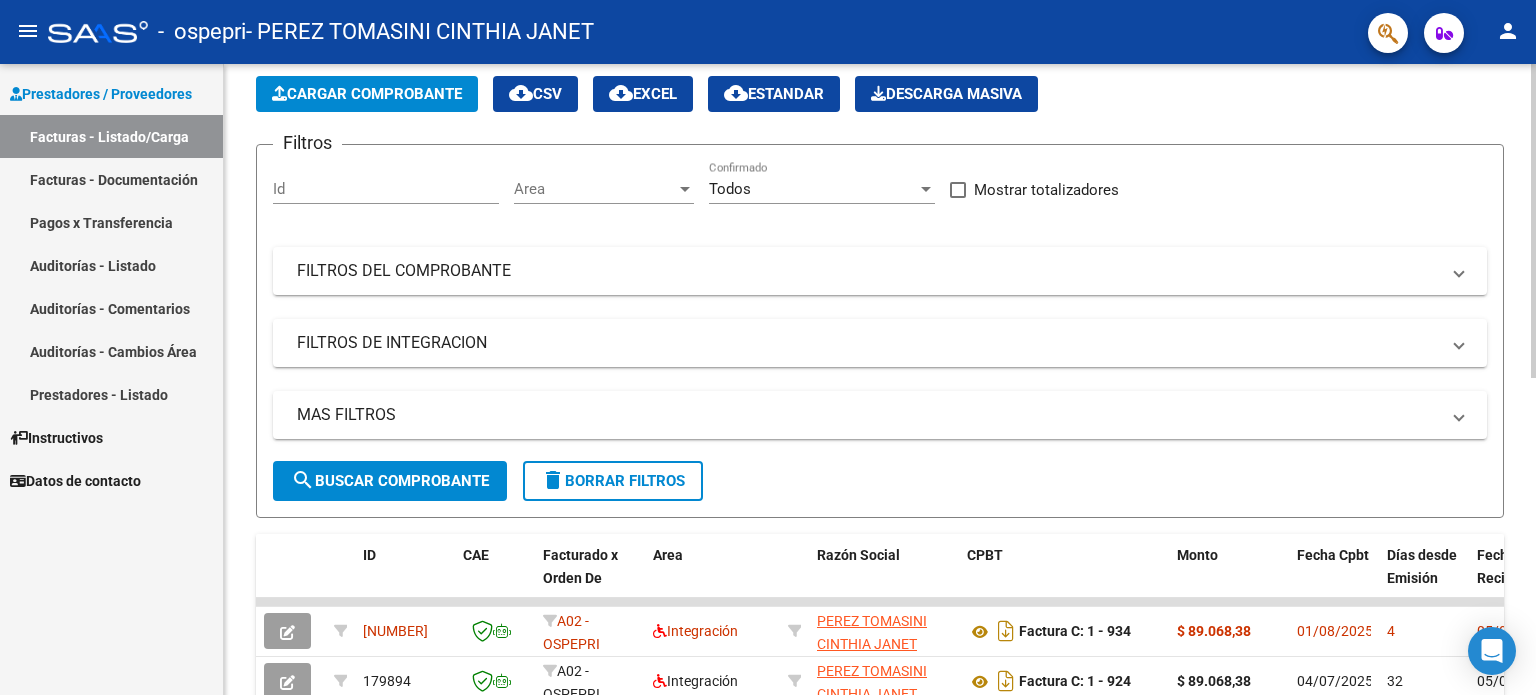 scroll, scrollTop: 28, scrollLeft: 0, axis: vertical 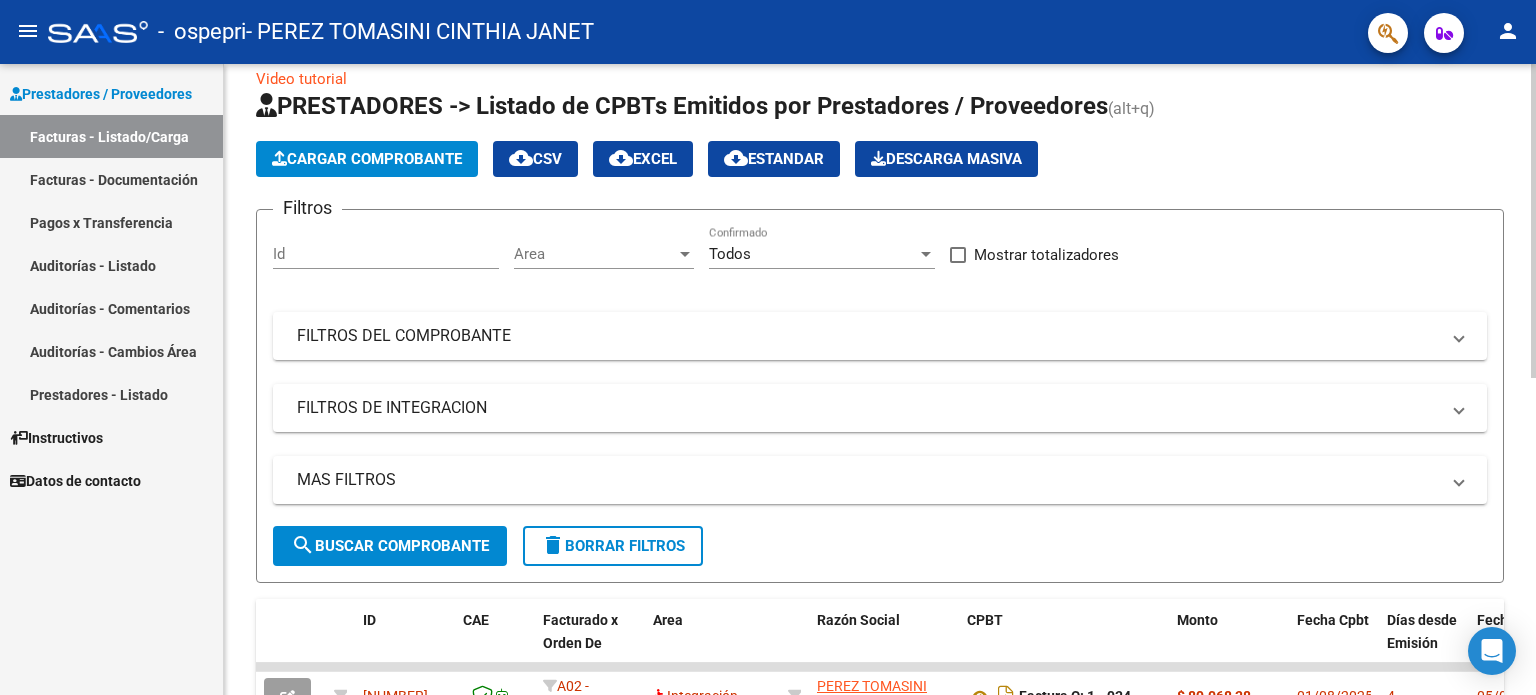 click on "Video tutorial   PRESTADORES -> Listado de CPBTs Emitidos por Prestadores / Proveedores (alt+q)   Cargar Comprobante
cloud_download  CSV  cloud_download  EXCEL  cloud_download  Estandar   Descarga Masiva
Filtros Id Area Area Todos Confirmado   Mostrar totalizadores   FILTROS DEL COMPROBANTE  Comprobante Tipo Comprobante Tipo Start date – End date Fec. Comprobante Desde / Hasta Días Emisión Desde(cant. días) Días Emisión Hasta(cant. días) CUIT / Razón Social Pto. Venta Nro. Comprobante Código SSS CAE Válido CAE Válido Todos Cargado Módulo Hosp. Todos Tiene facturacion Apócrifa Hospital Refes  FILTROS DE INTEGRACION  Período De Prestación Campos del Archivo de Rendición Devuelto x SSS (dr_envio) Todos Rendido x SSS (dr_envio) Tipo de Registro Tipo de Registro Período Presentación Período Presentación Campos del Legajo Asociado (preaprobación) Afiliado Legajo (cuil/nombre) Todos Solo facturas preaprobadas  MAS FILTROS  Todos Con Doc. Respaldatoria Todos Con Trazabilidad Todos – – 4" 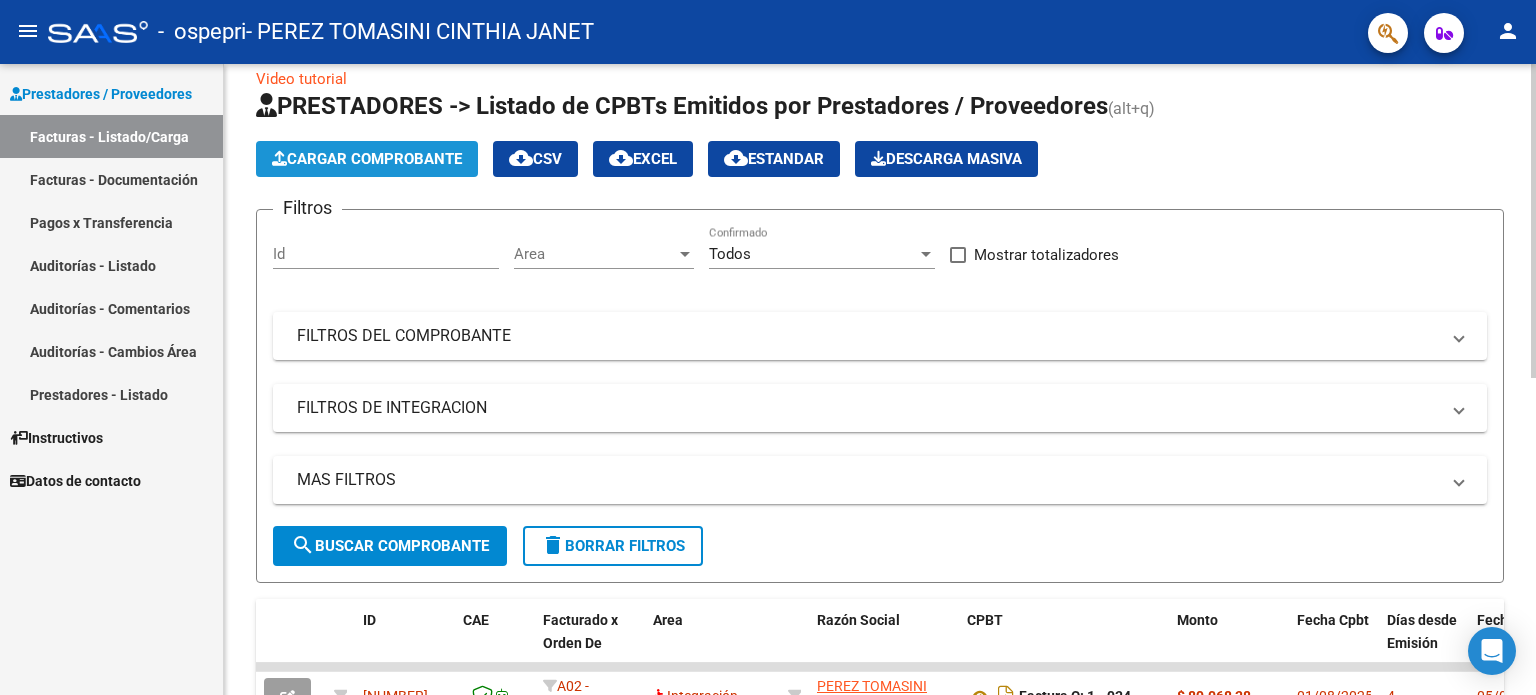 click on "Cargar Comprobante" 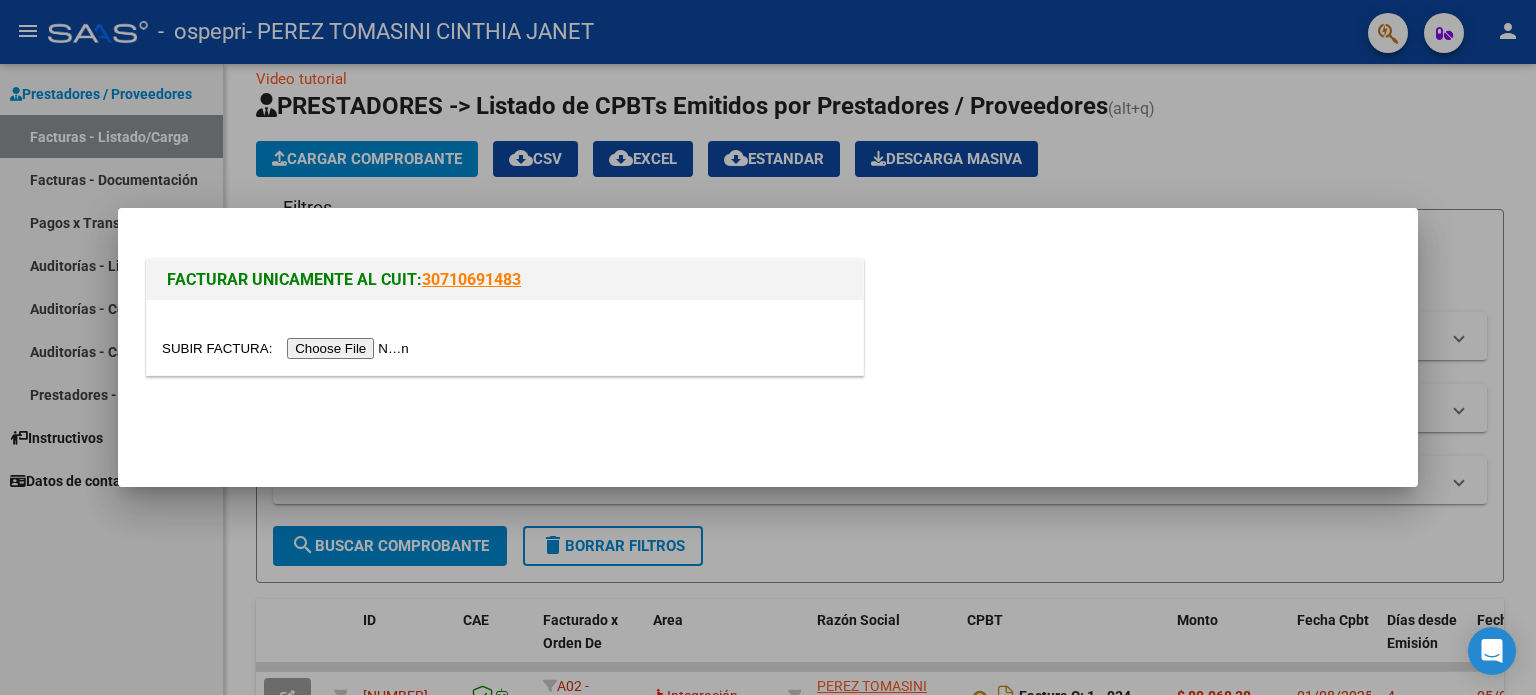 click at bounding box center [288, 348] 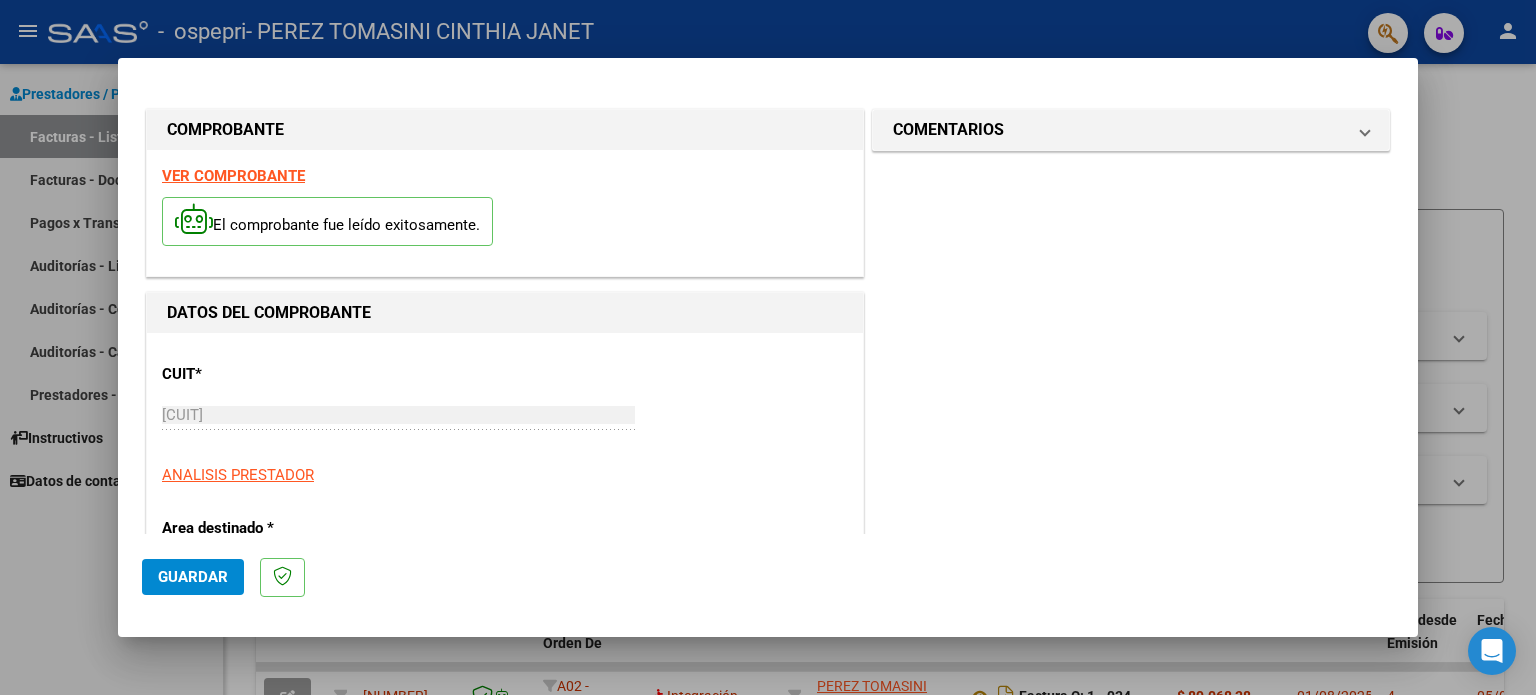 scroll, scrollTop: 328, scrollLeft: 0, axis: vertical 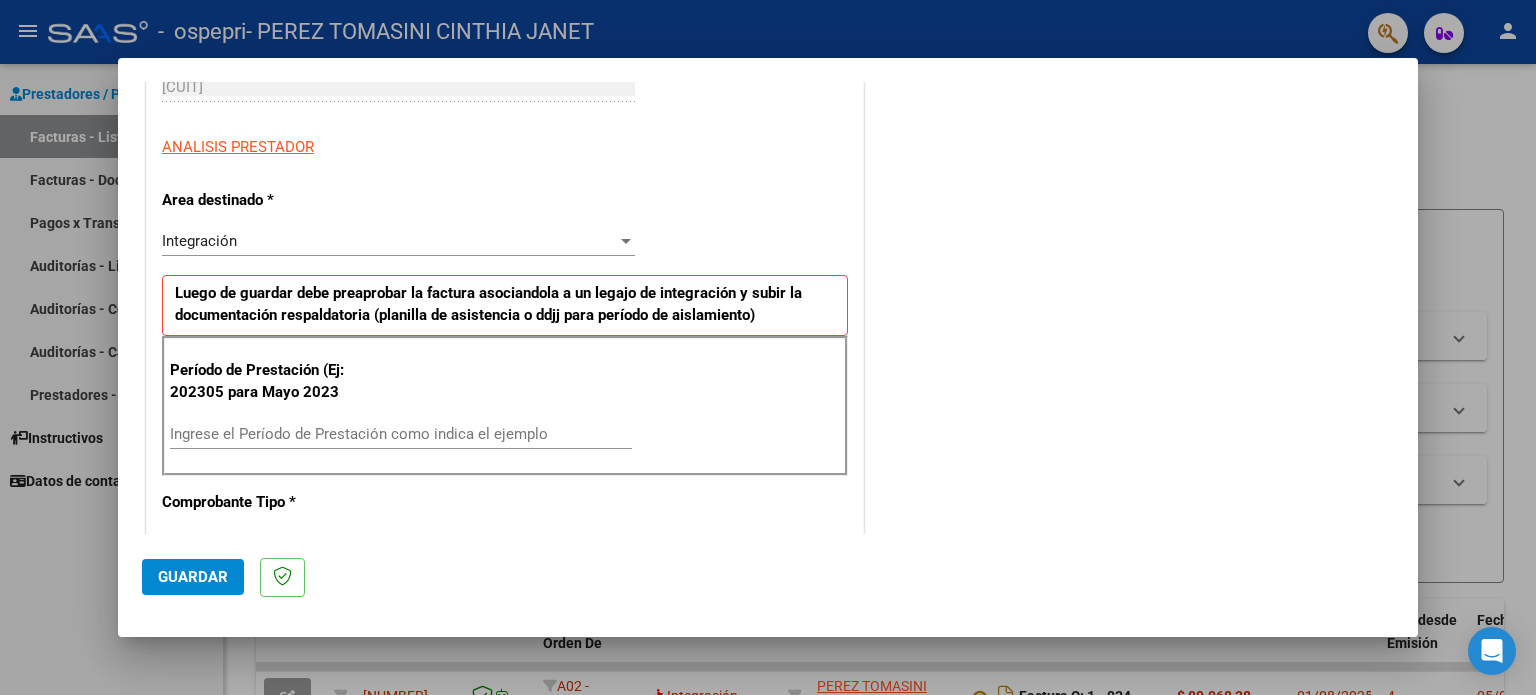 click on "Ingrese el Período de Prestación como indica el ejemplo" at bounding box center [401, 434] 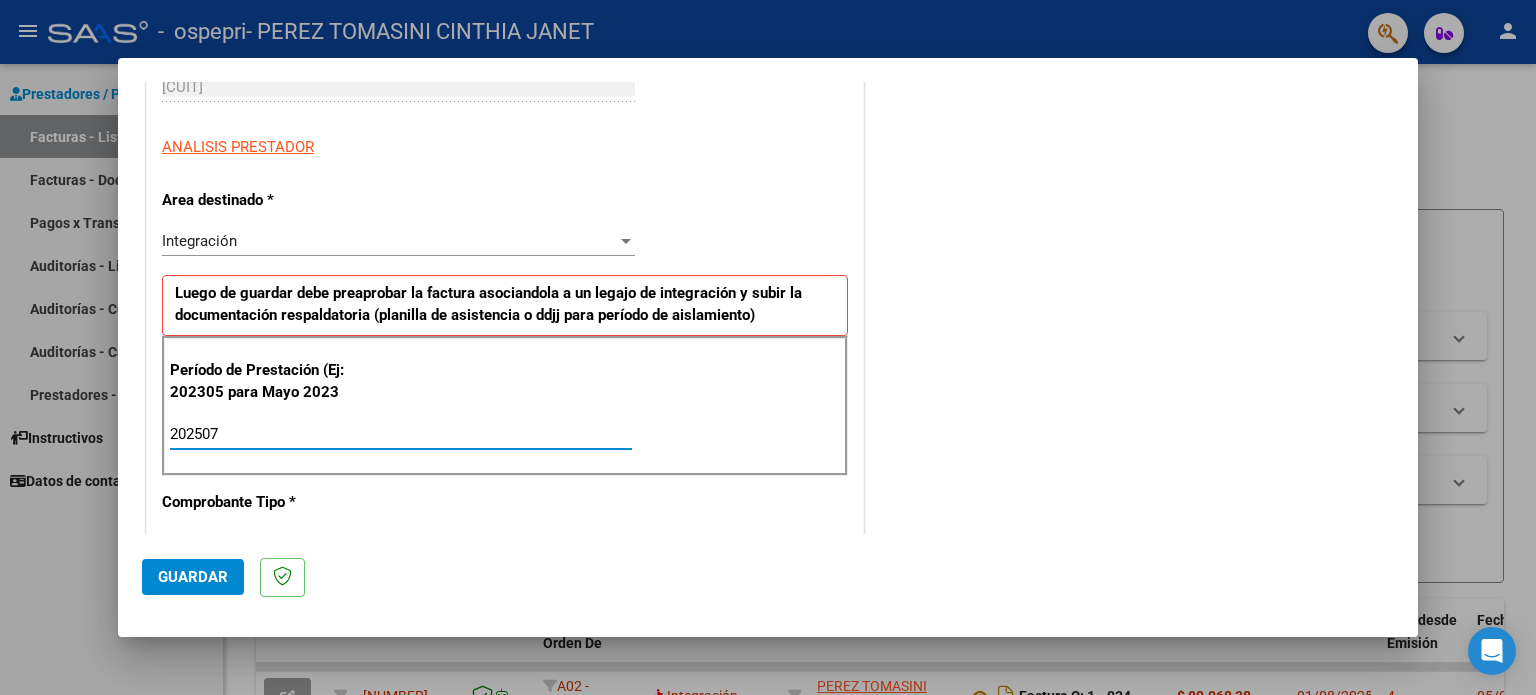 type on "202507" 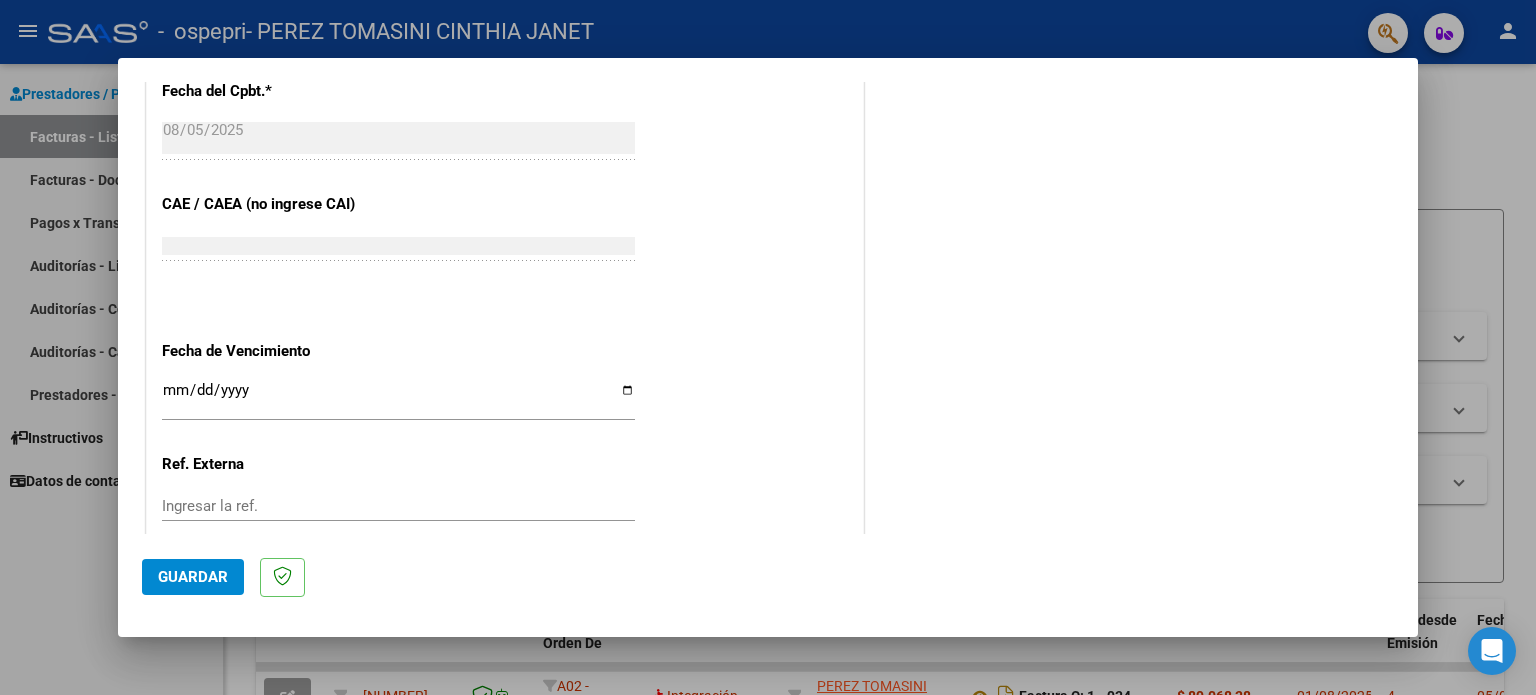 scroll, scrollTop: 1216, scrollLeft: 0, axis: vertical 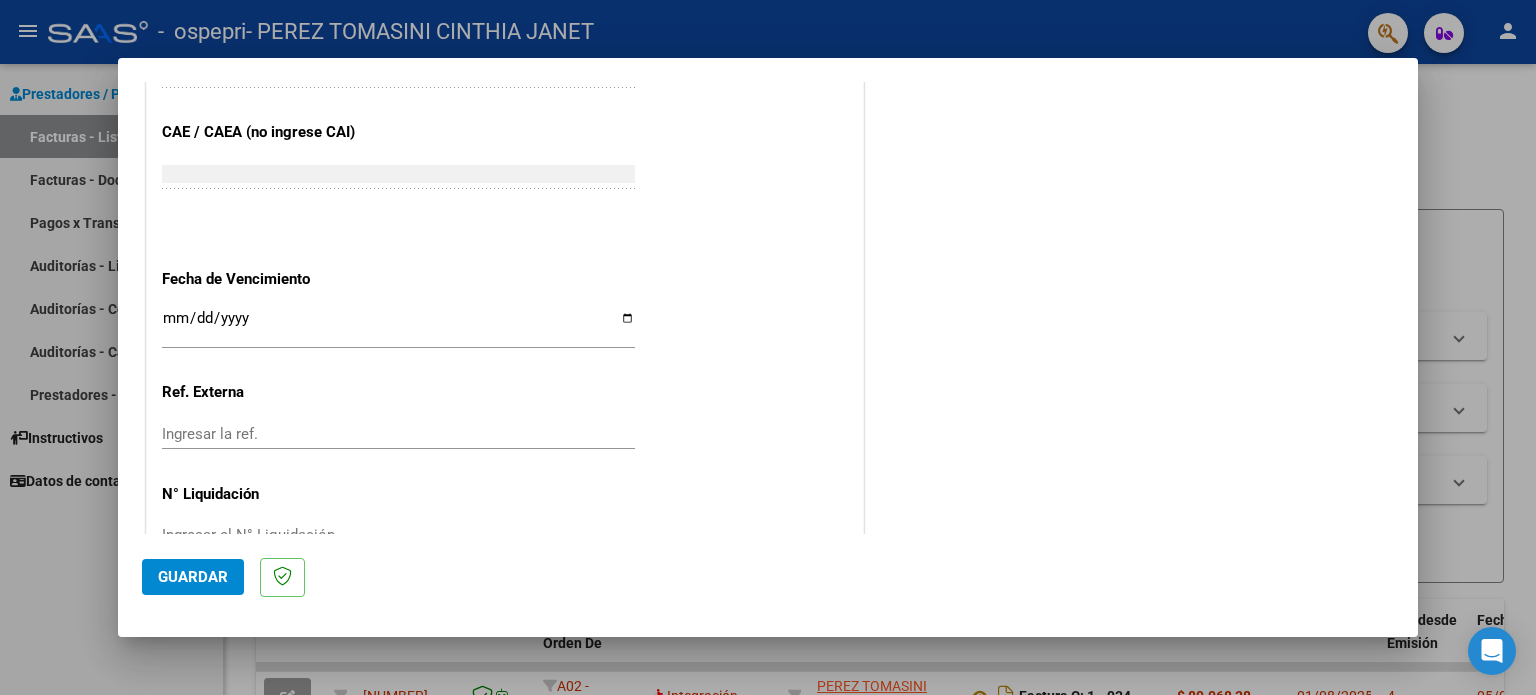 click on "Ingresar la fecha" at bounding box center (398, 326) 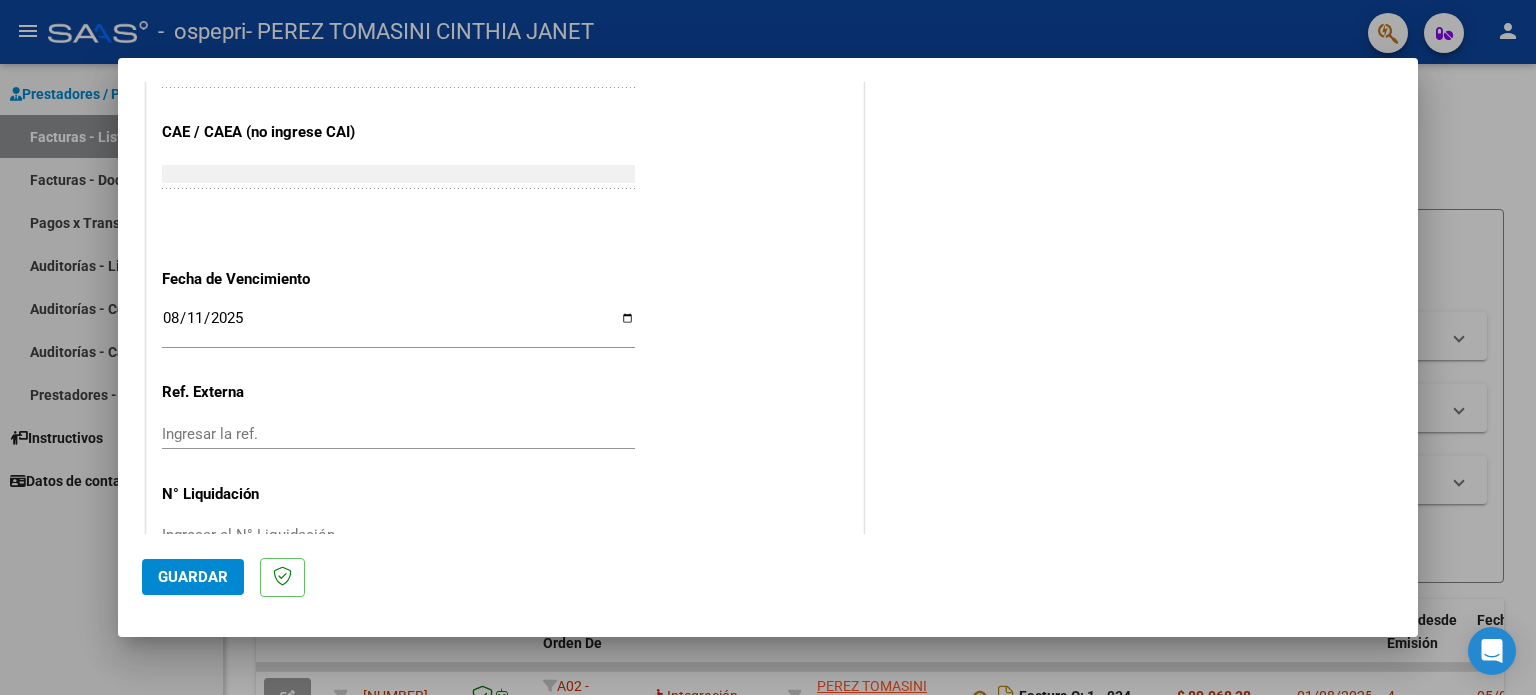 click on "2025-08-11" at bounding box center (398, 326) 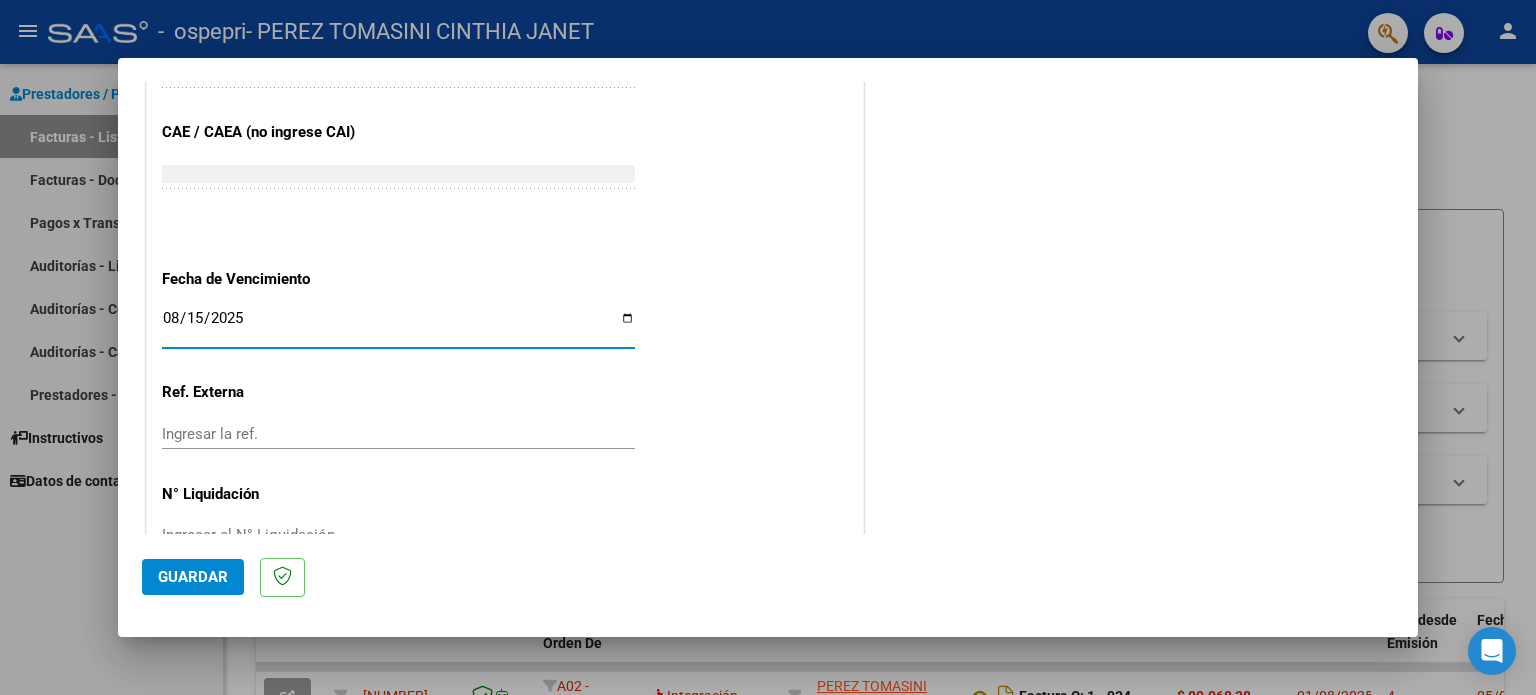 type on "2025-08-15" 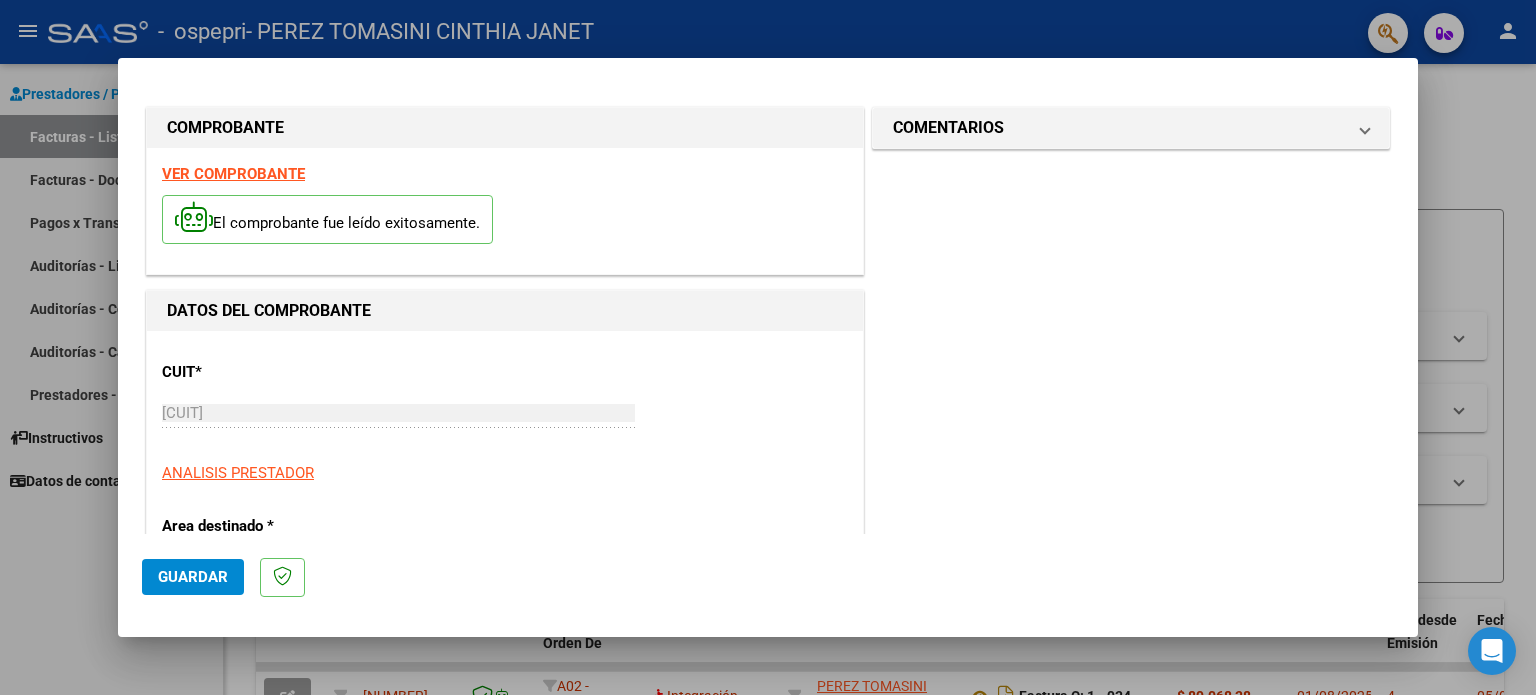 scroll, scrollTop: 0, scrollLeft: 0, axis: both 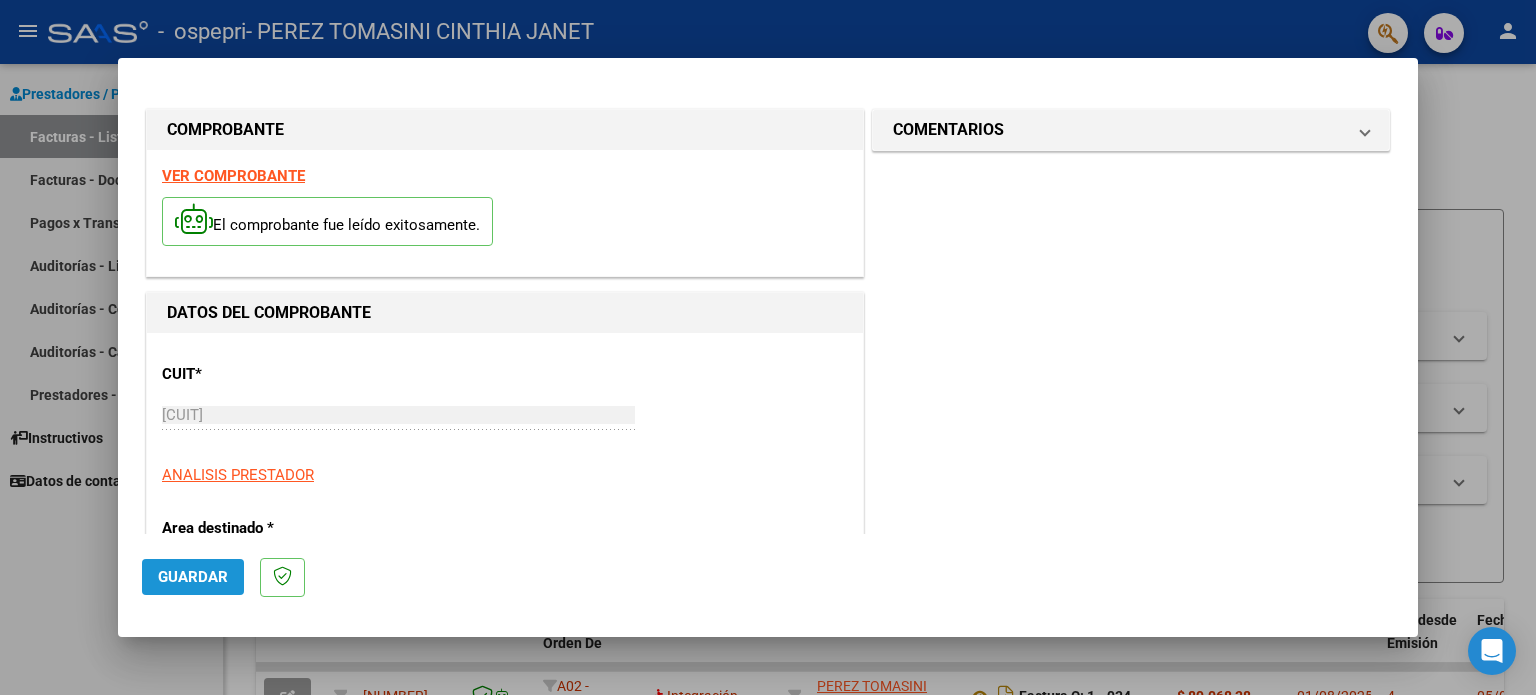 click on "Guardar" 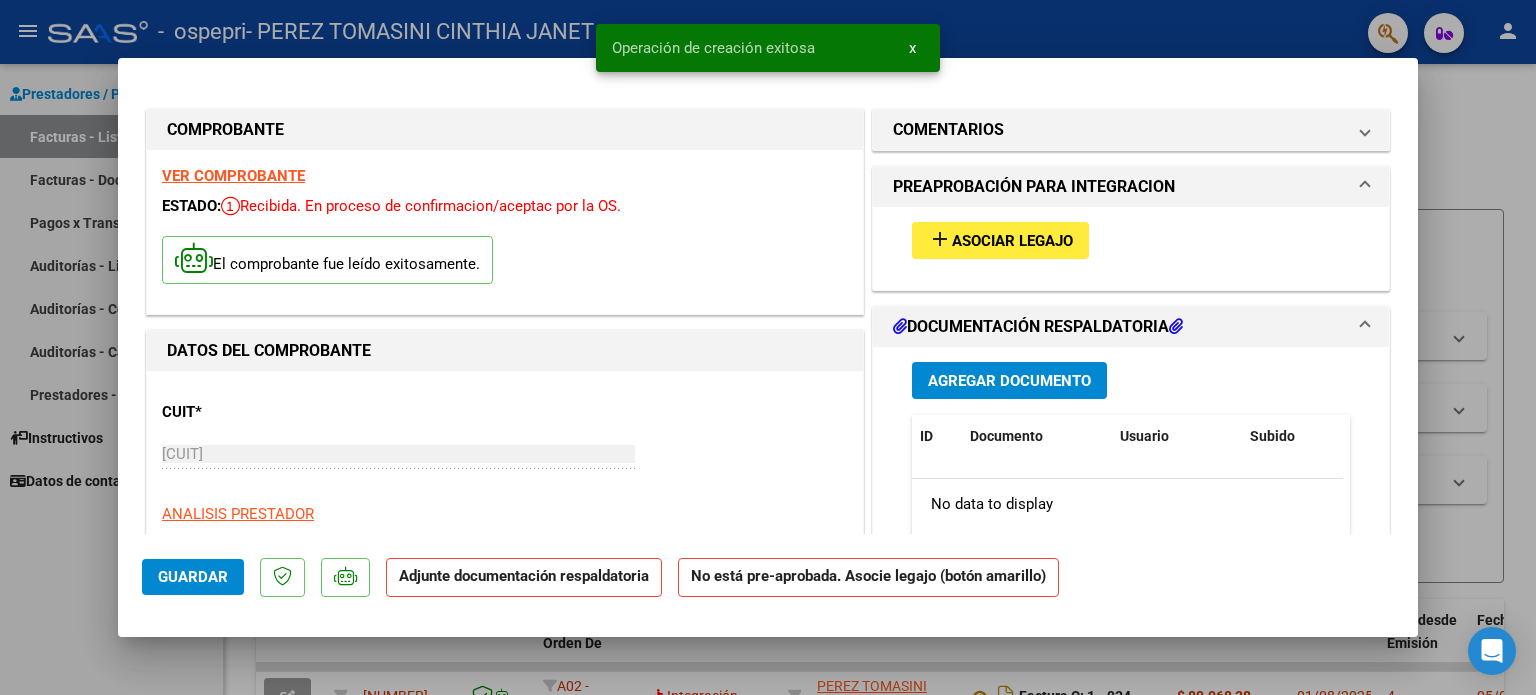 click on "add Asociar Legajo" at bounding box center (1000, 240) 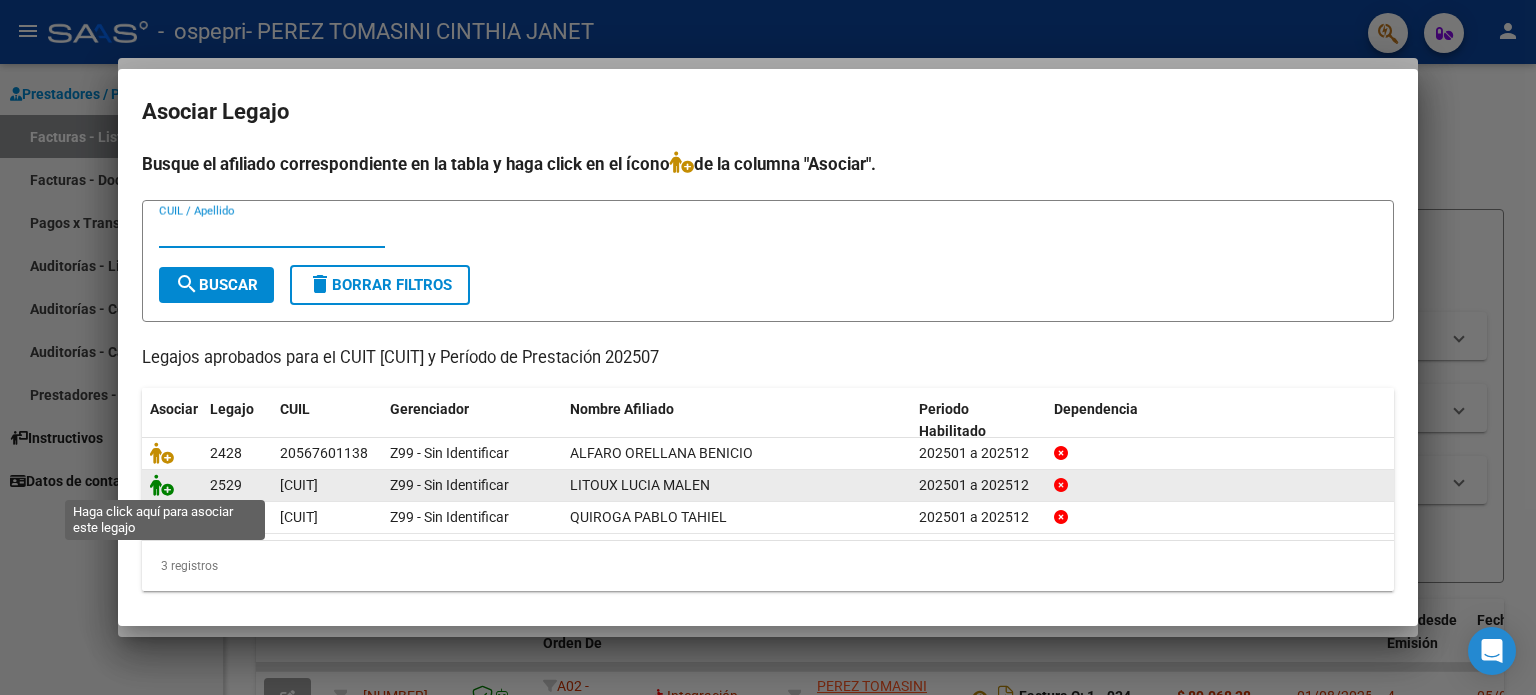 click 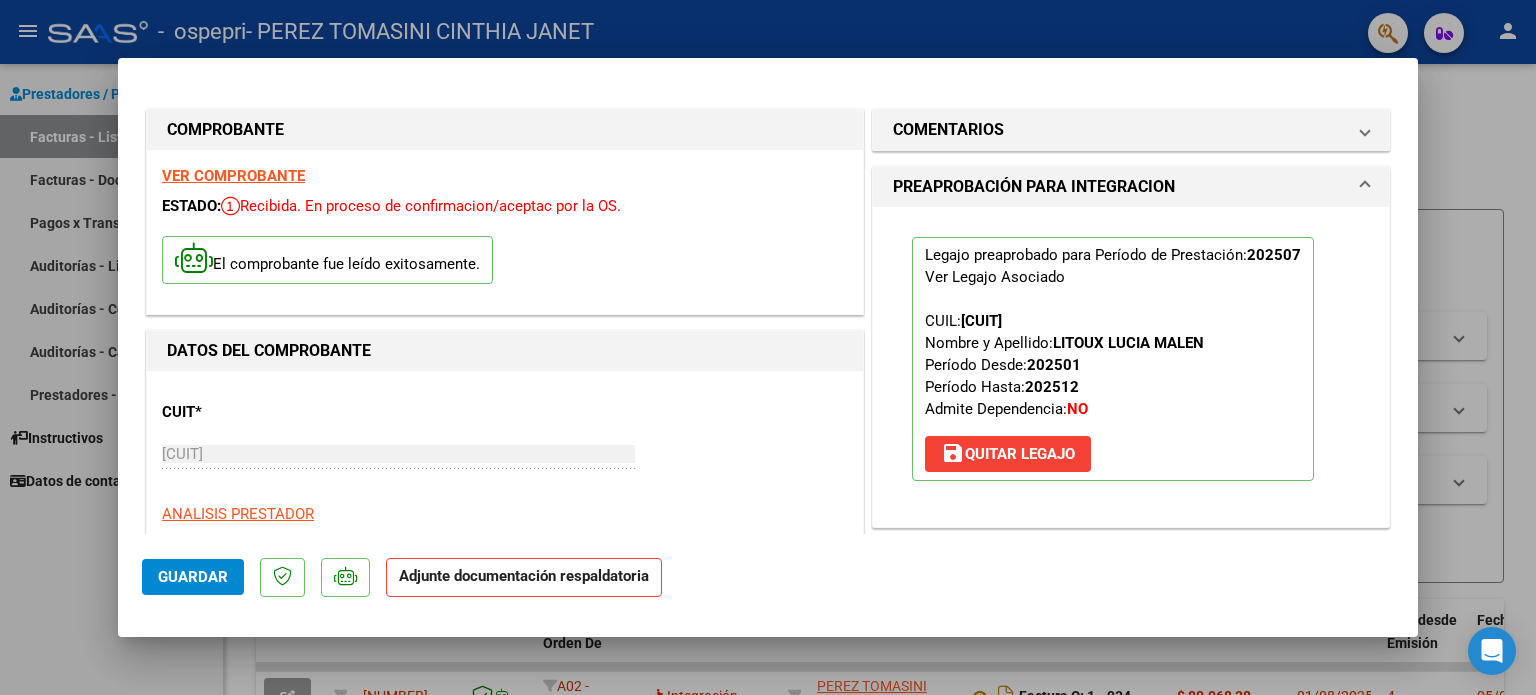 click on "PREAPROBACIÓN PARA INTEGRACION" at bounding box center (1119, 187) 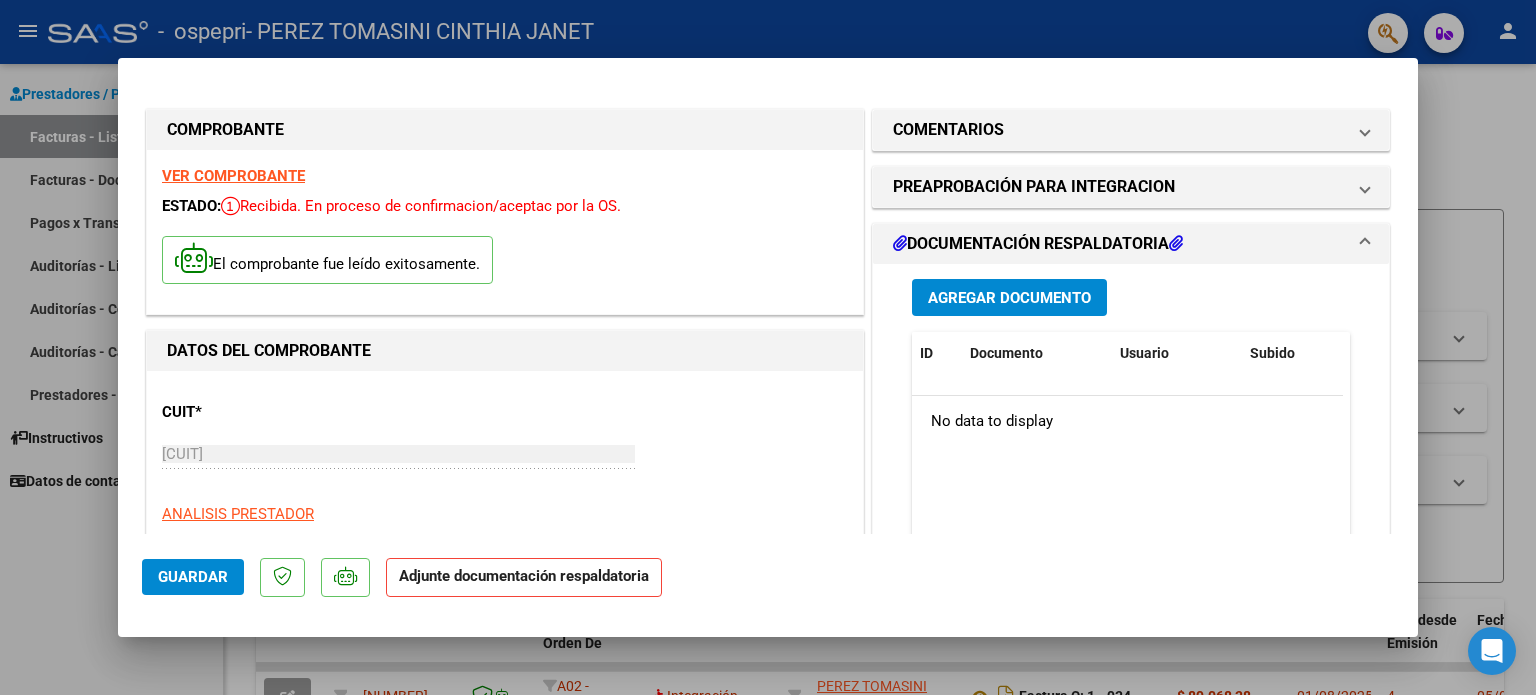 click on "Agregar Documento" at bounding box center (1009, 298) 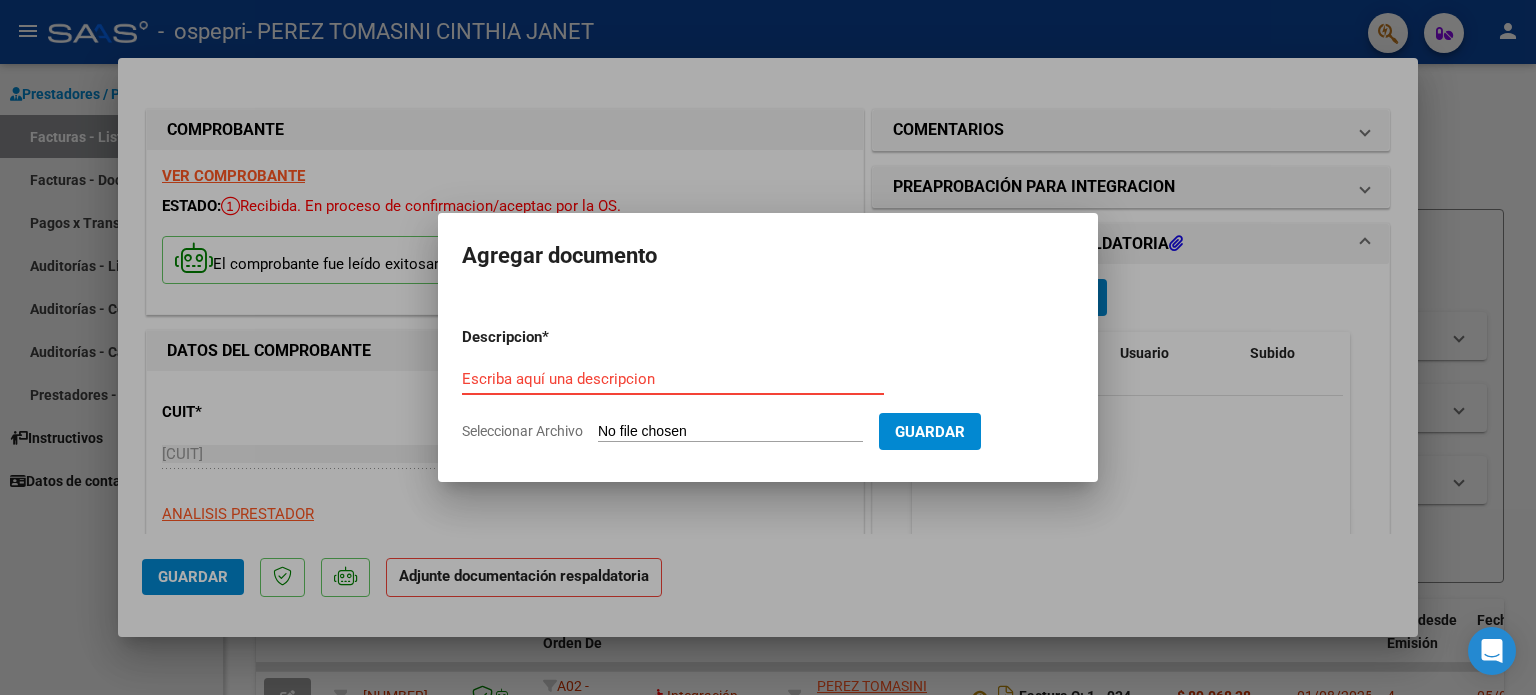 click on "Seleccionar Archivo" 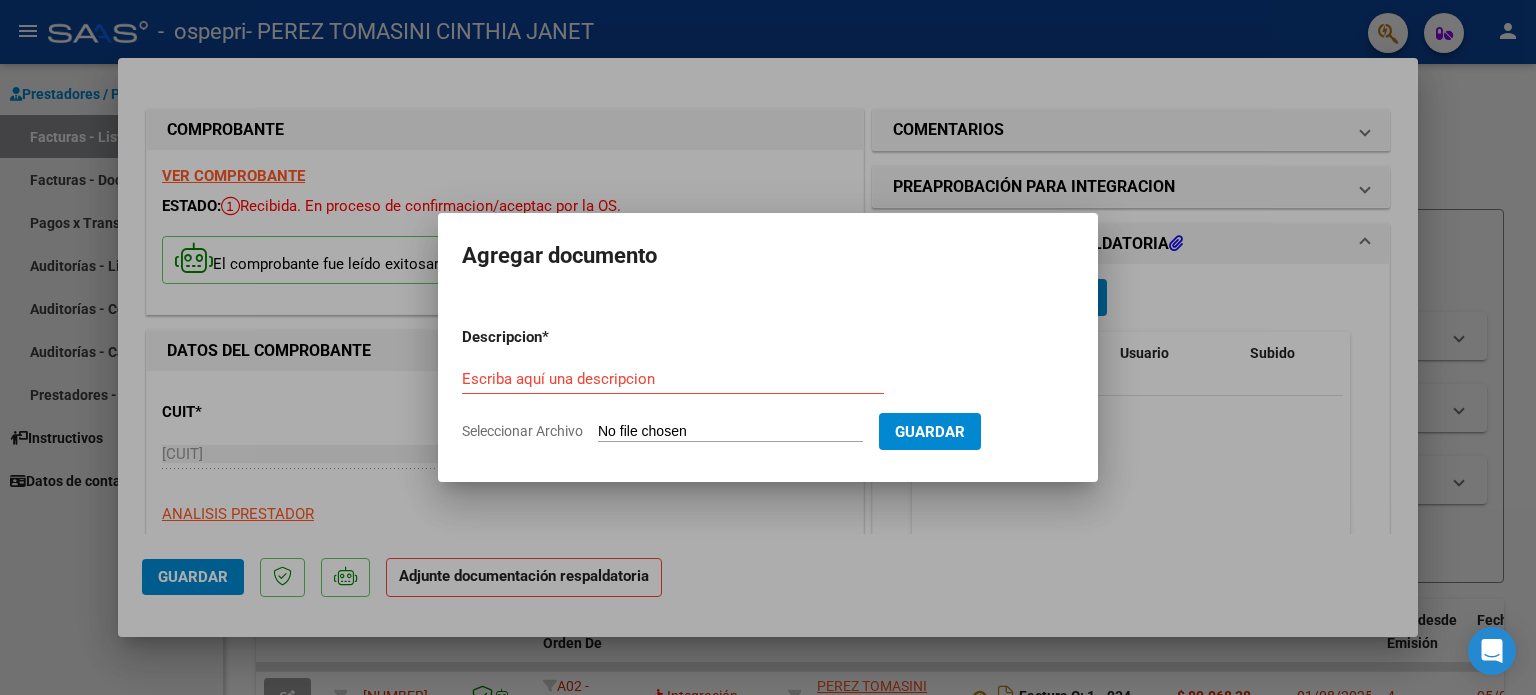 click on "Seleccionar Archivo" at bounding box center (730, 432) 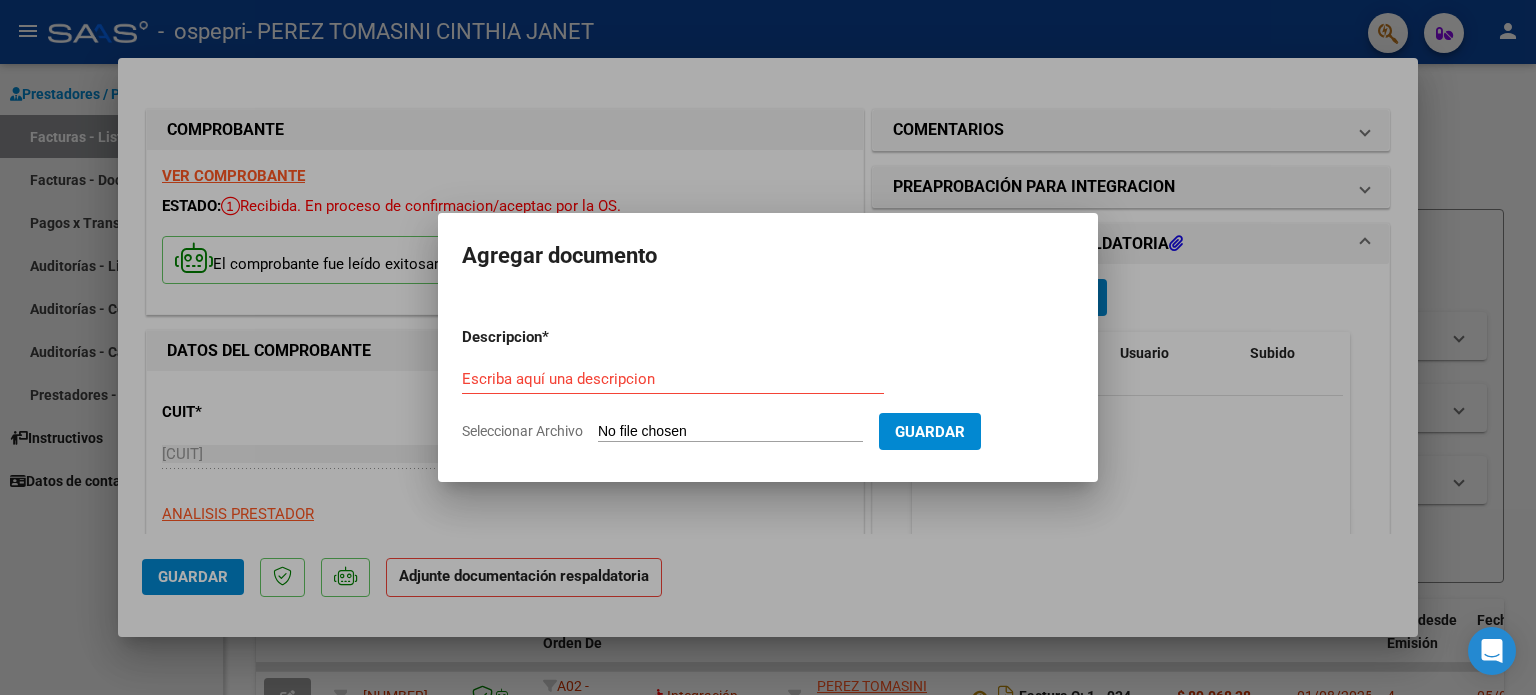 type on "C:\fakepath\asistencia [MES] - [NOMBRE] [APELLIDO].jpeg" 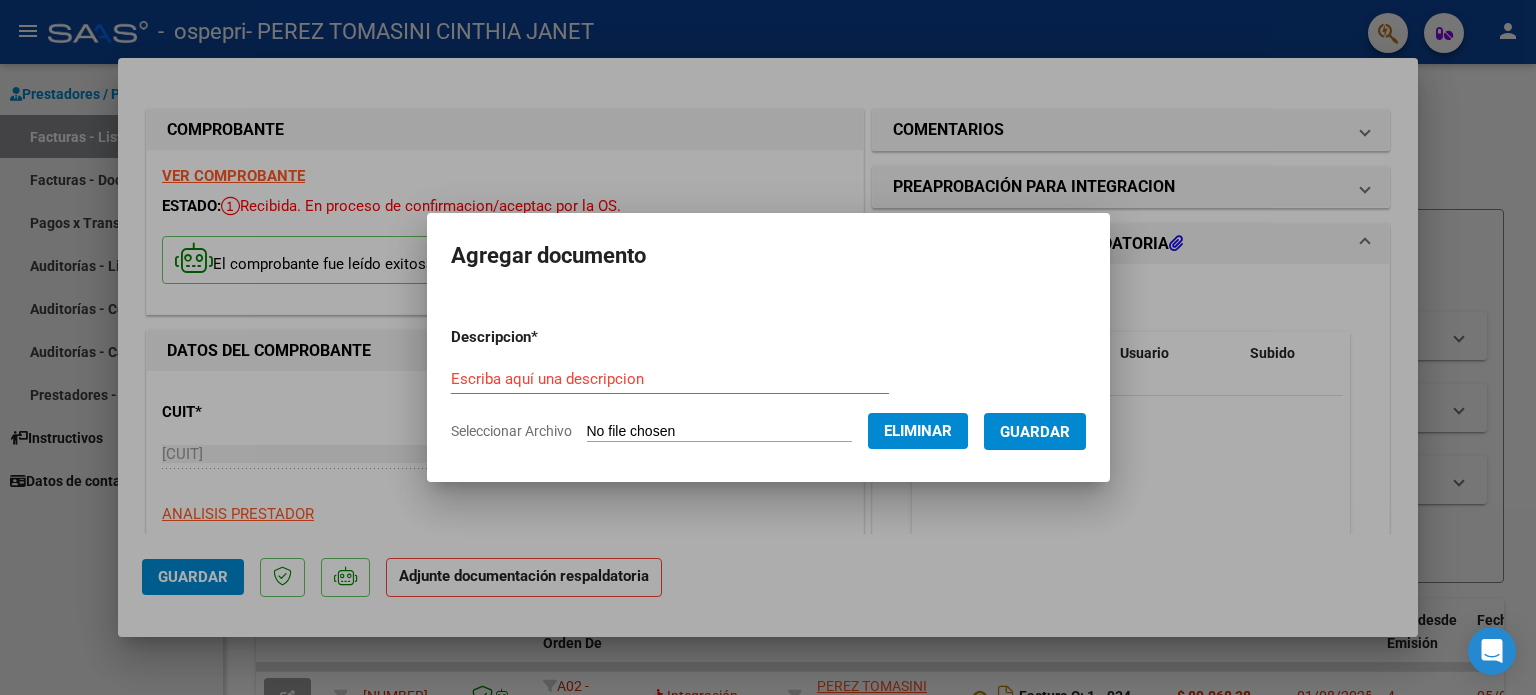 click on "Guardar" at bounding box center (1035, 432) 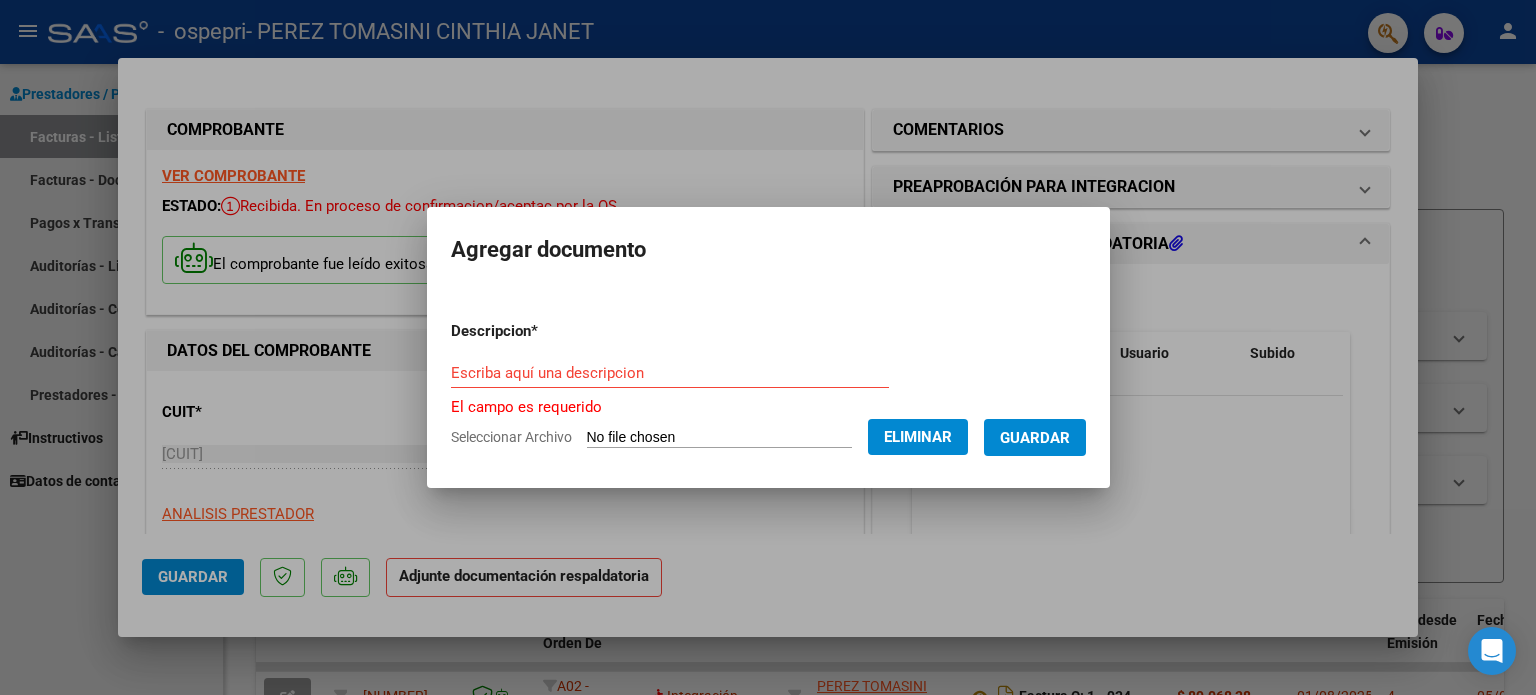click on "Guardar" at bounding box center (1035, 438) 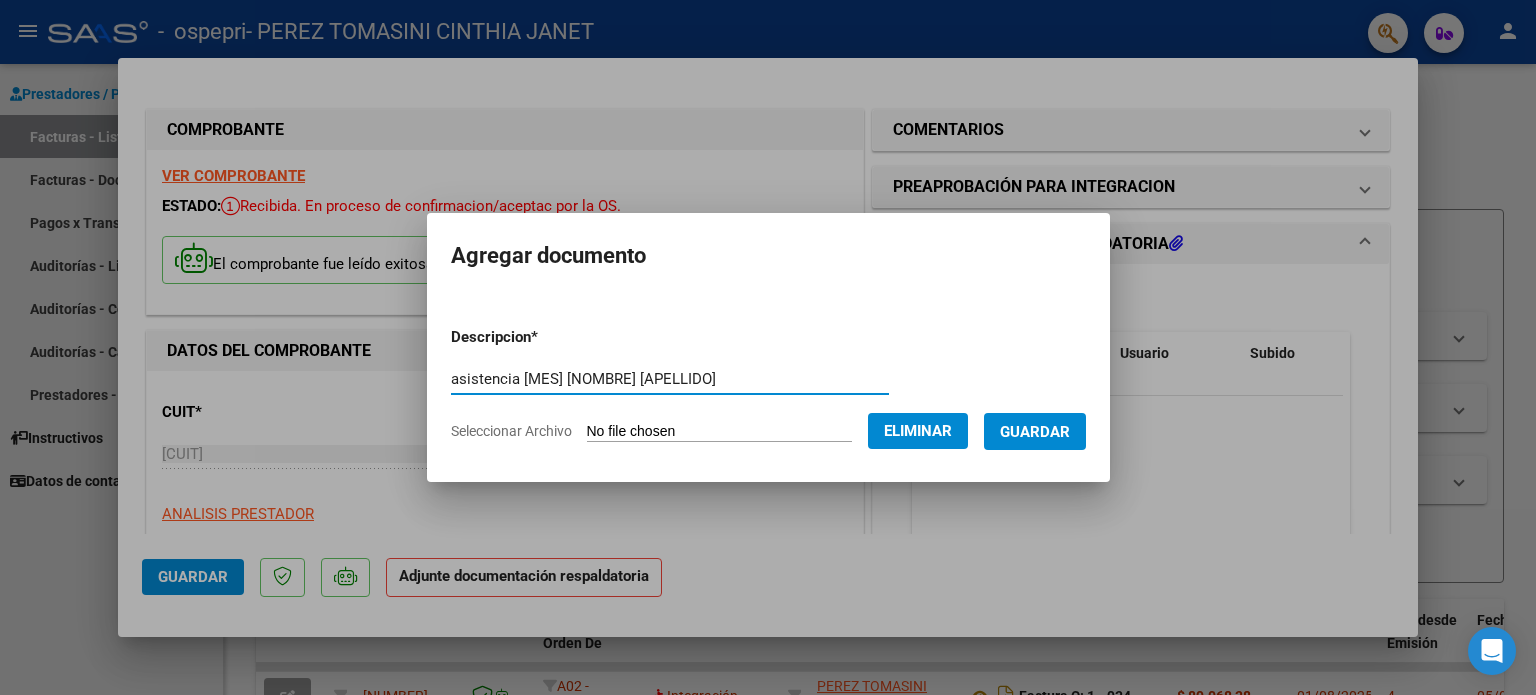 type on "asistencia [MES] [NOMBRE] [APELLIDO]" 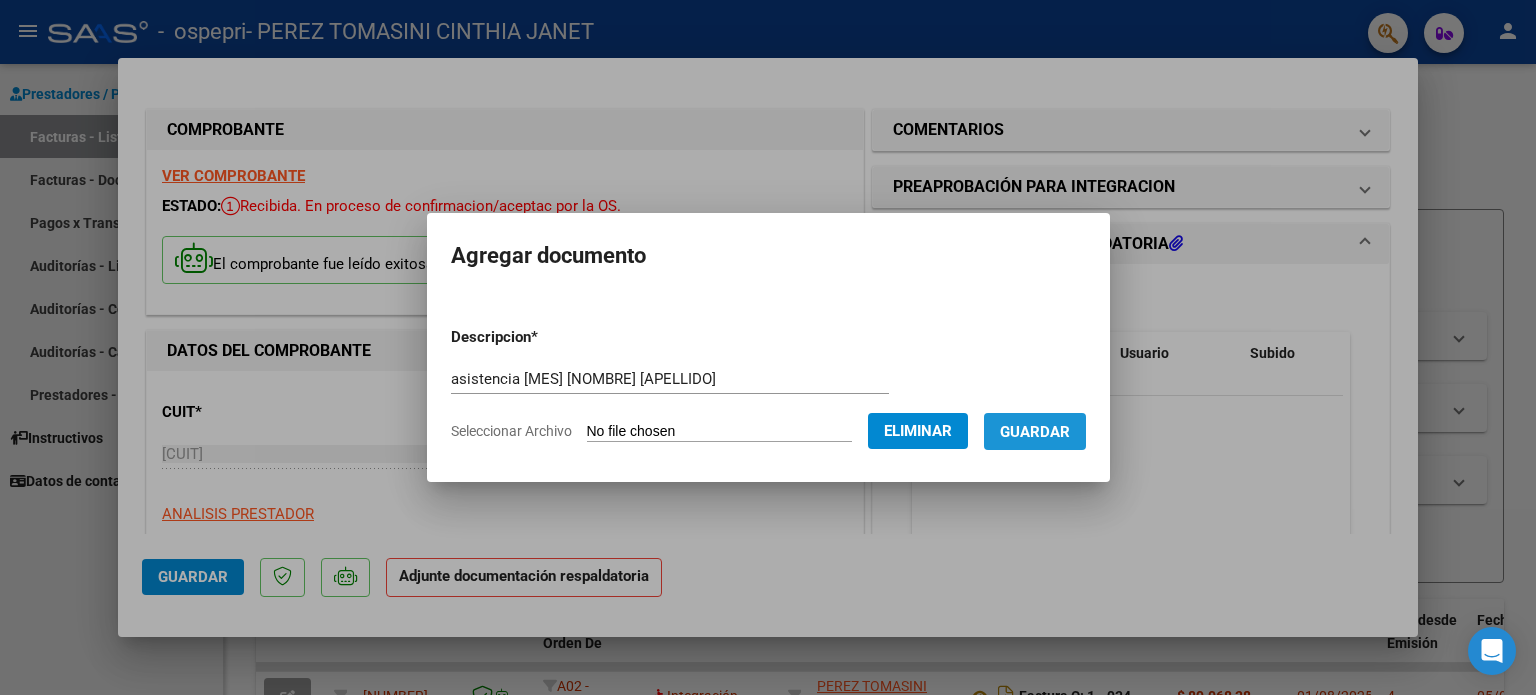 click on "Guardar" at bounding box center [1035, 432] 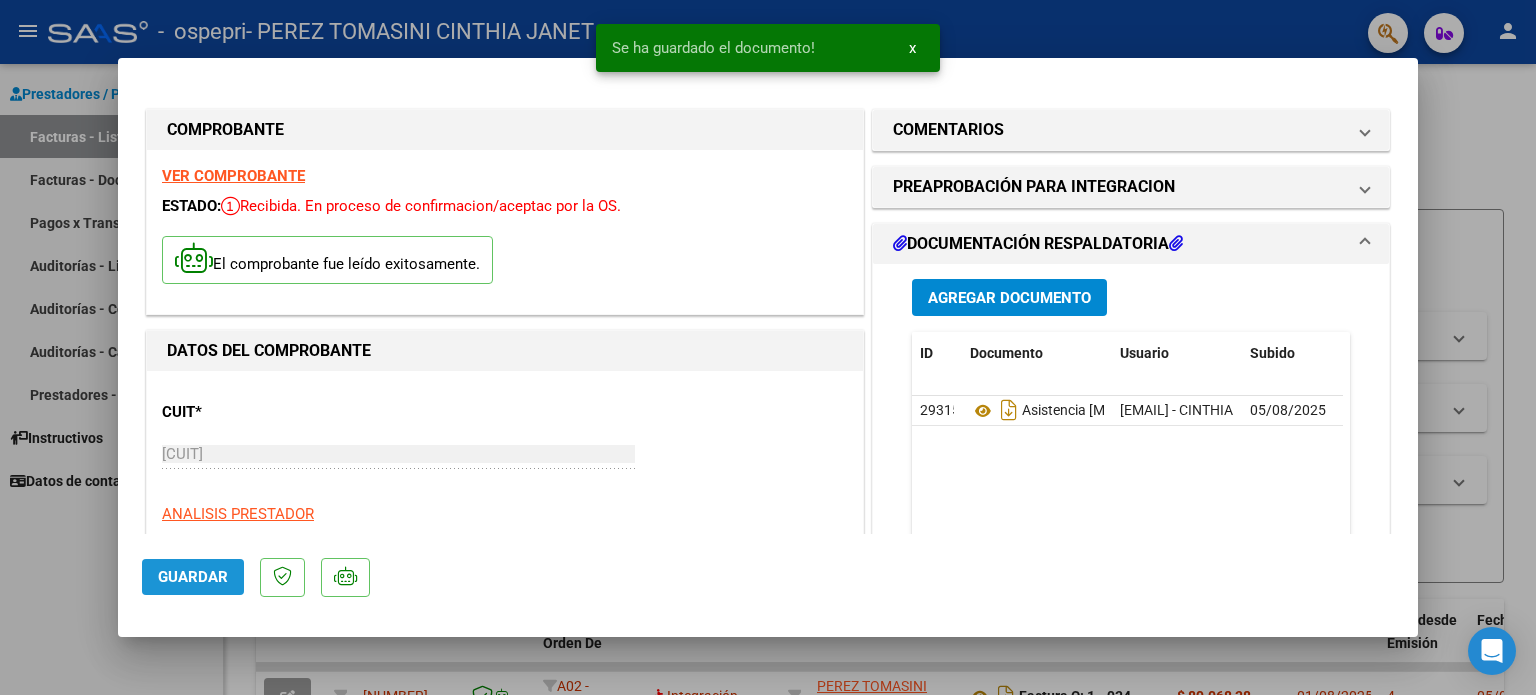 click on "Guardar" 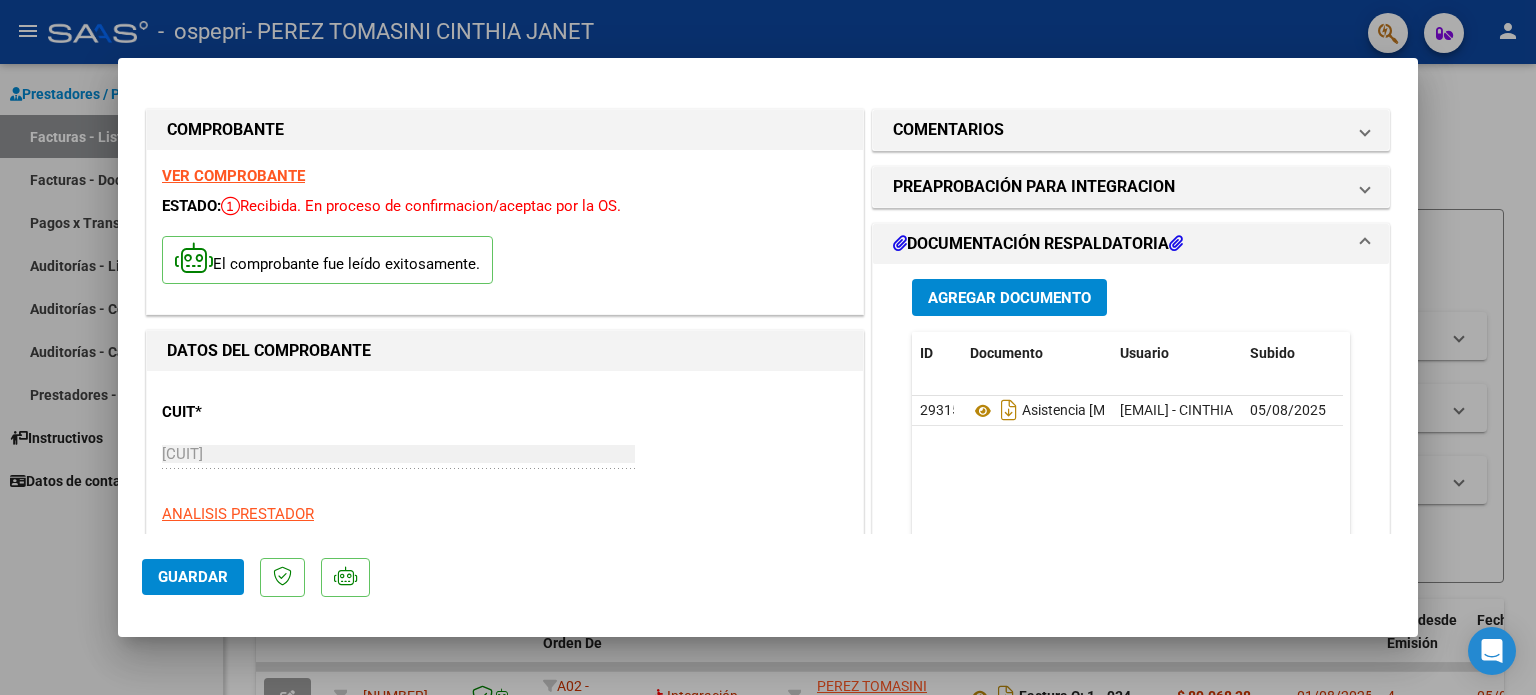 click on "Guardar" 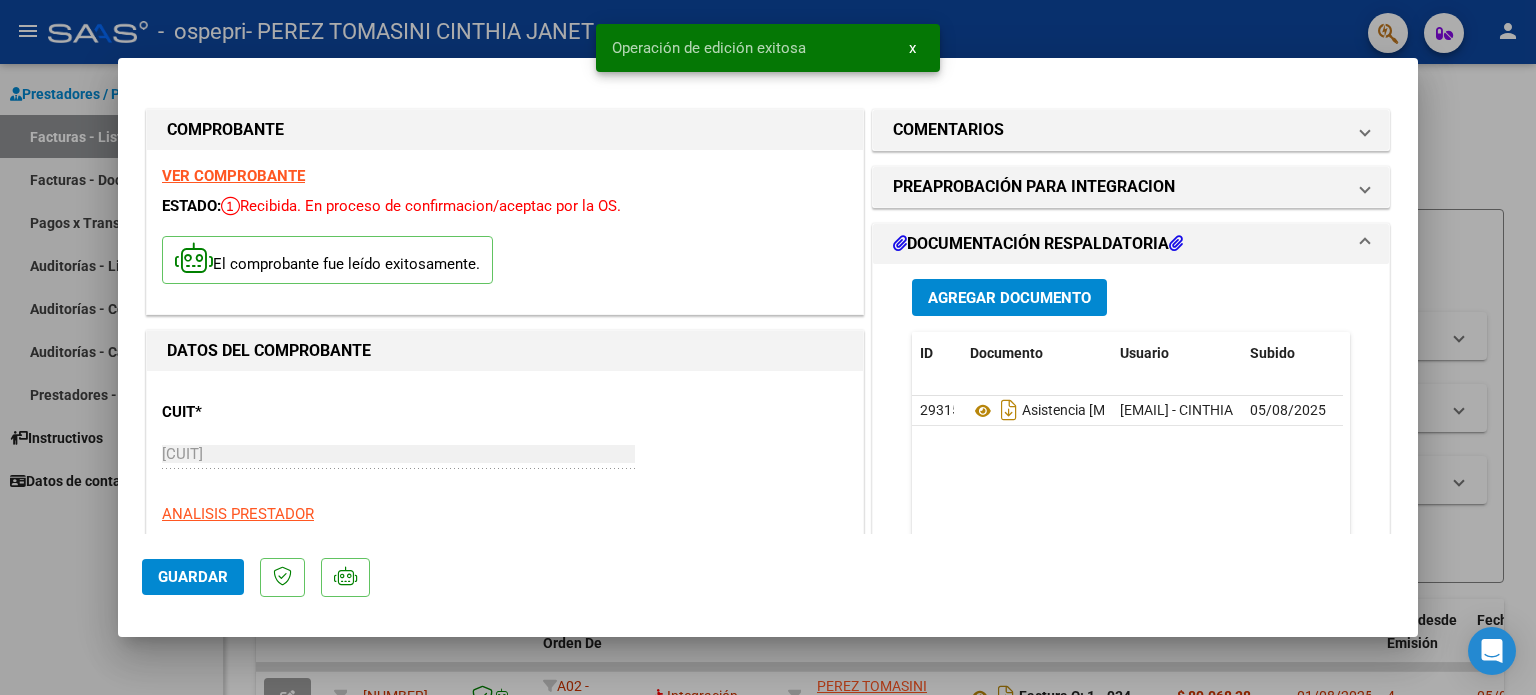 click at bounding box center [768, 347] 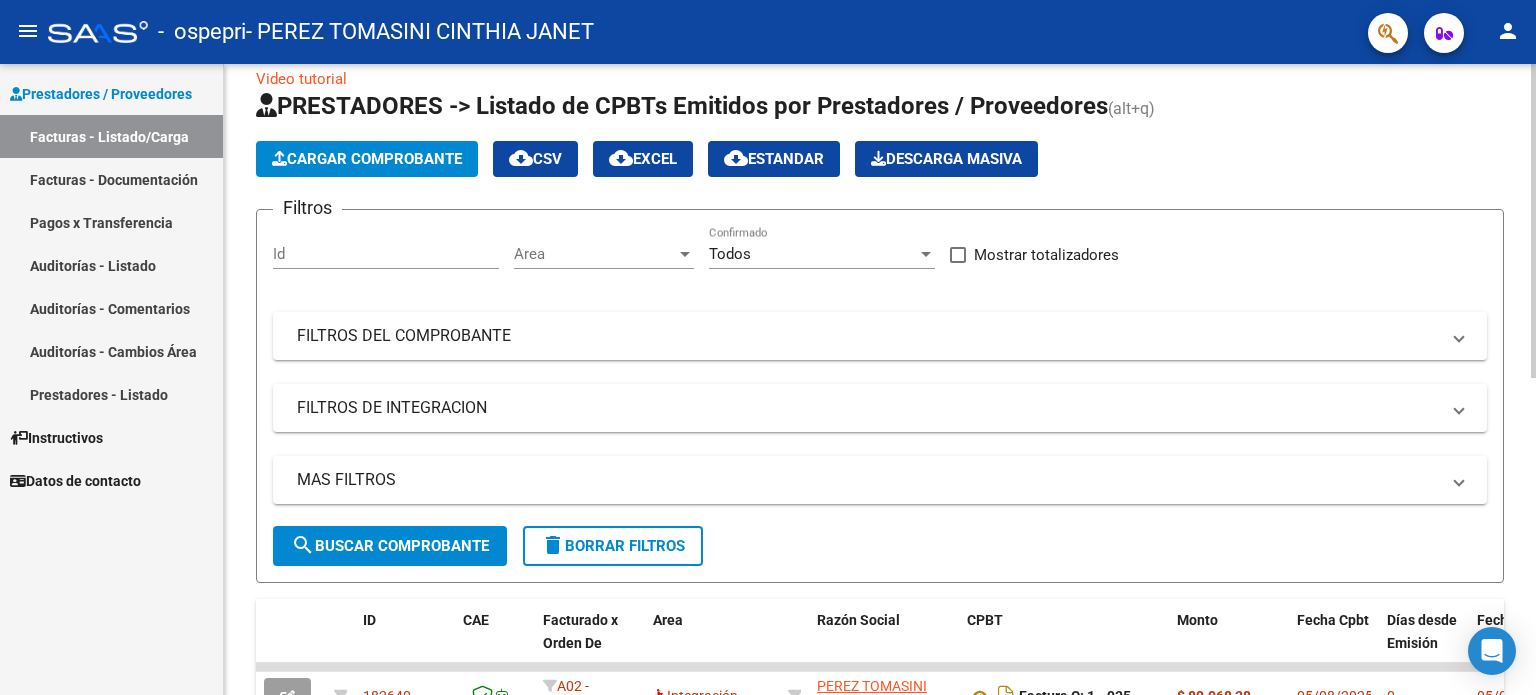 click on "Cargar Comprobante" 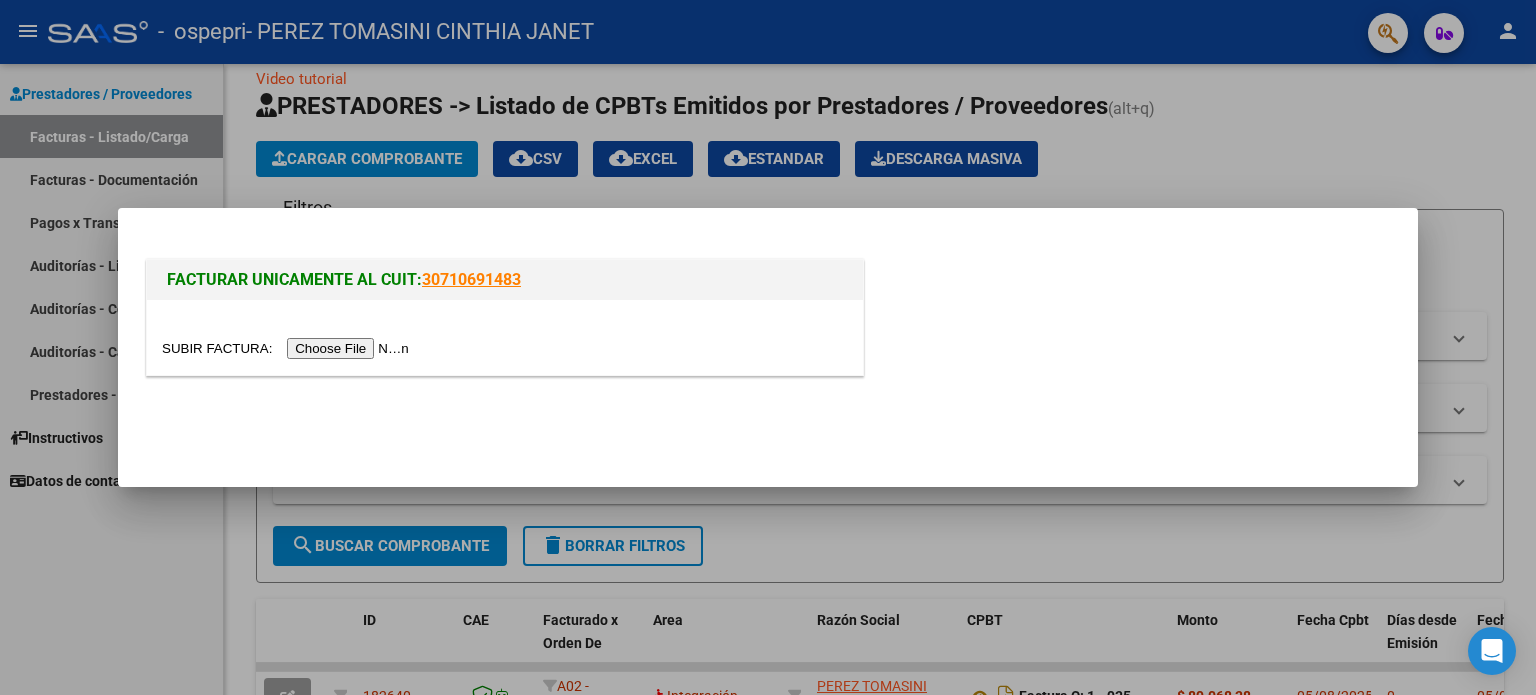 click at bounding box center [288, 348] 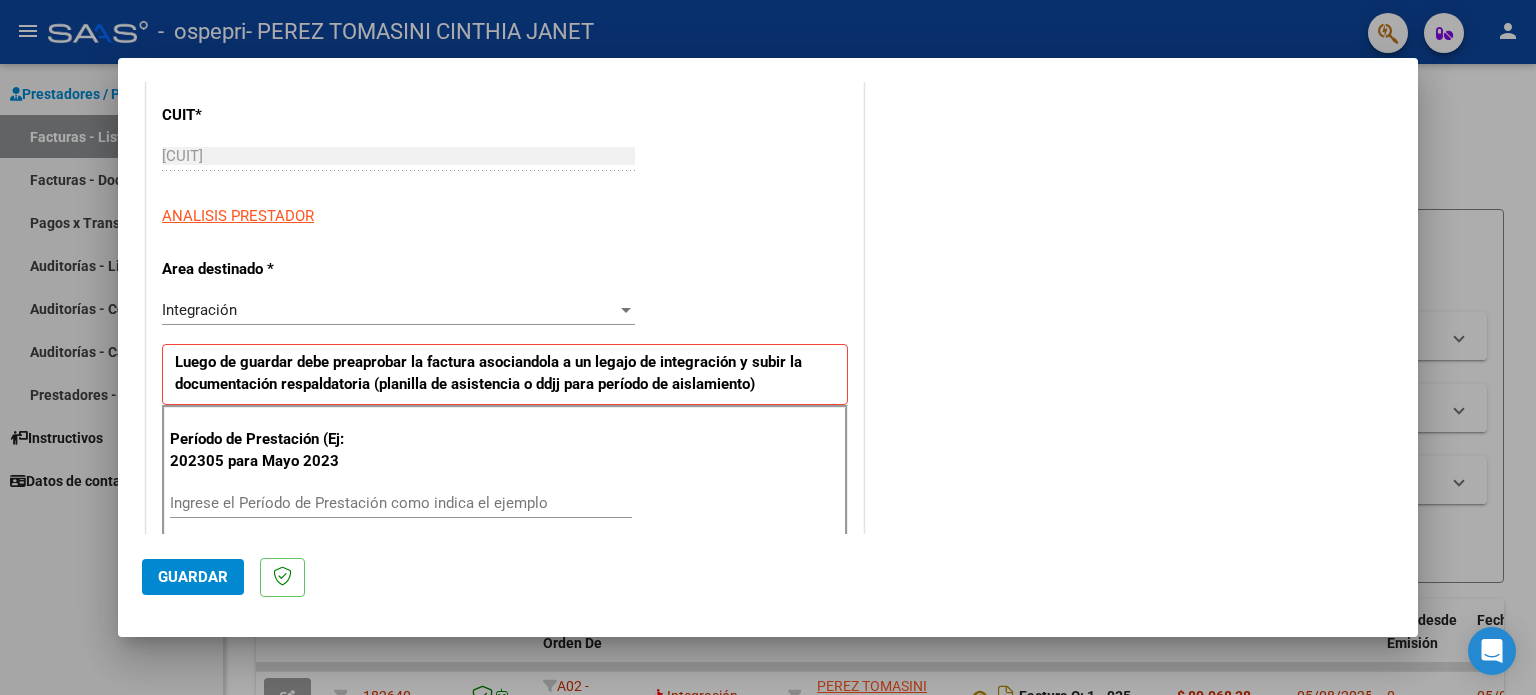 scroll, scrollTop: 401, scrollLeft: 0, axis: vertical 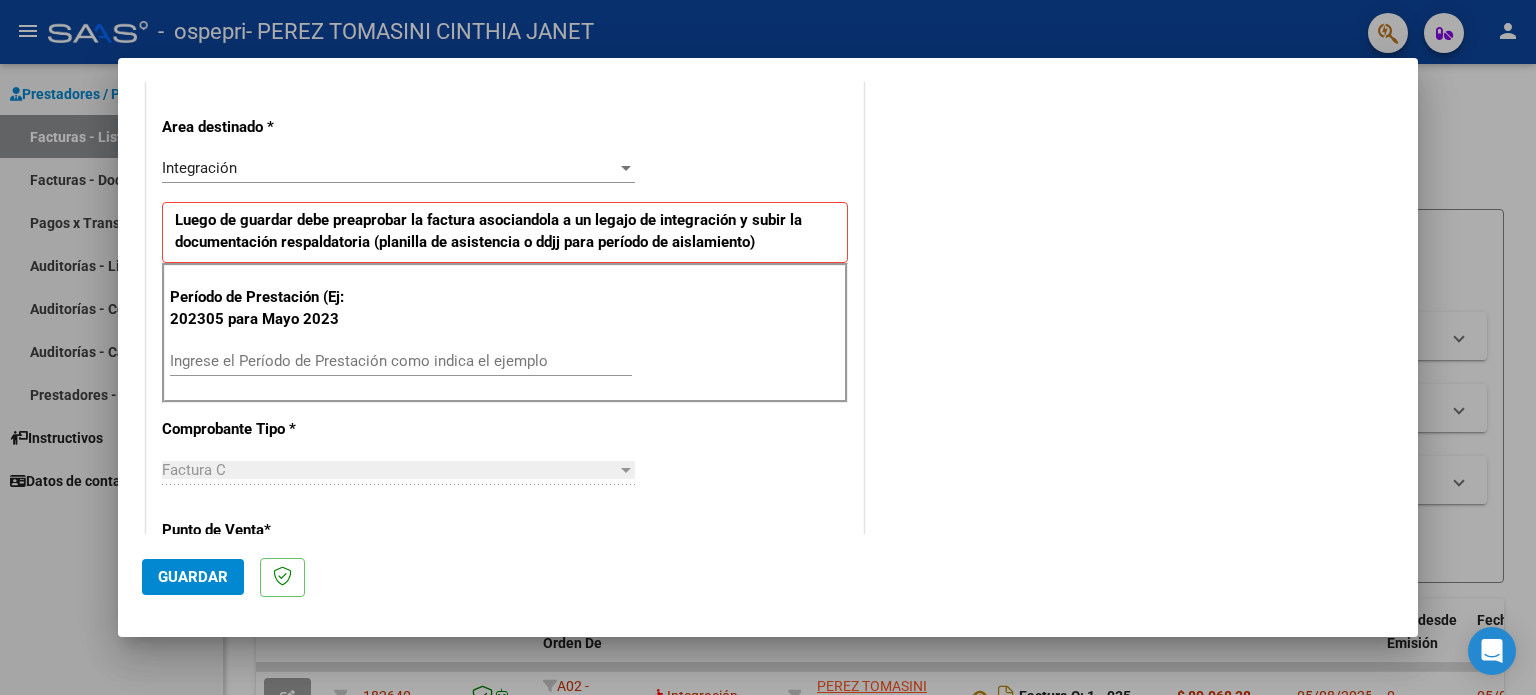 click on "Ingrese el Período de Prestación como indica el ejemplo" at bounding box center (401, 361) 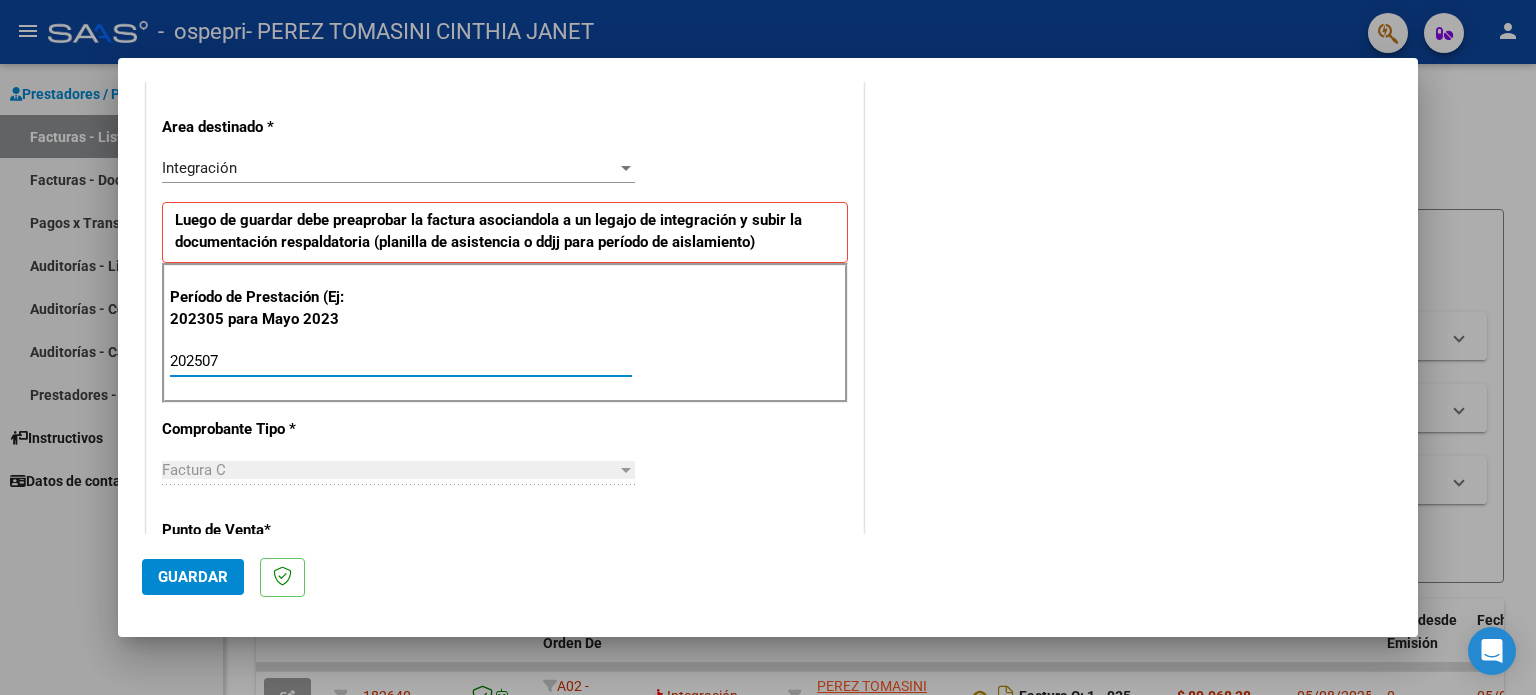 type on "202507" 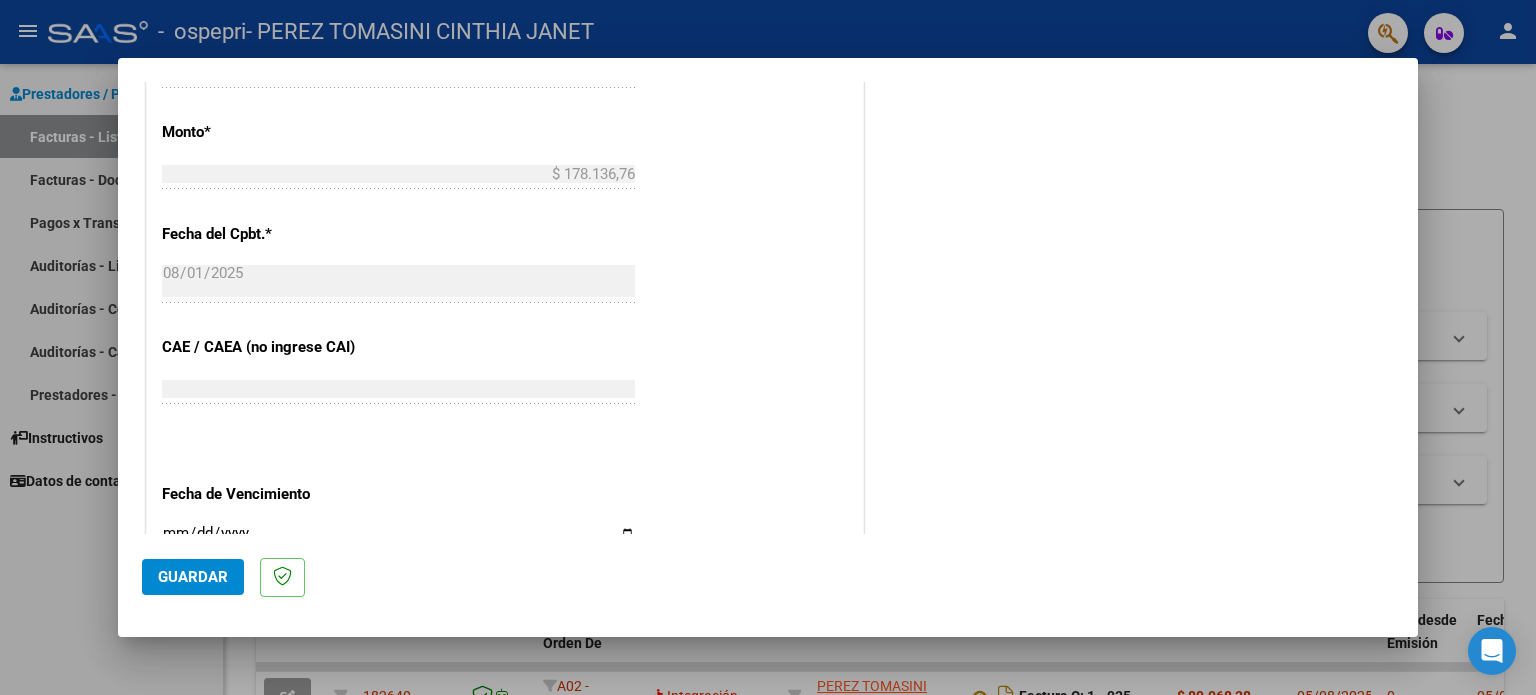scroll, scrollTop: 1031, scrollLeft: 0, axis: vertical 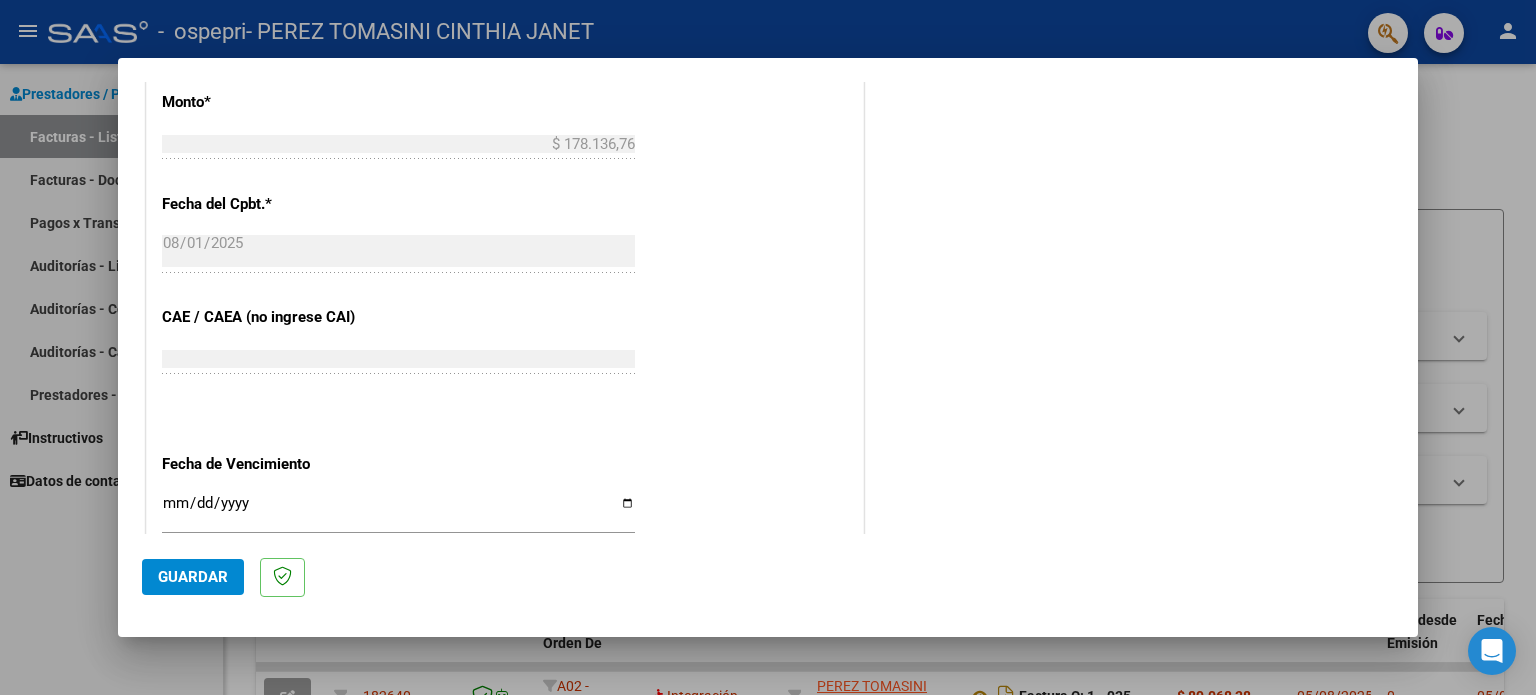 drag, startPoint x: 1420, startPoint y: 417, endPoint x: 1421, endPoint y: 446, distance: 29.017237 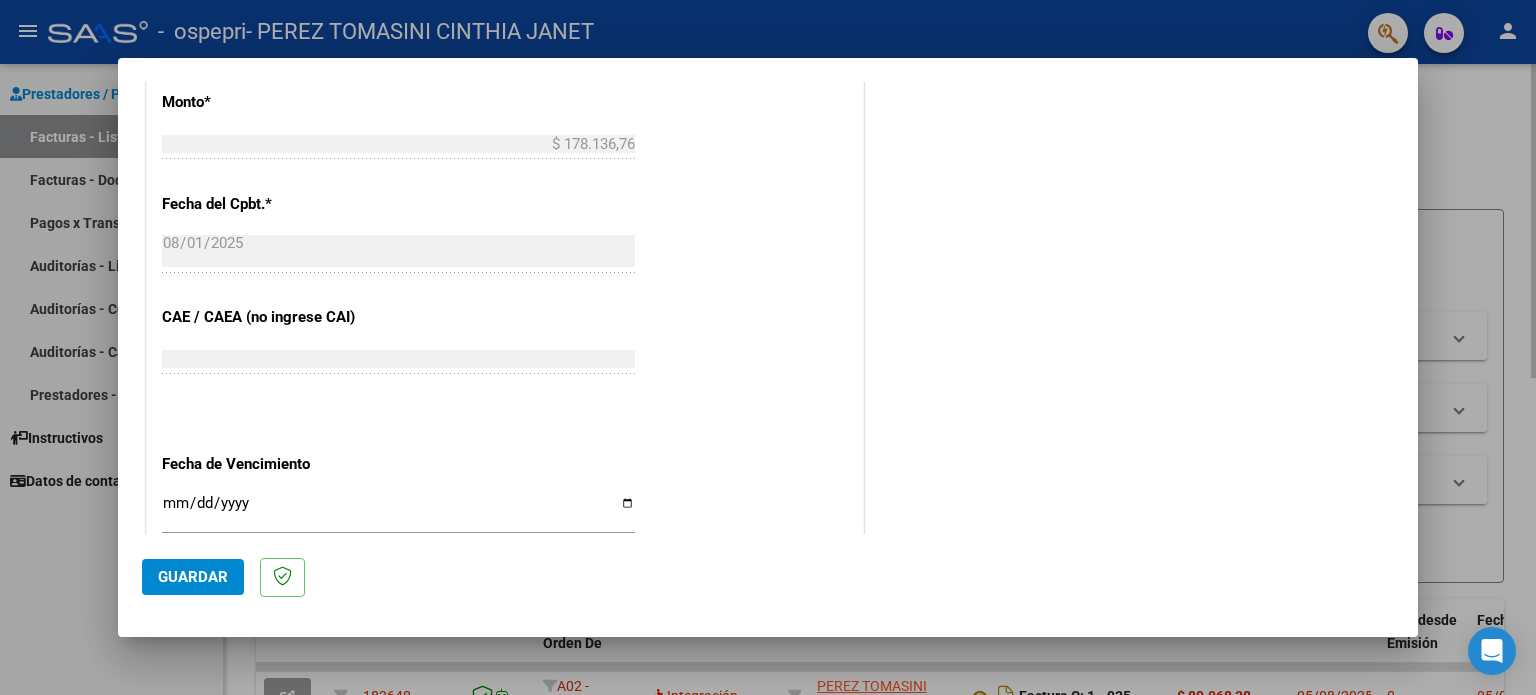 scroll, scrollTop: 0, scrollLeft: 0, axis: both 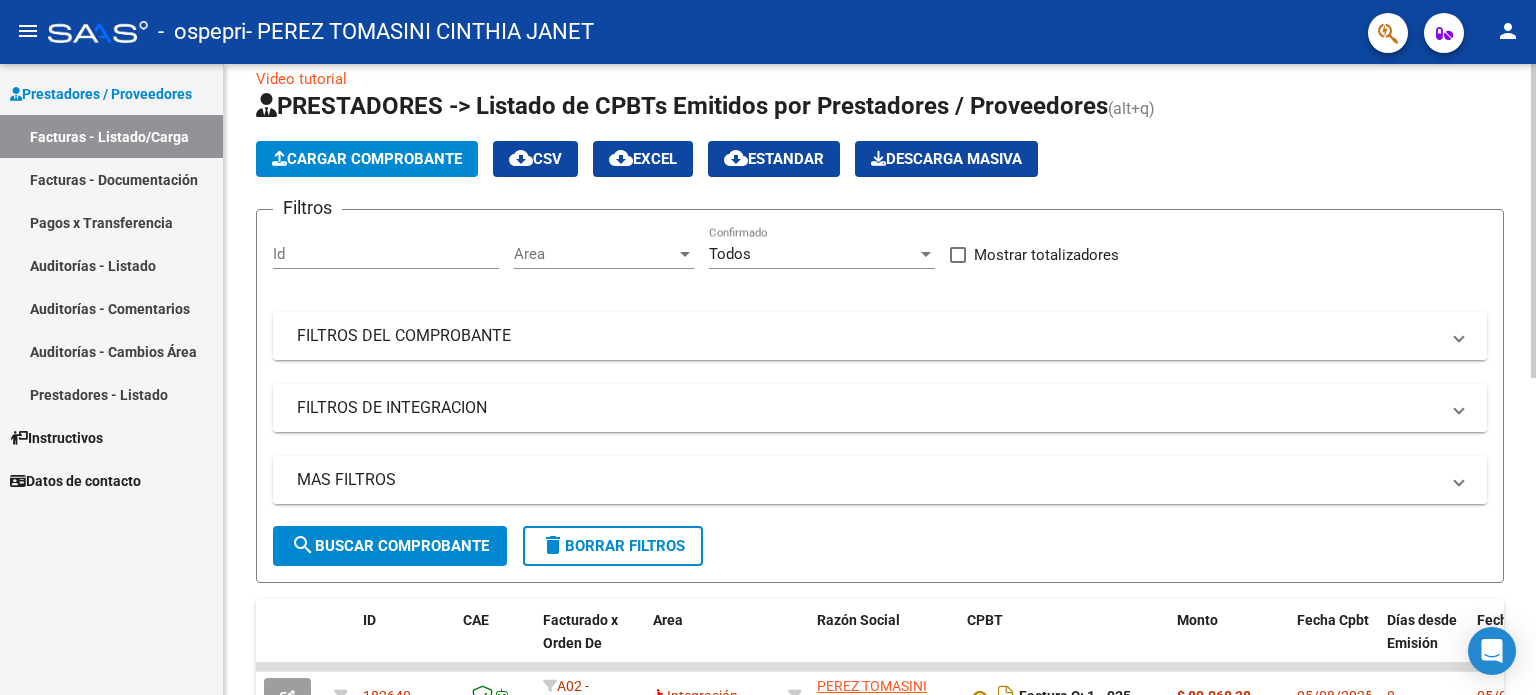 click on "PRESTADORES -> Listado de CPBTs Emitidos por Prestadores / Proveedores" 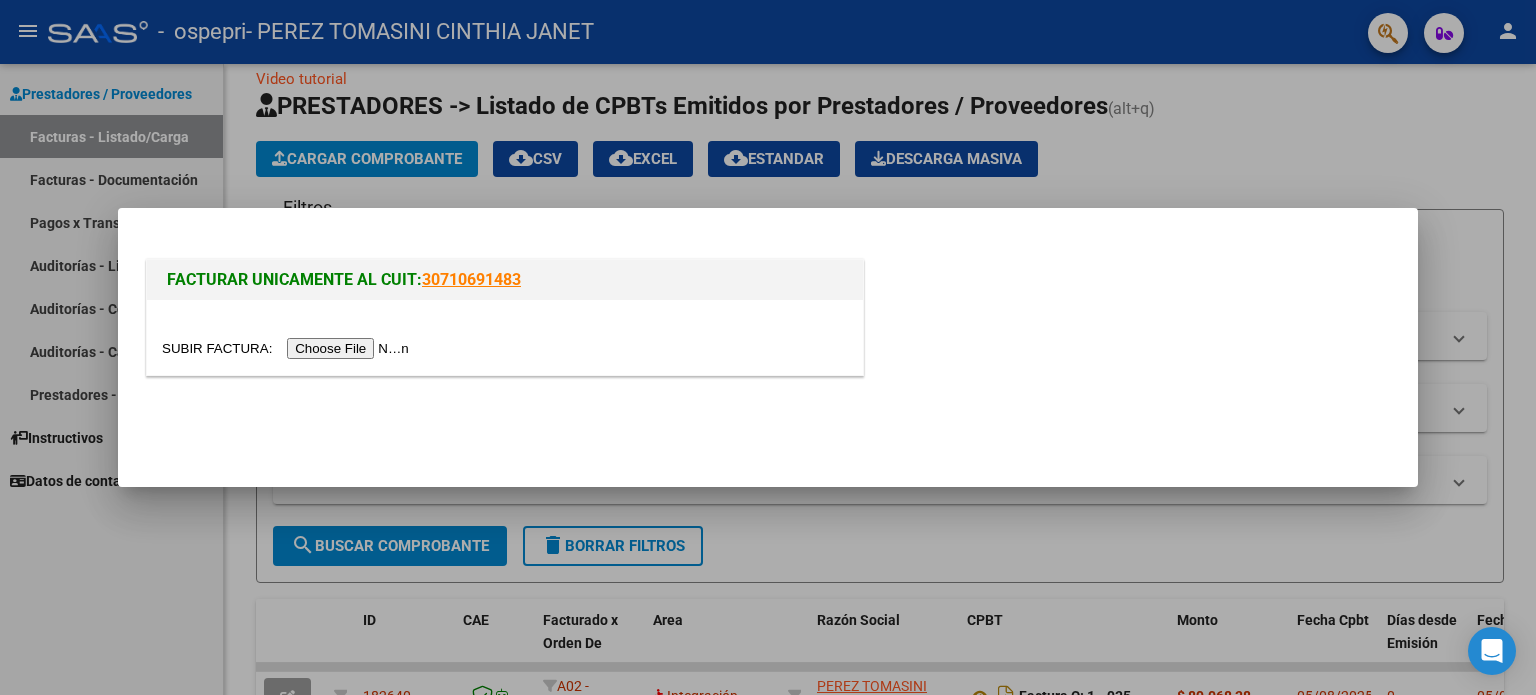 click at bounding box center [288, 348] 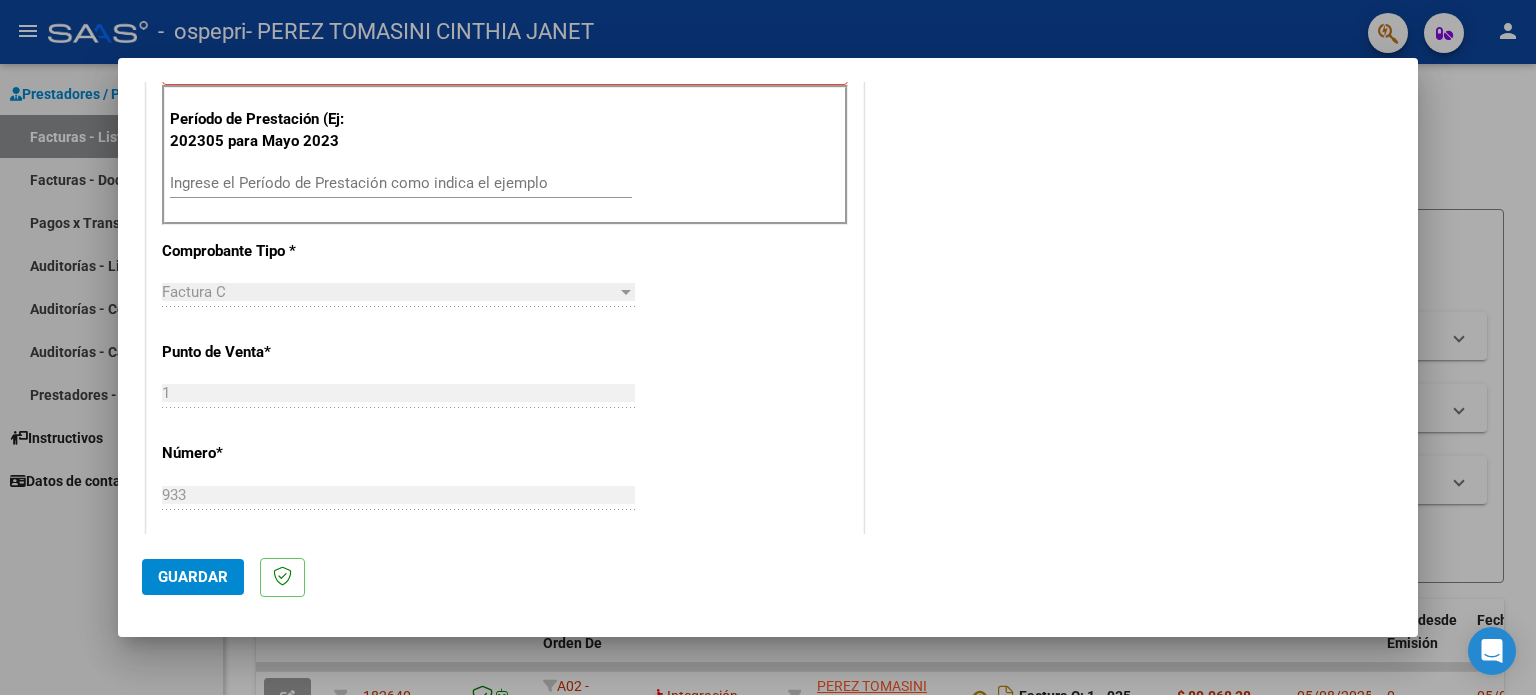 scroll, scrollTop: 560, scrollLeft: 0, axis: vertical 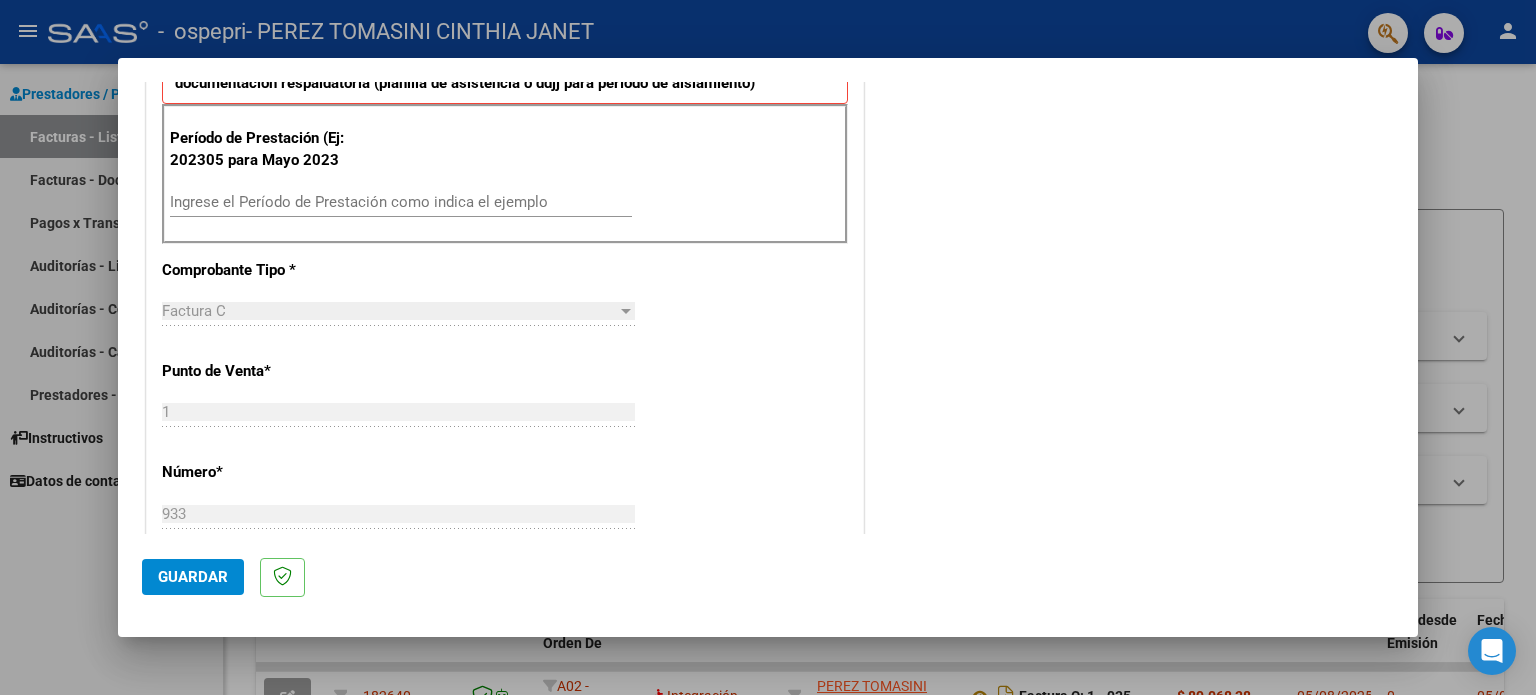 click on "Ingrese el Período de Prestación como indica el ejemplo" at bounding box center [401, 202] 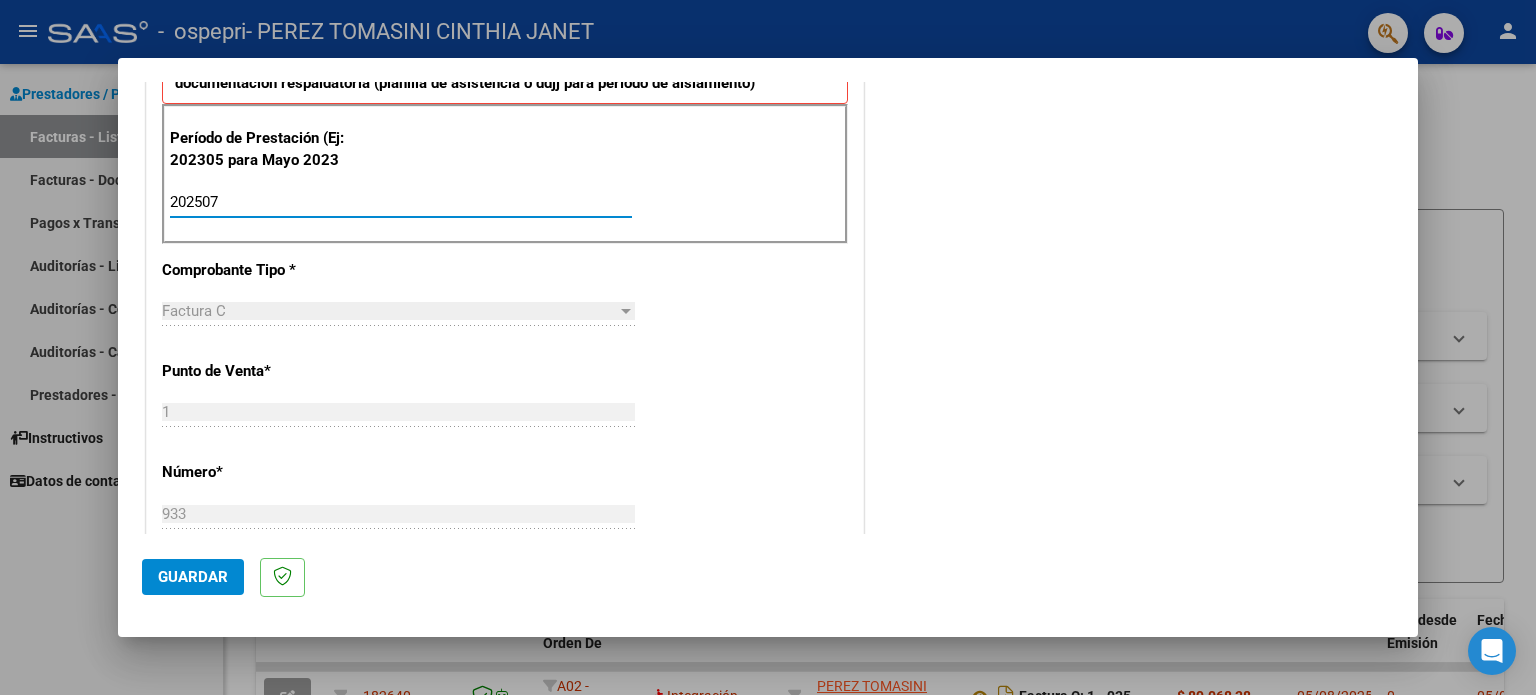 type on "202507" 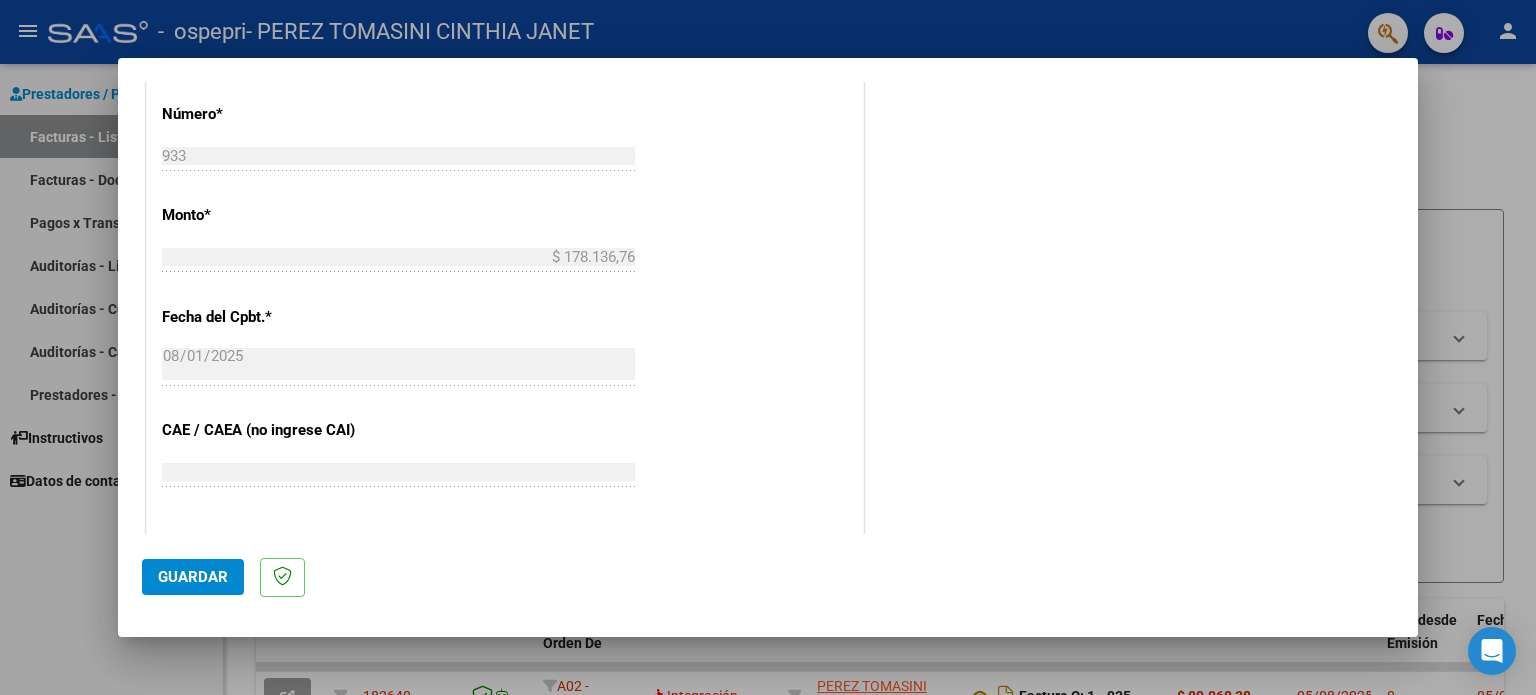 scroll, scrollTop: 1034, scrollLeft: 0, axis: vertical 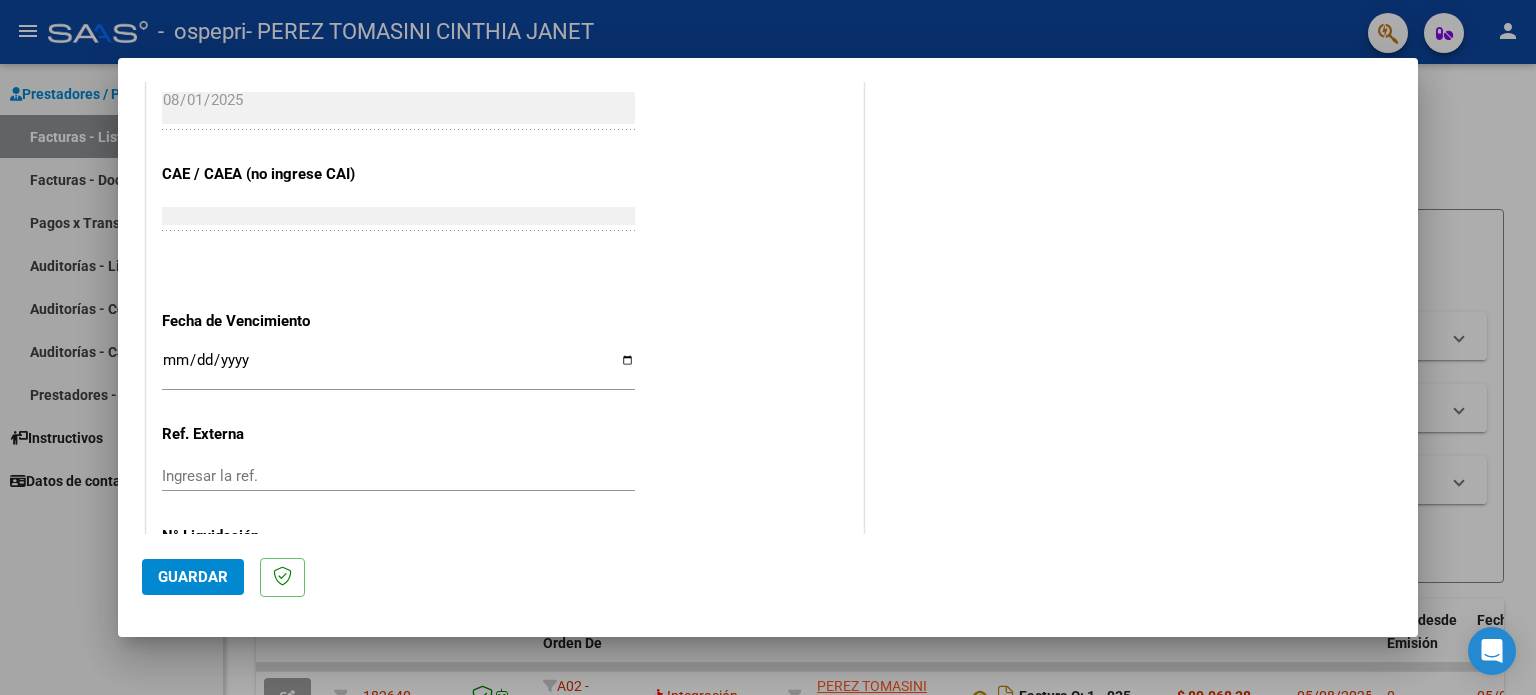 click on "Ingresar la fecha" at bounding box center (398, 368) 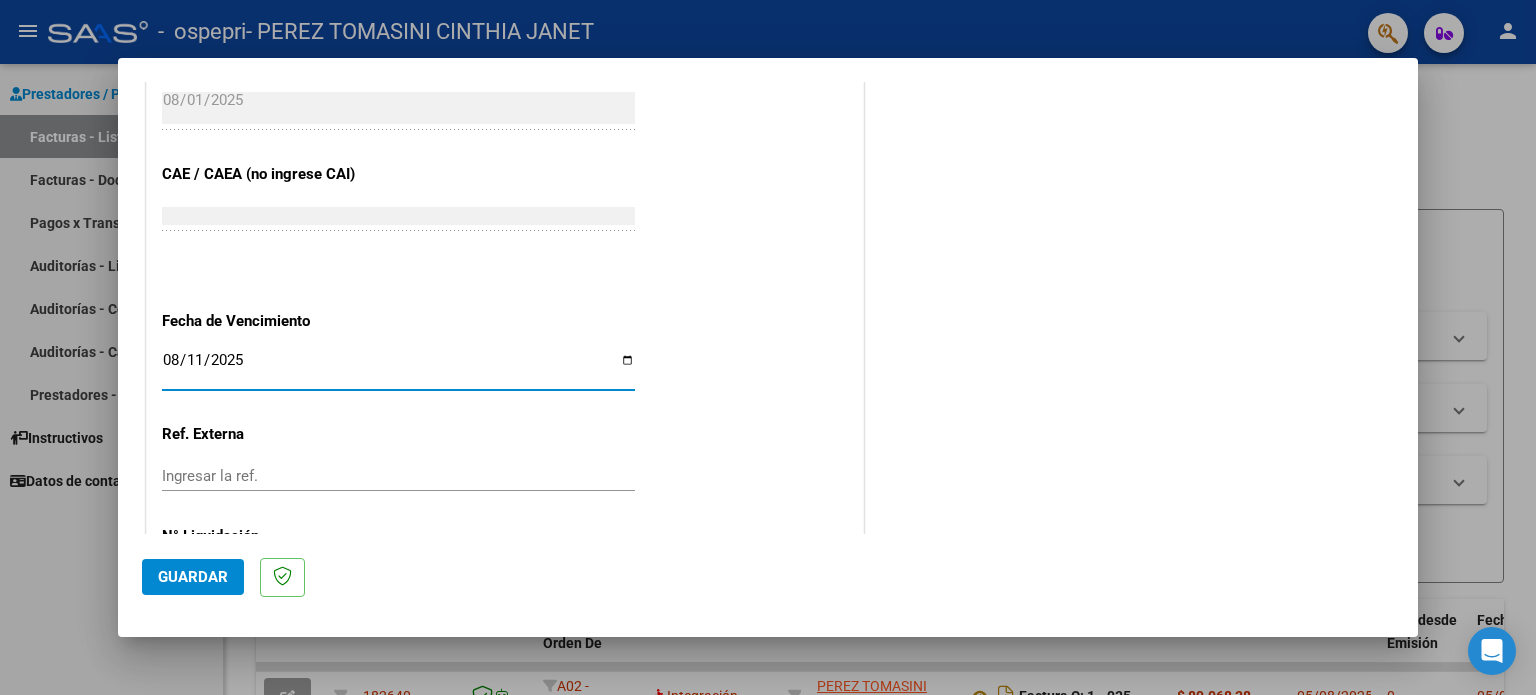 type on "2025-08-11" 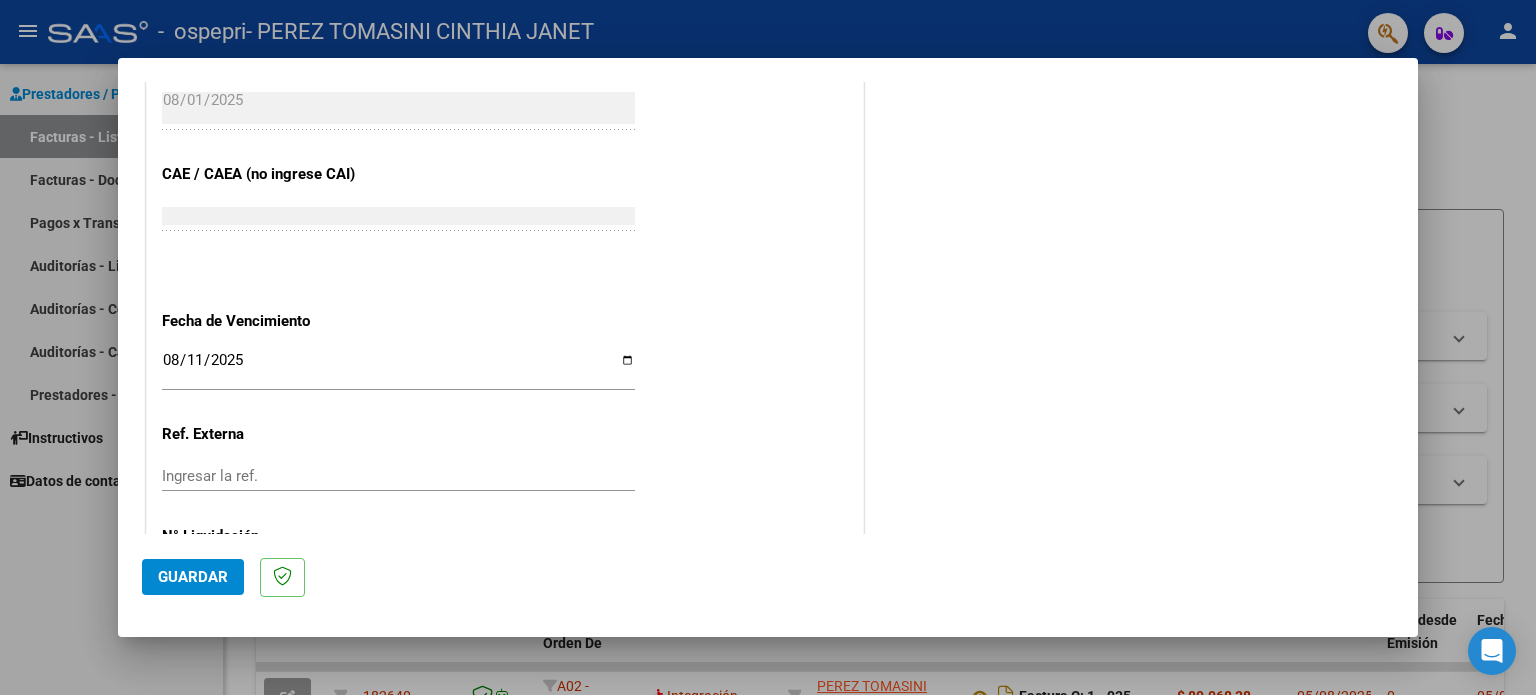 click on "Ingresar la ref." 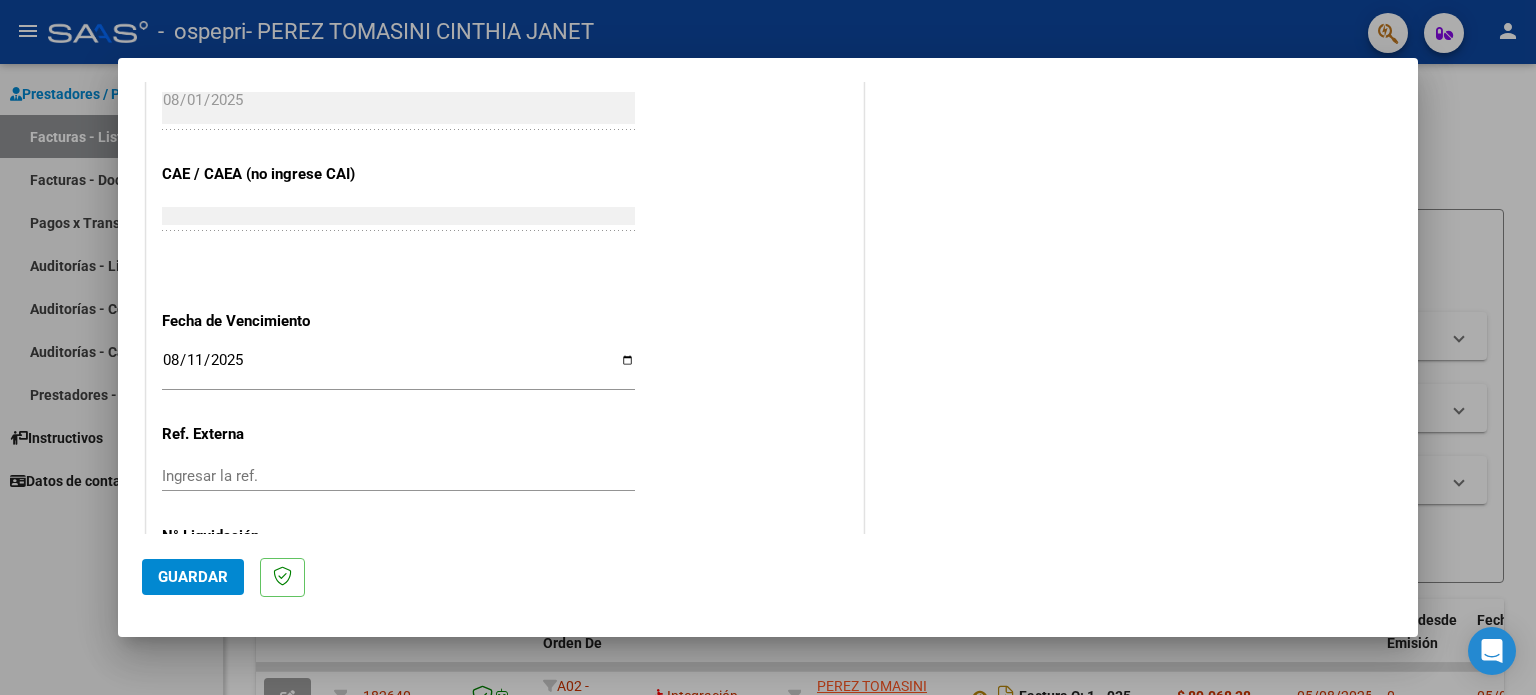 scroll, scrollTop: 1268, scrollLeft: 0, axis: vertical 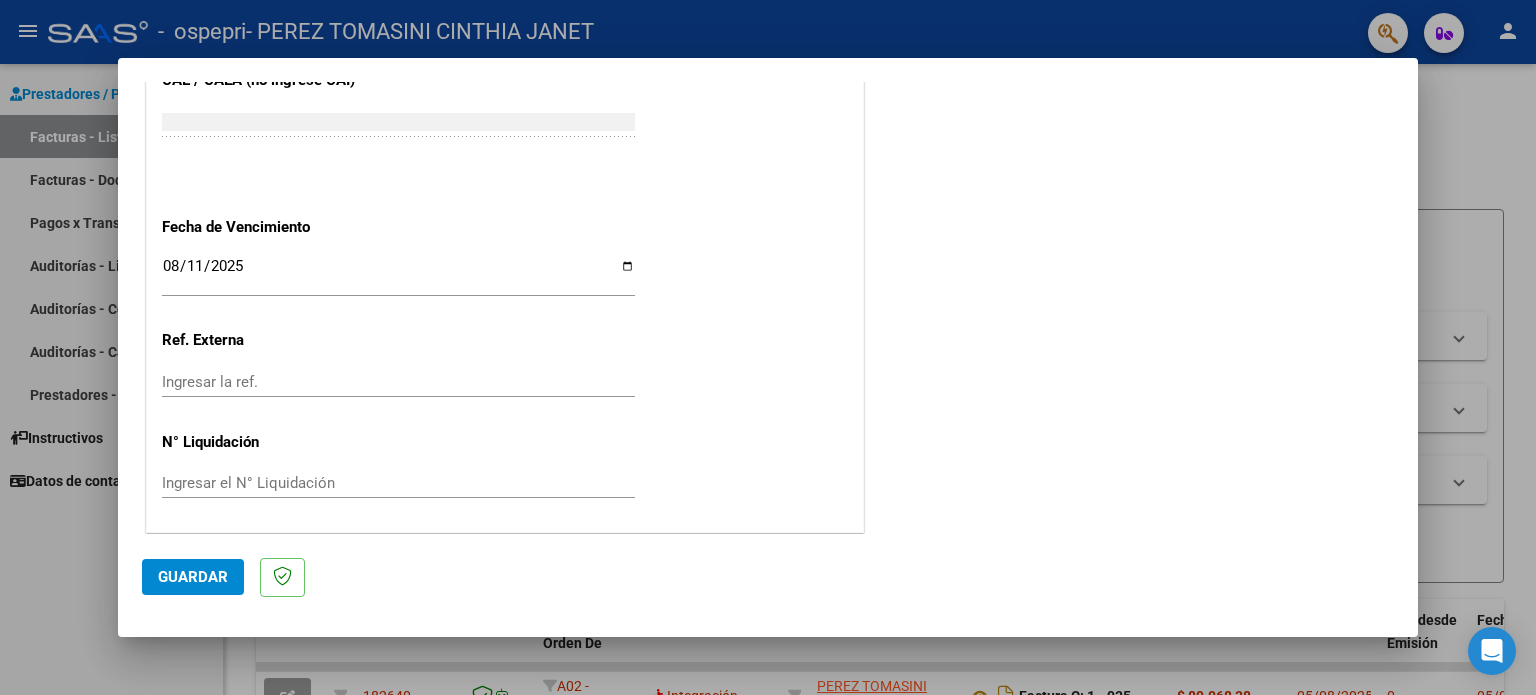 click on "Guardar" 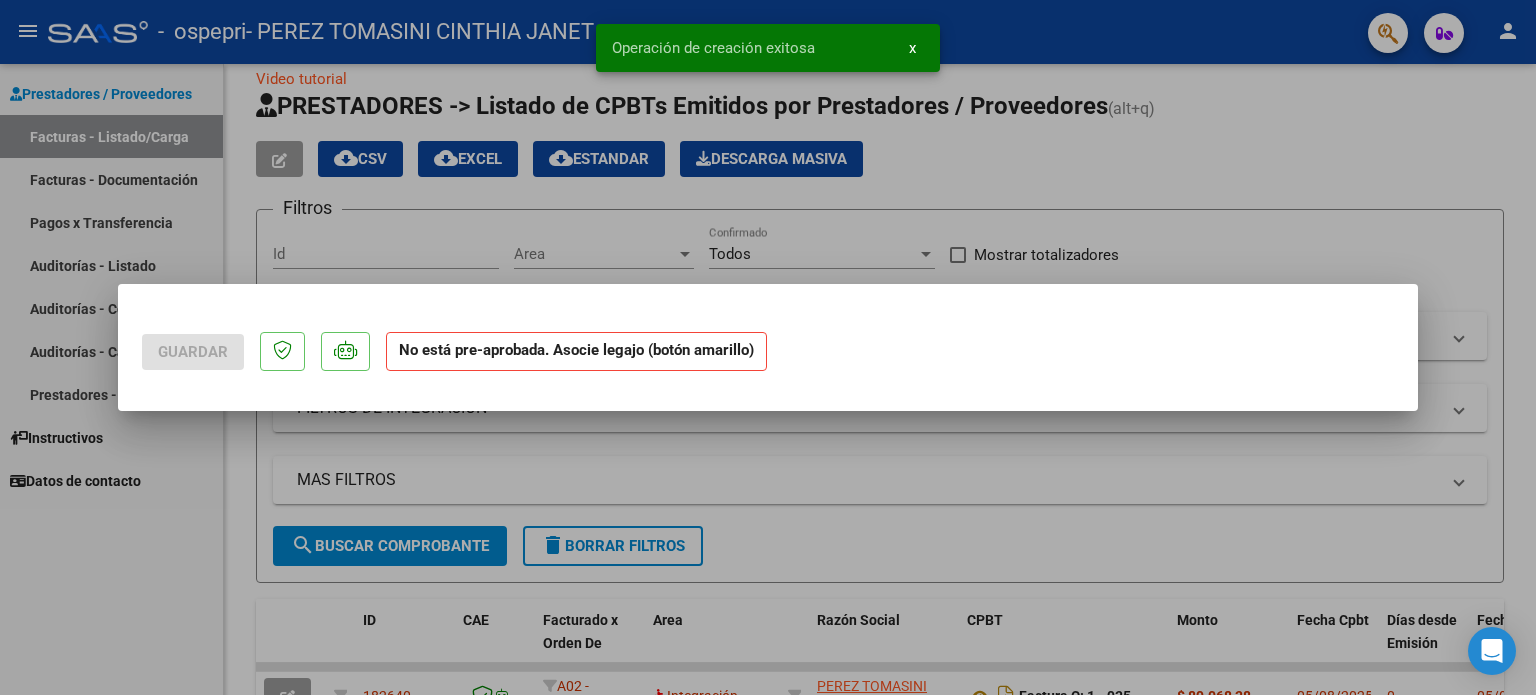 scroll, scrollTop: 0, scrollLeft: 0, axis: both 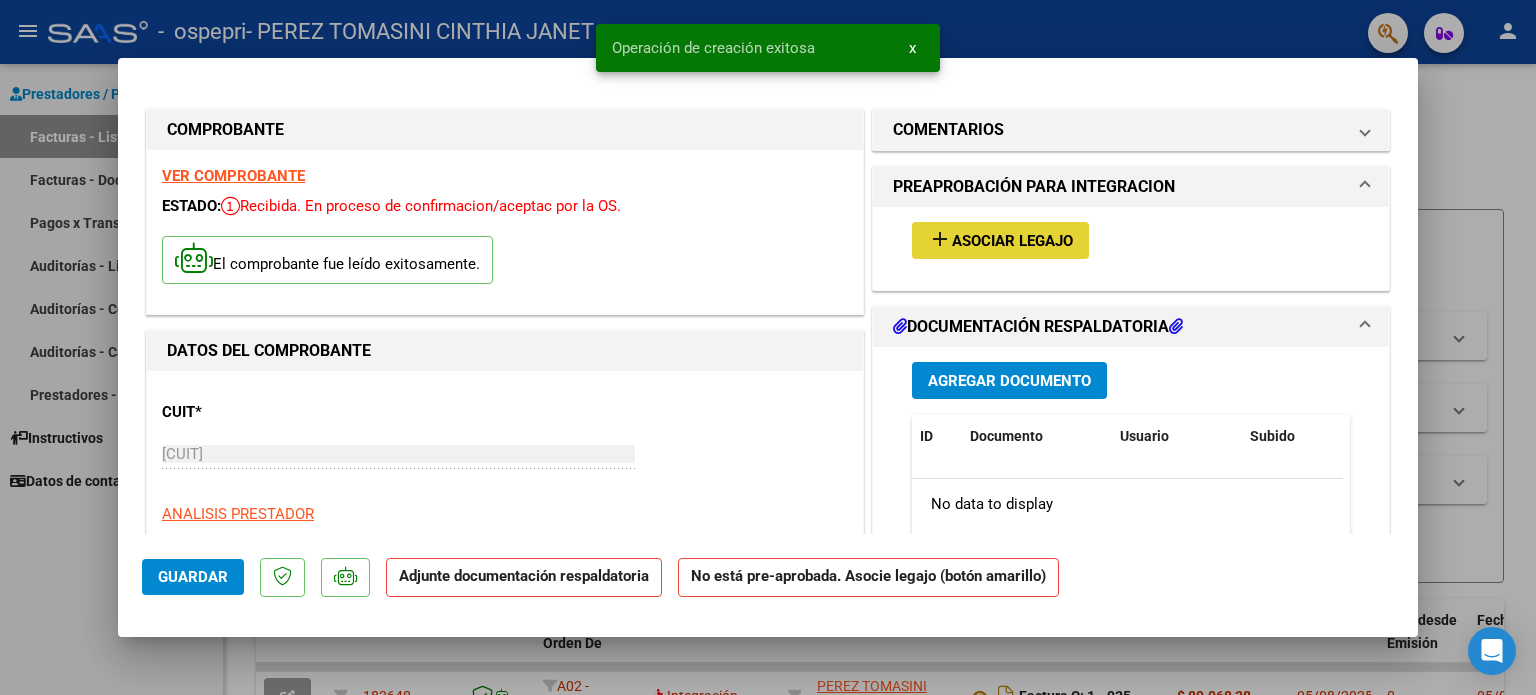 click on "Asociar Legajo" at bounding box center [1012, 241] 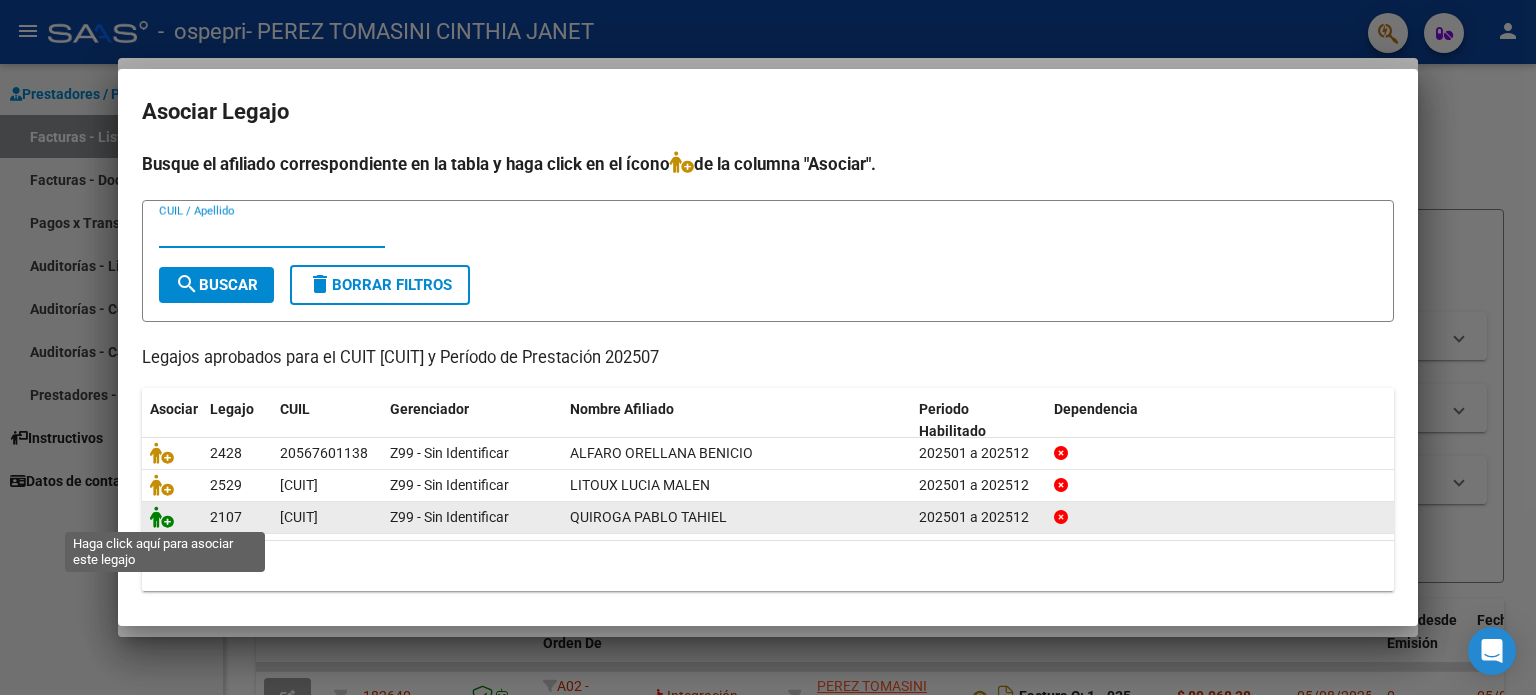 click 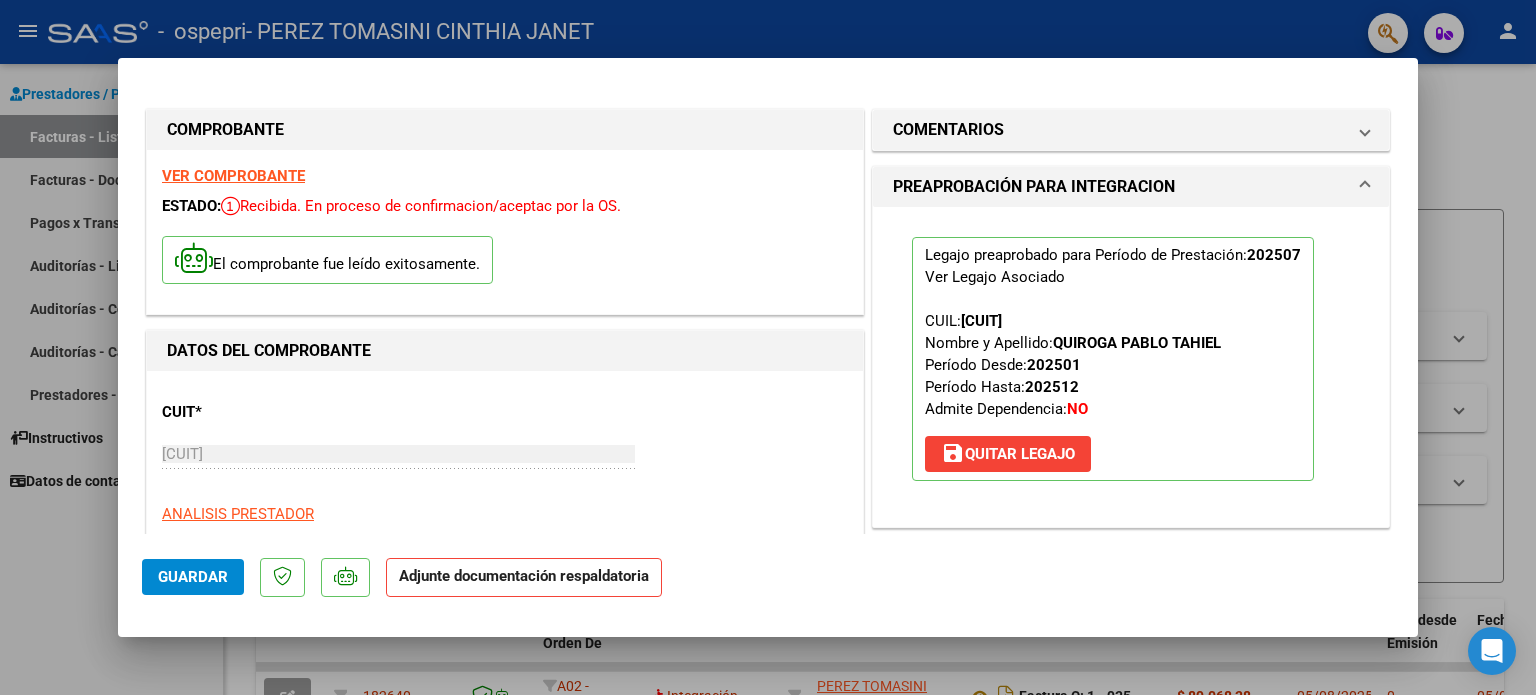 click on "PREAPROBACIÓN PARA INTEGRACION" at bounding box center [1119, 187] 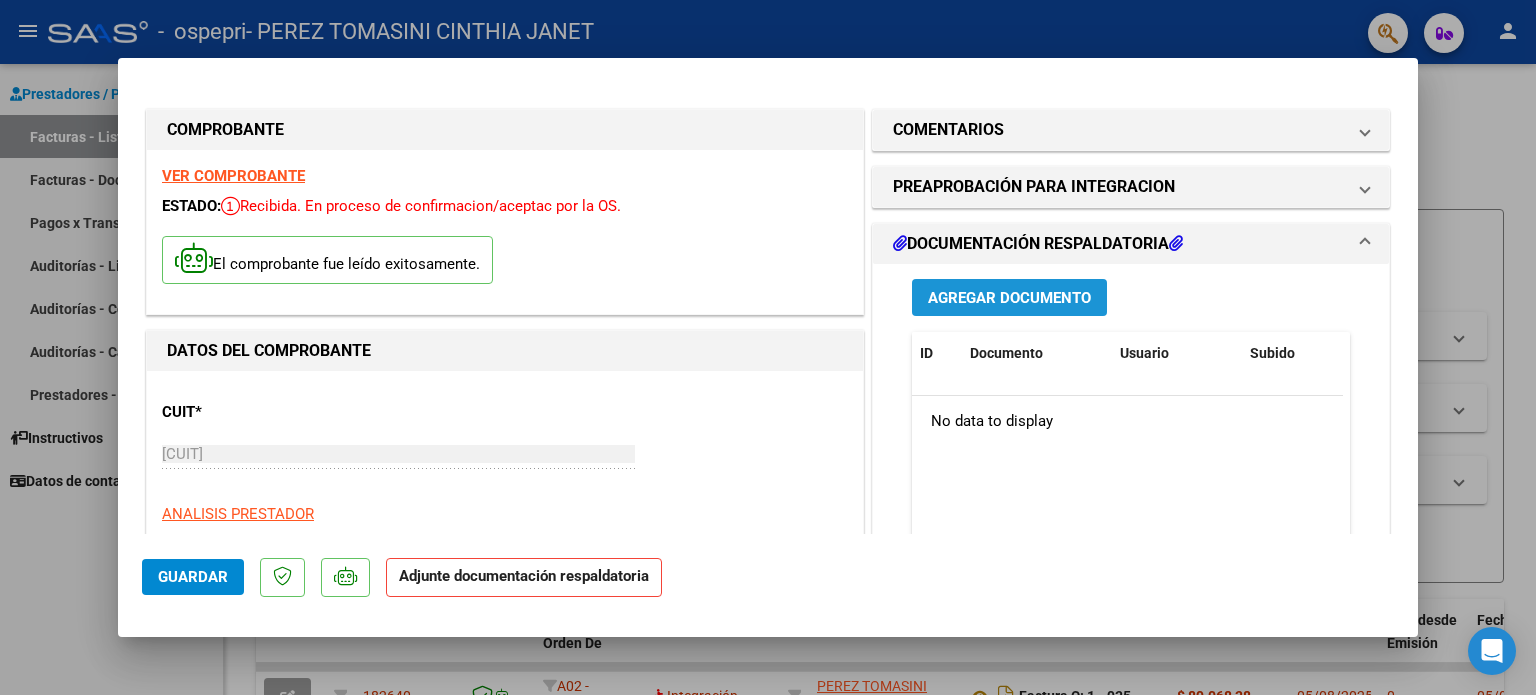 click on "Agregar Documento" at bounding box center (1009, 298) 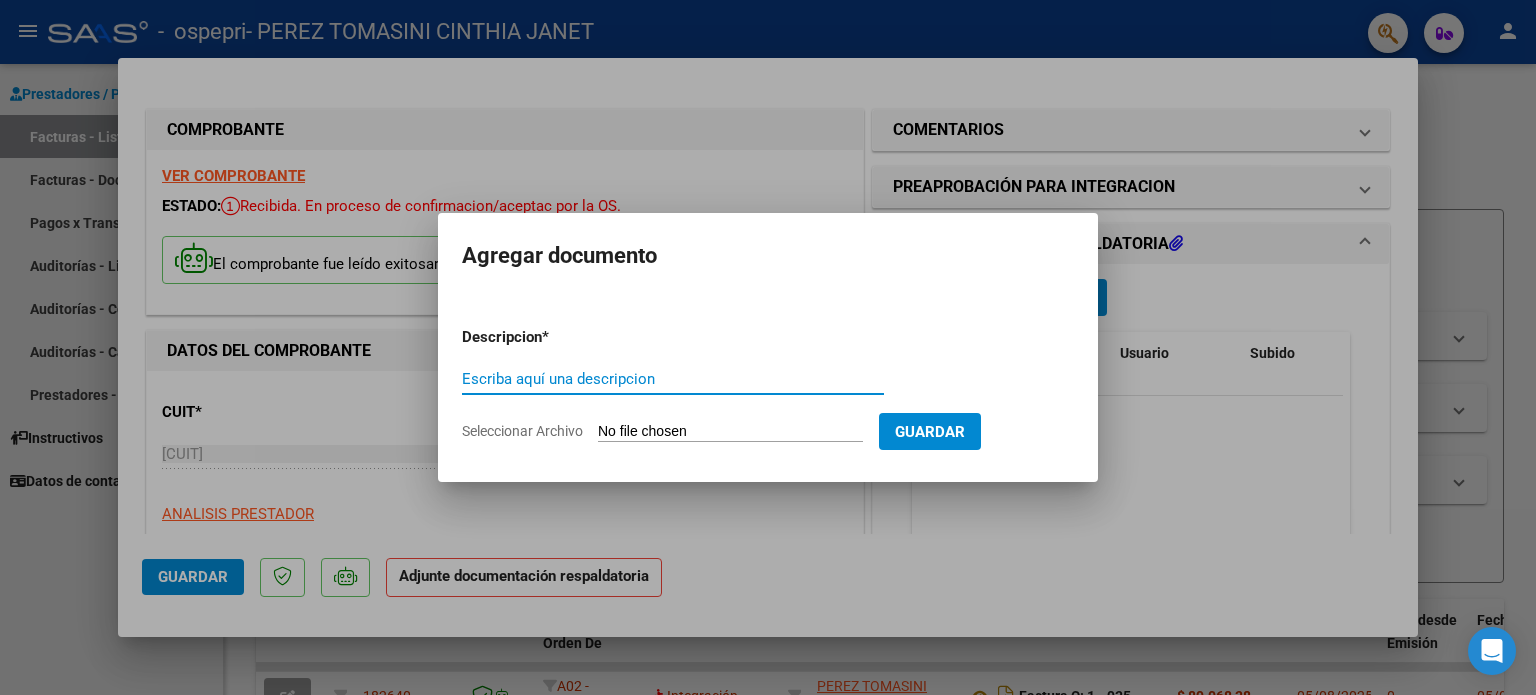 click on "Escriba aquí una descripcion" at bounding box center [673, 379] 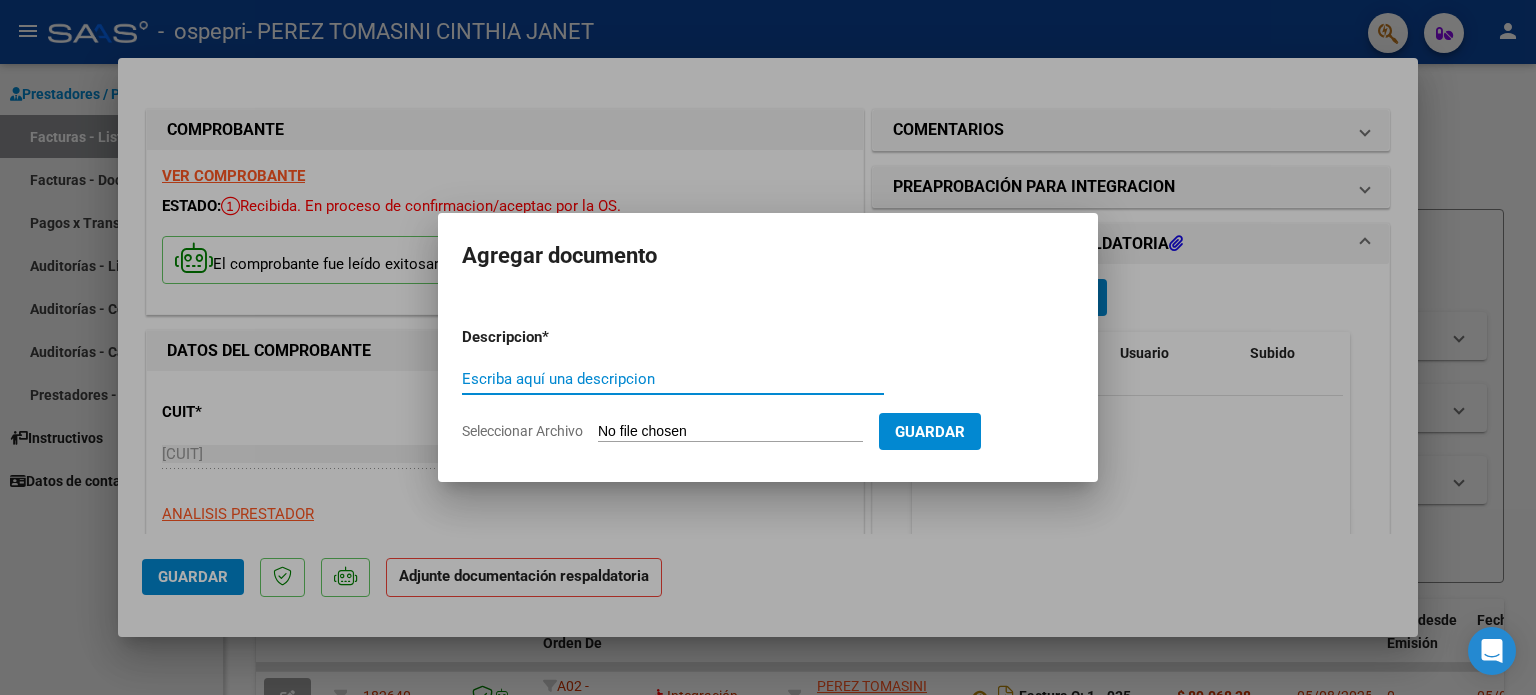 click on "Escriba aquí una descripcion" at bounding box center (673, 379) 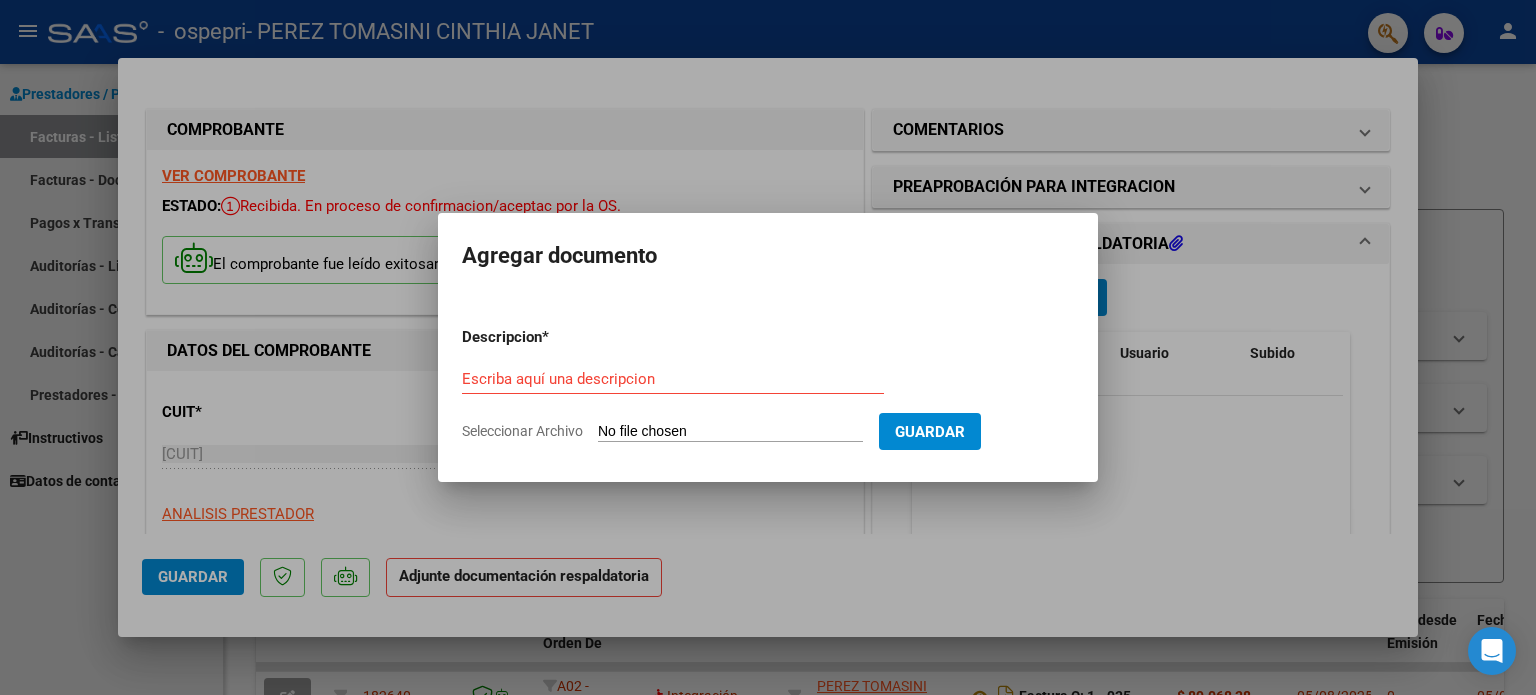 type on "C:\fakepath\asistencia [MES] 2025- [NOMBRE].jpeg" 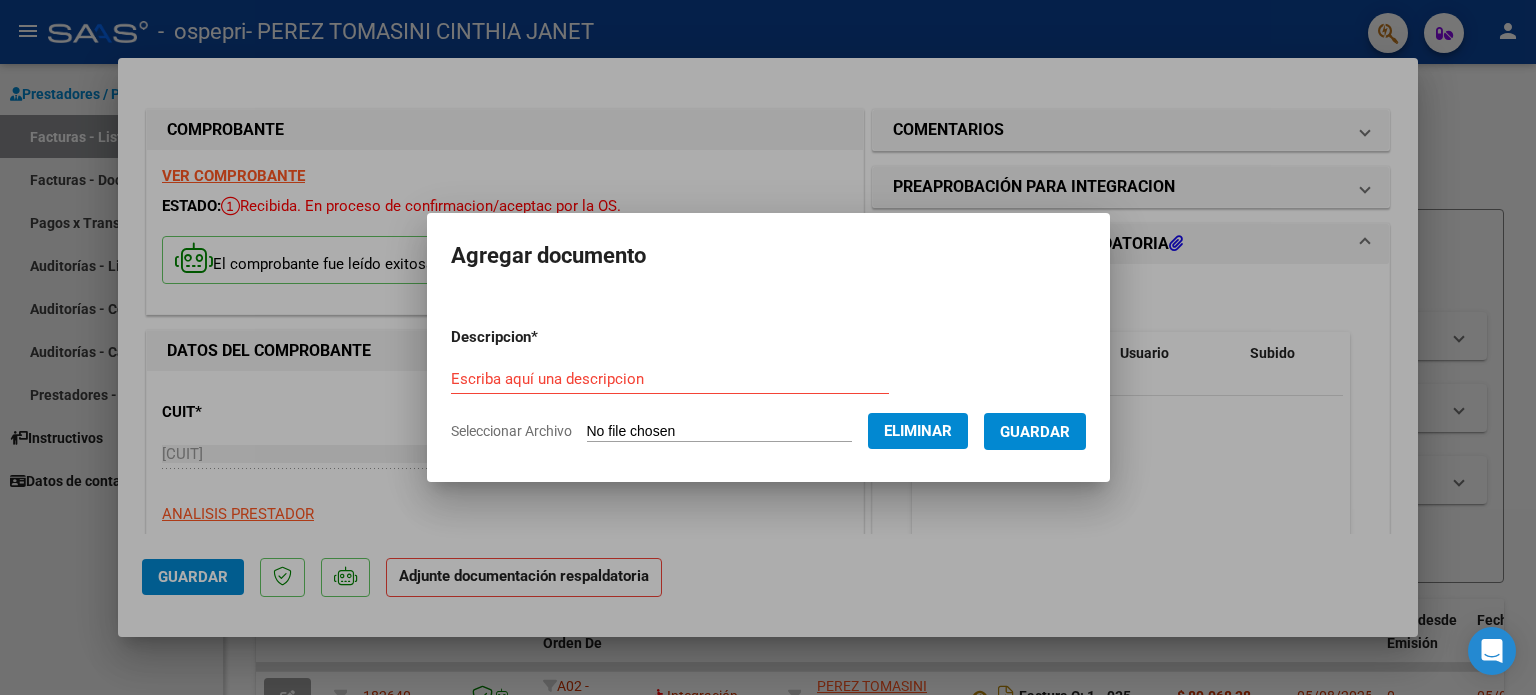 click on "Guardar" at bounding box center [1035, 432] 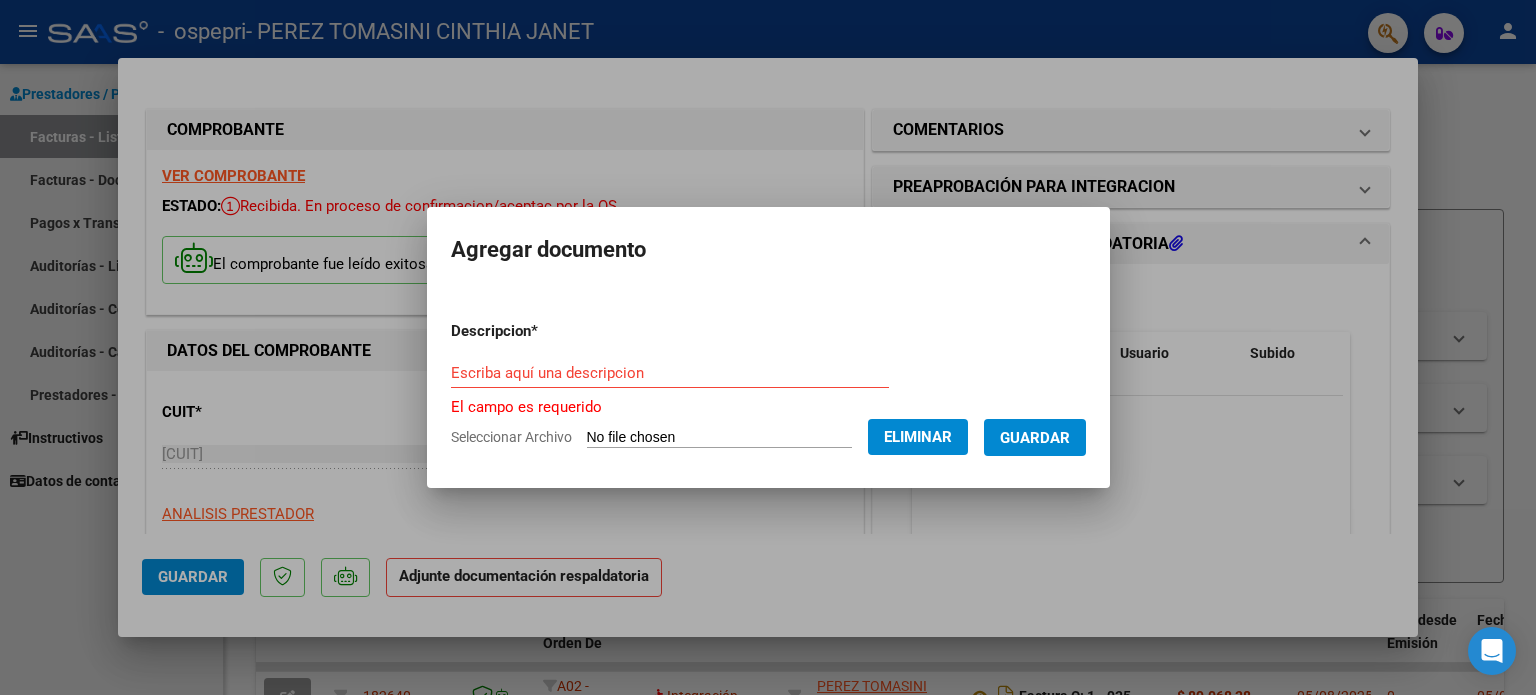 click on "Escriba aquí una descripcion" at bounding box center (670, 373) 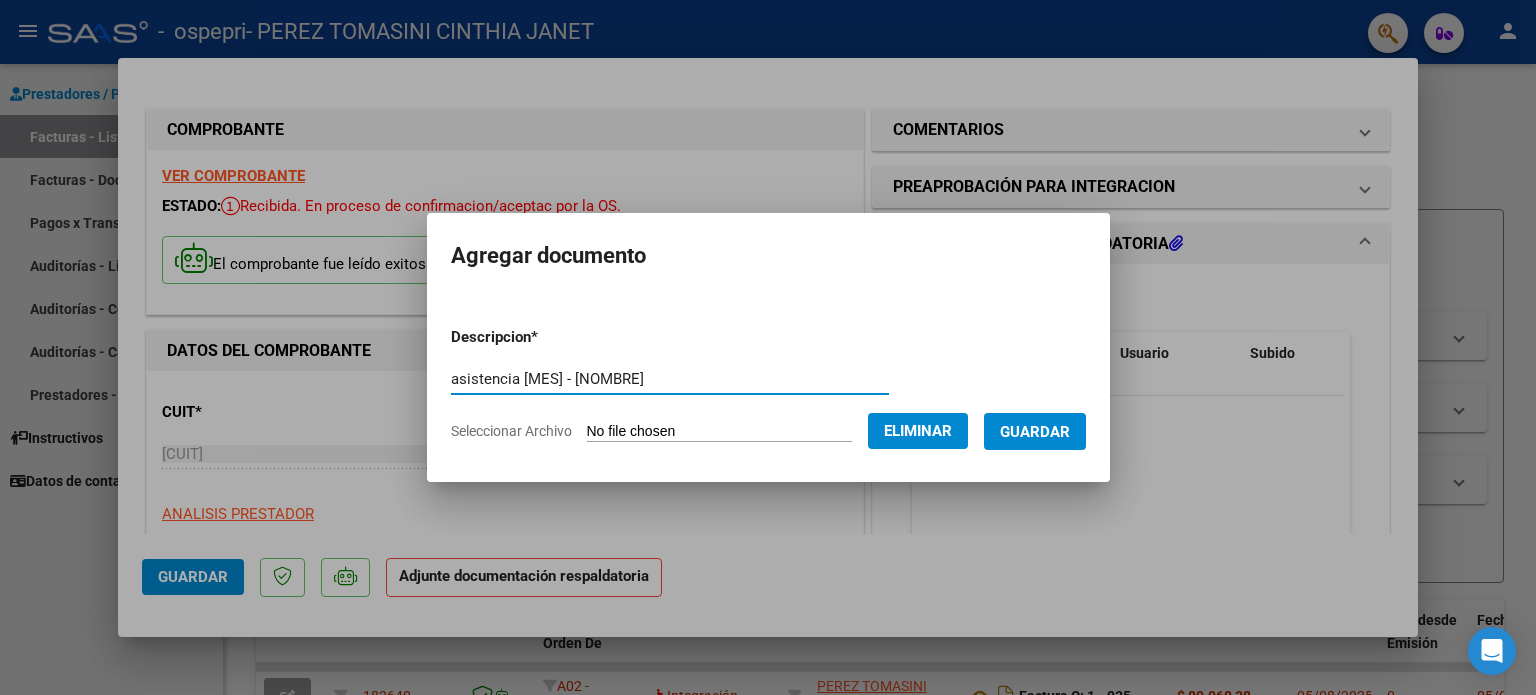 type on "asistencia [MES] - [NOMBRE]" 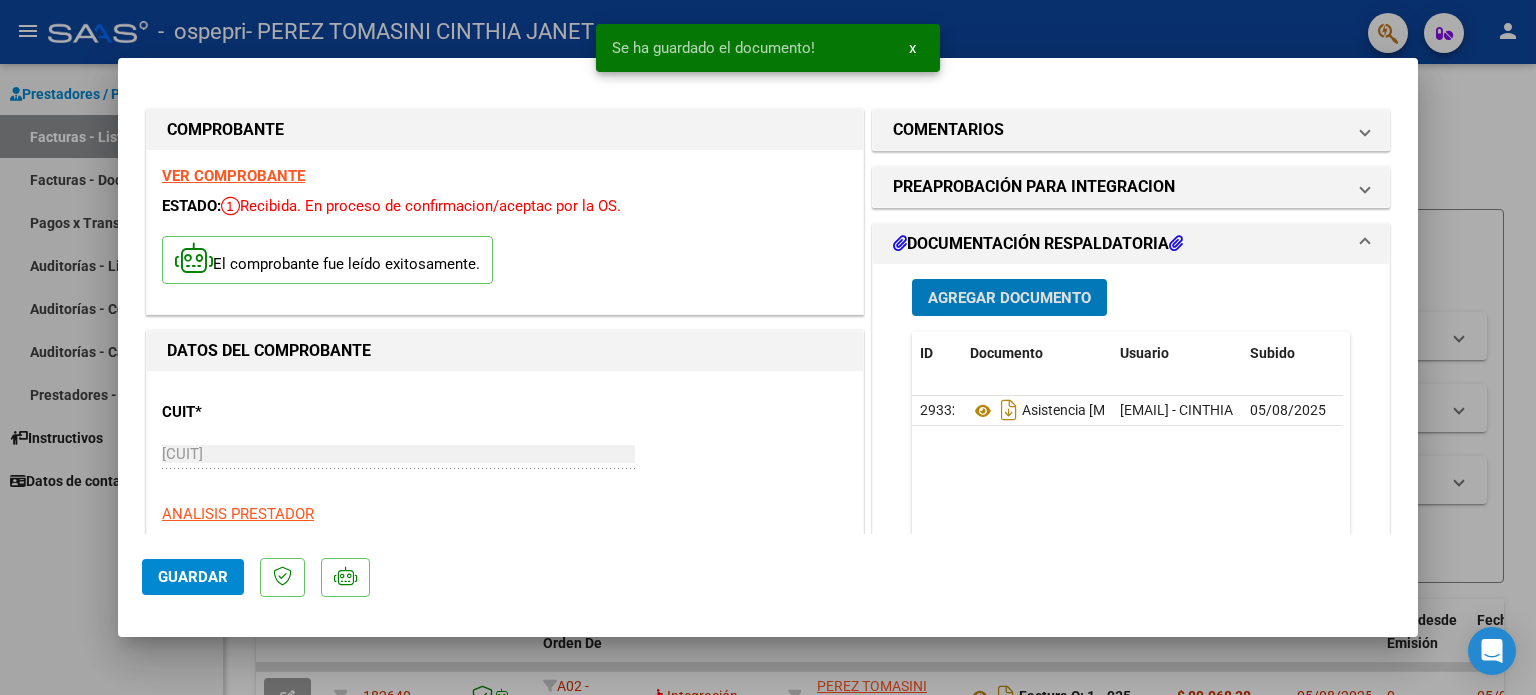 click on "Guardar" 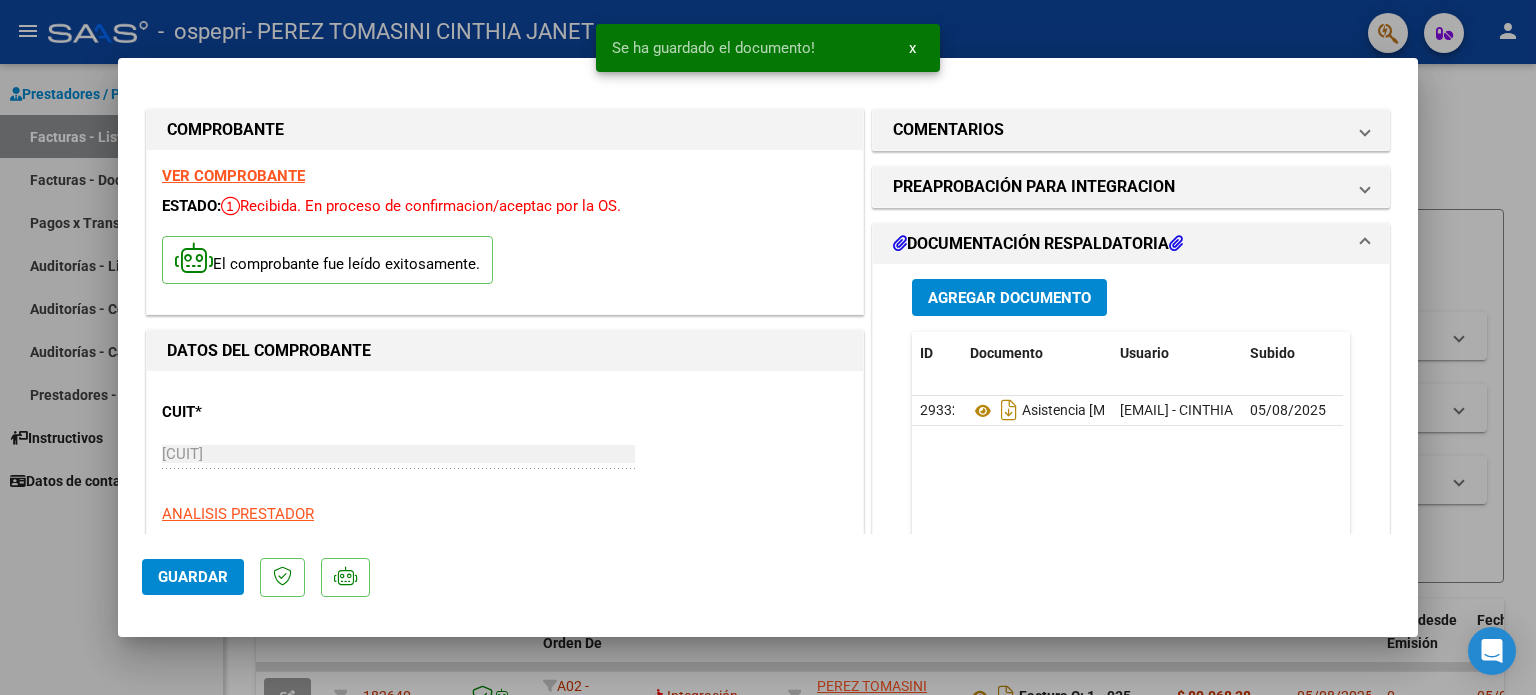 click on "Guardar" 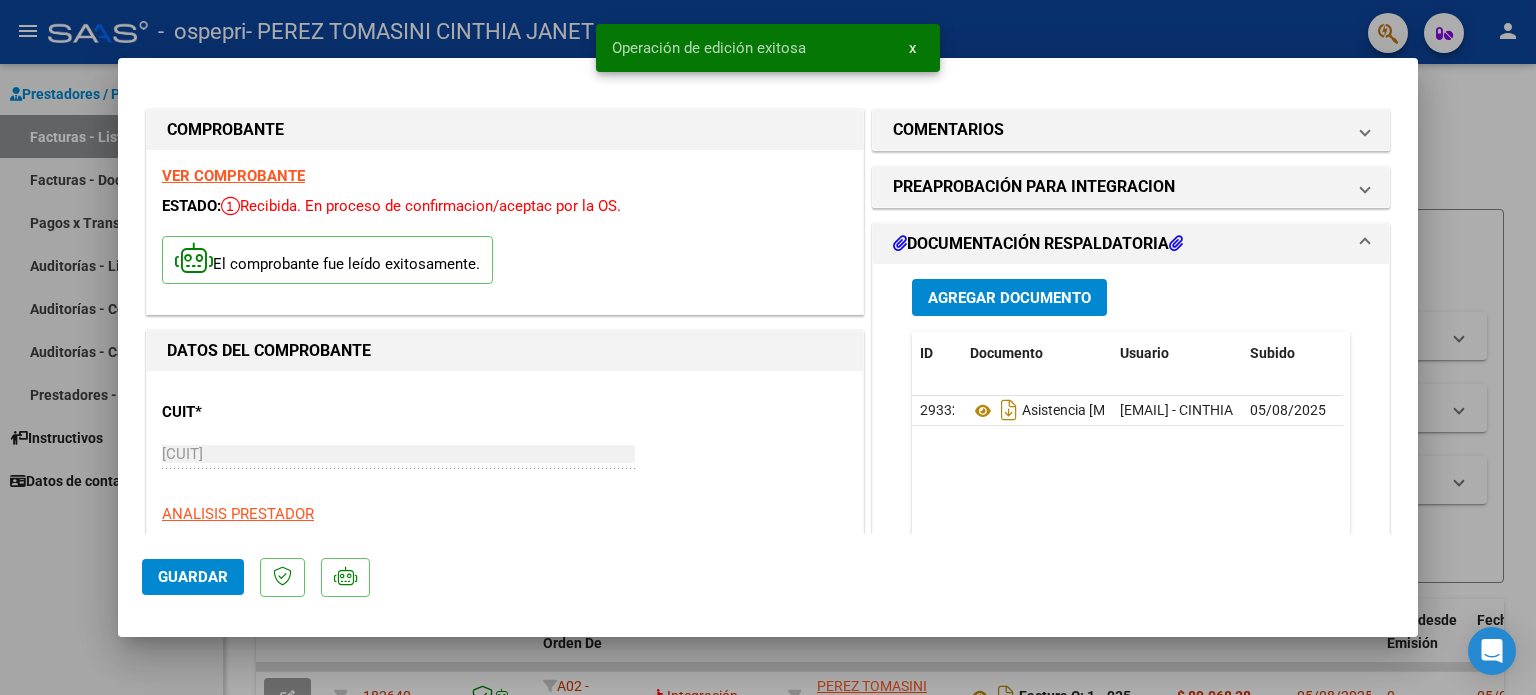 click at bounding box center (768, 347) 